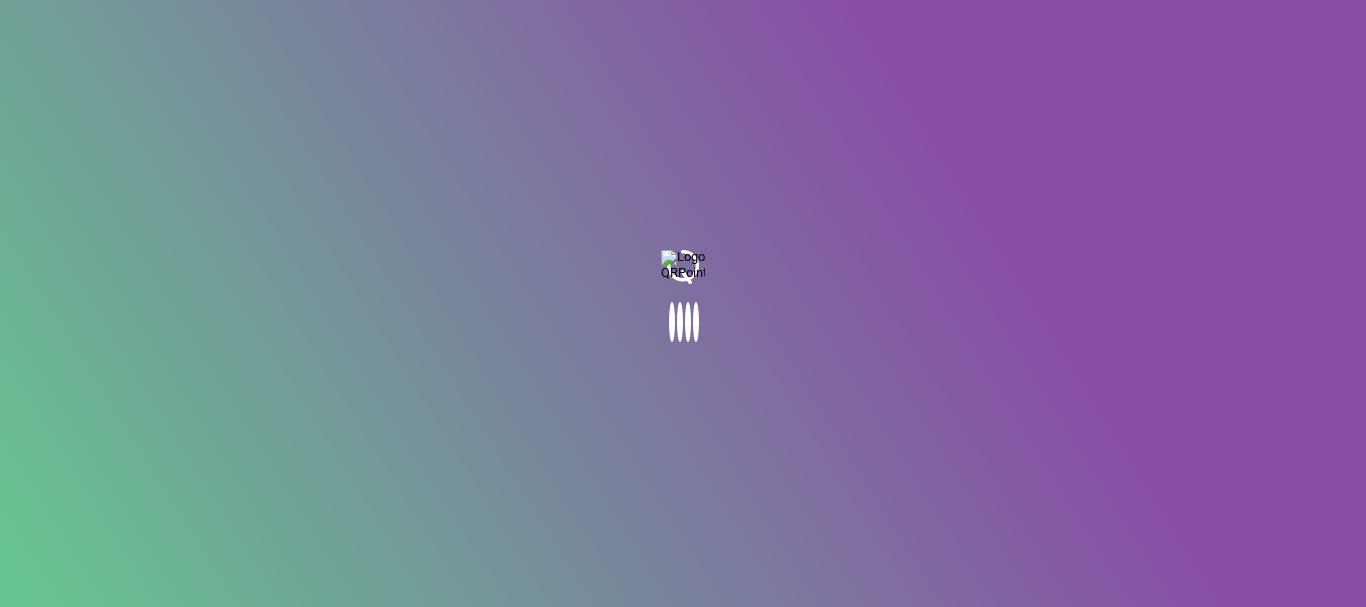 scroll, scrollTop: 0, scrollLeft: 0, axis: both 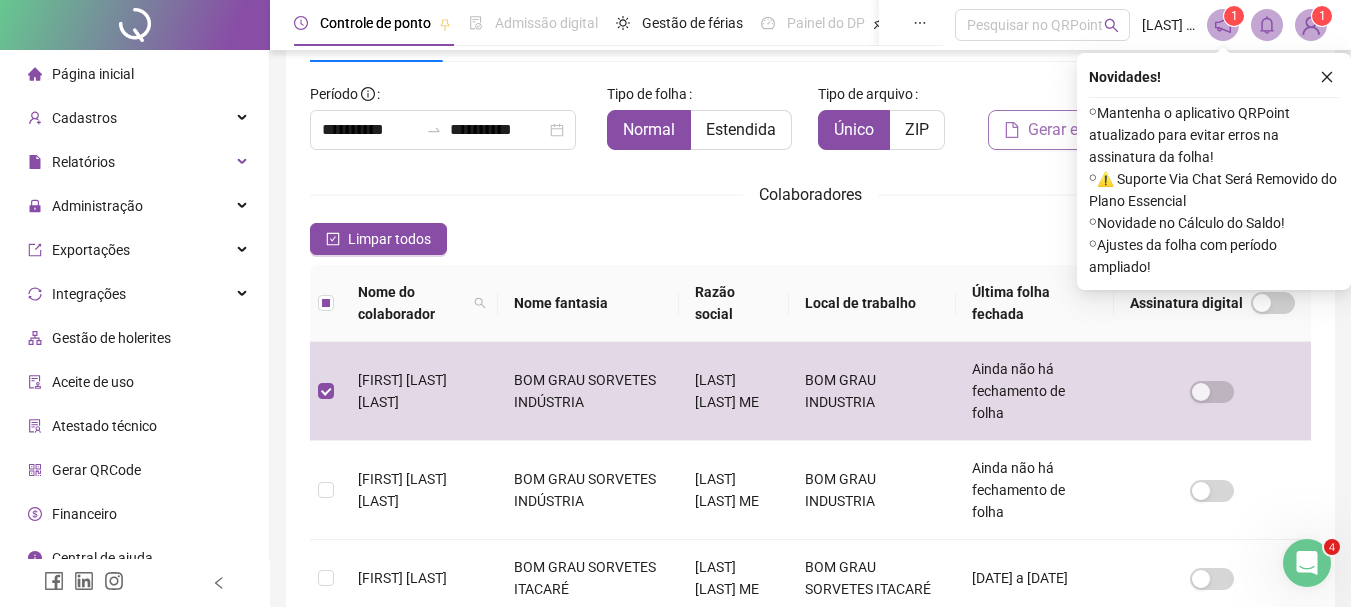 click on "Gerar espelho" at bounding box center [1064, 130] 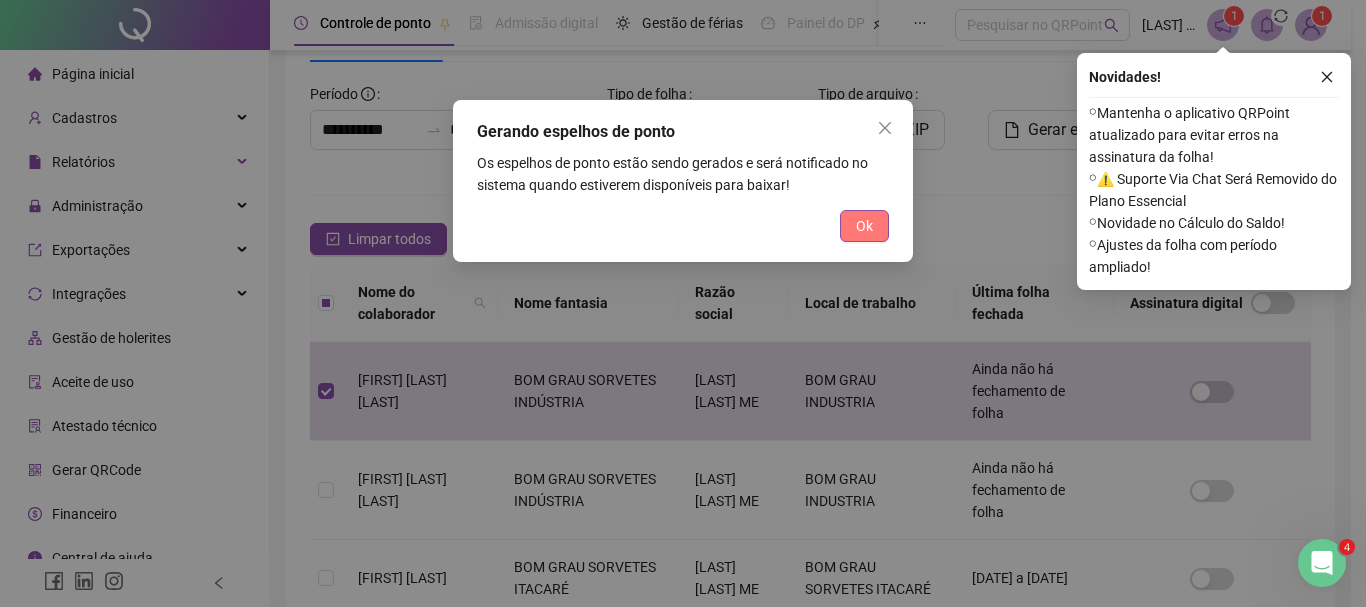 click on "Ok" at bounding box center (864, 226) 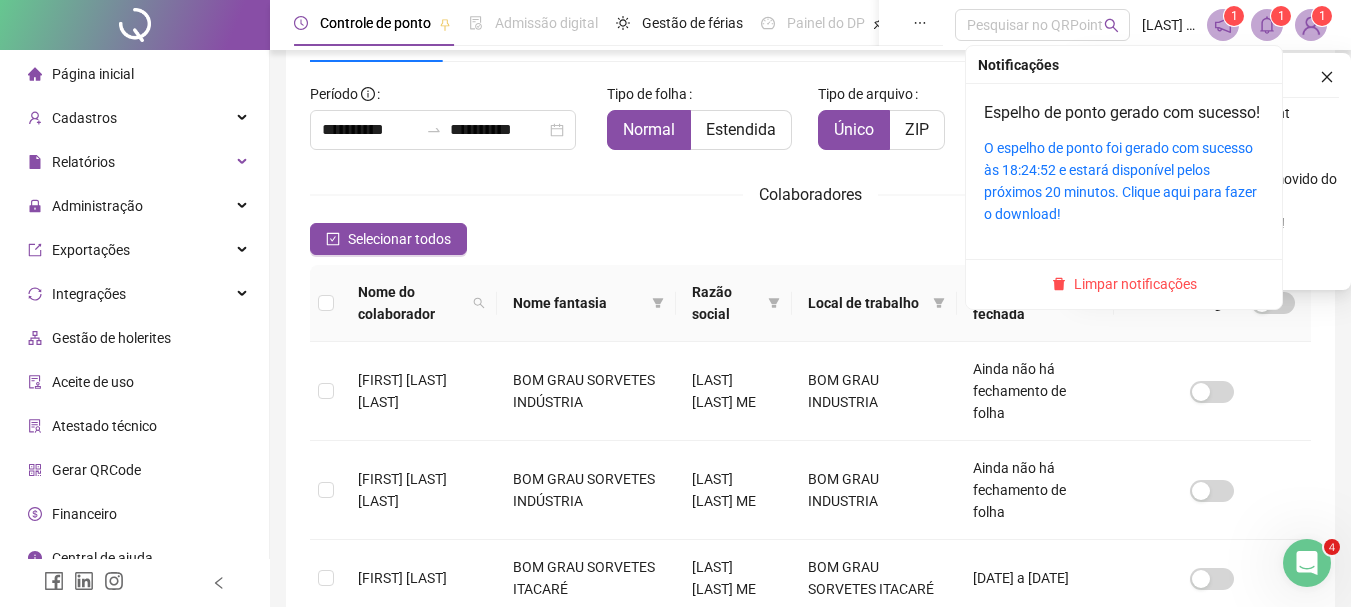 click 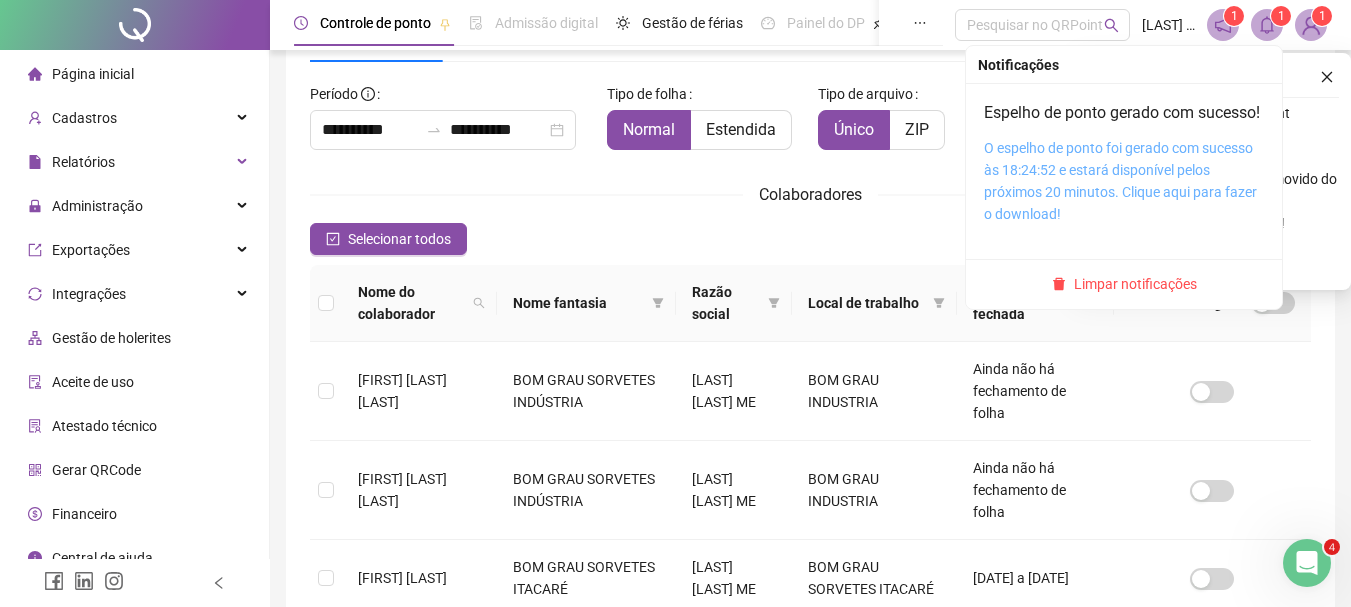 click on "O espelho de ponto foi gerado com sucesso às 18:24:52 e estará disponível pelos próximos 20 minutos.
Clique aqui para fazer o download!" at bounding box center (1120, 181) 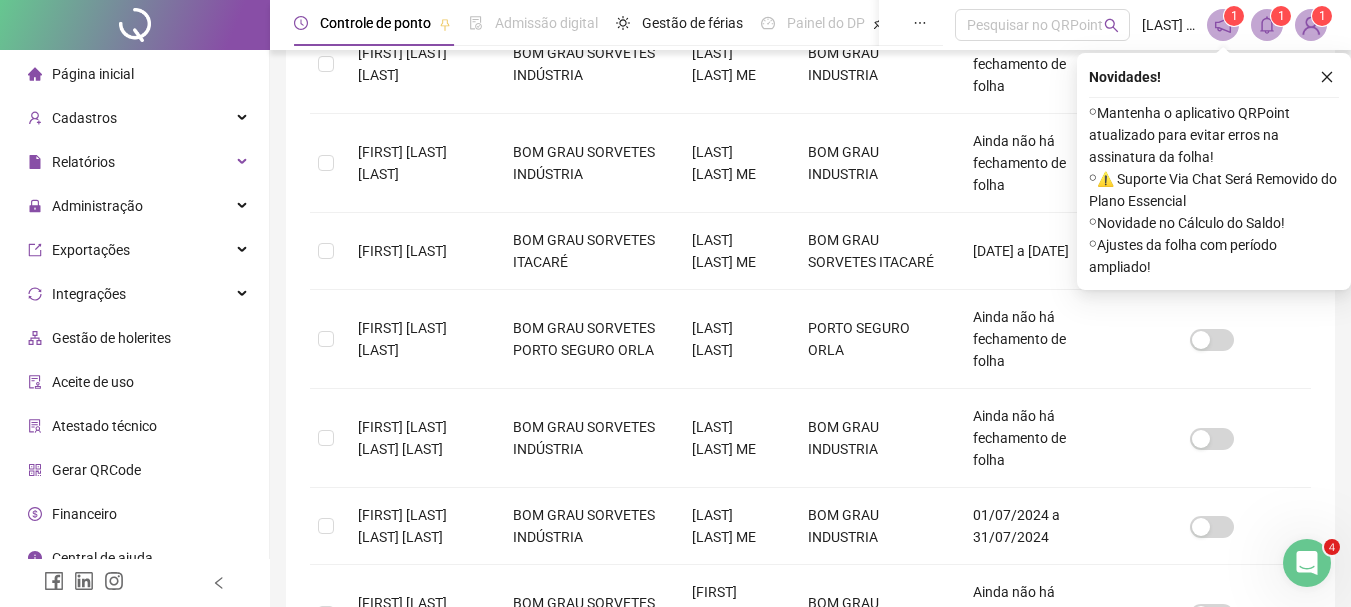scroll, scrollTop: 442, scrollLeft: 0, axis: vertical 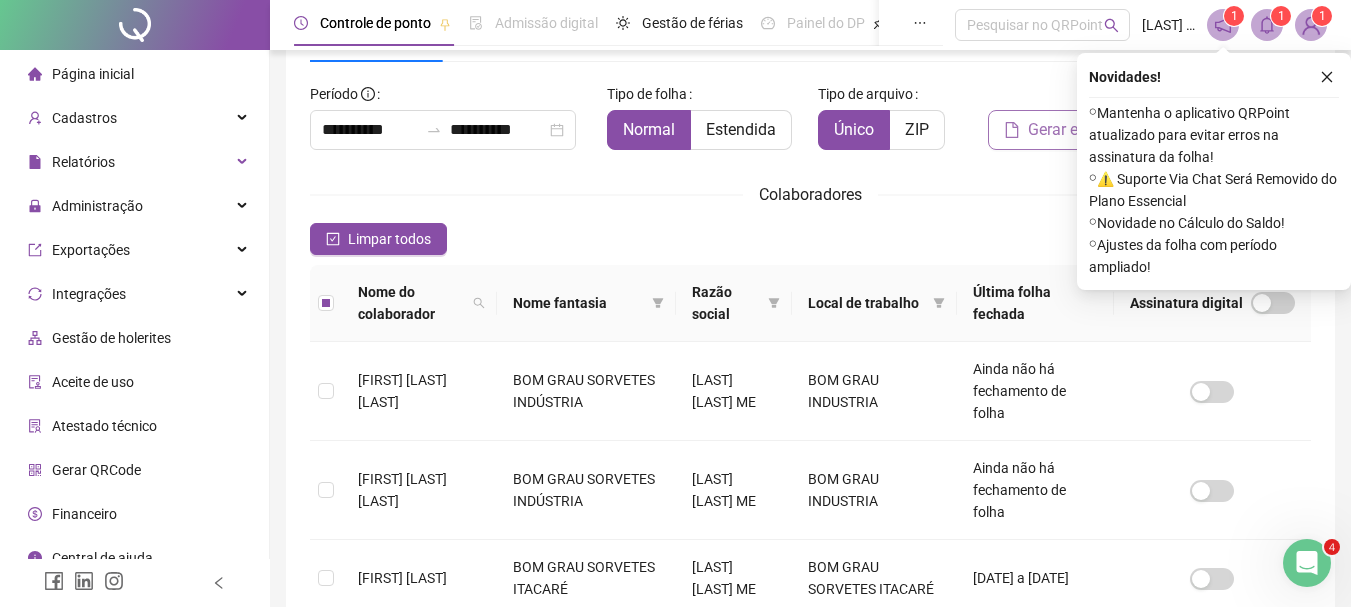 click on "Gerar espelho" at bounding box center [1076, 130] 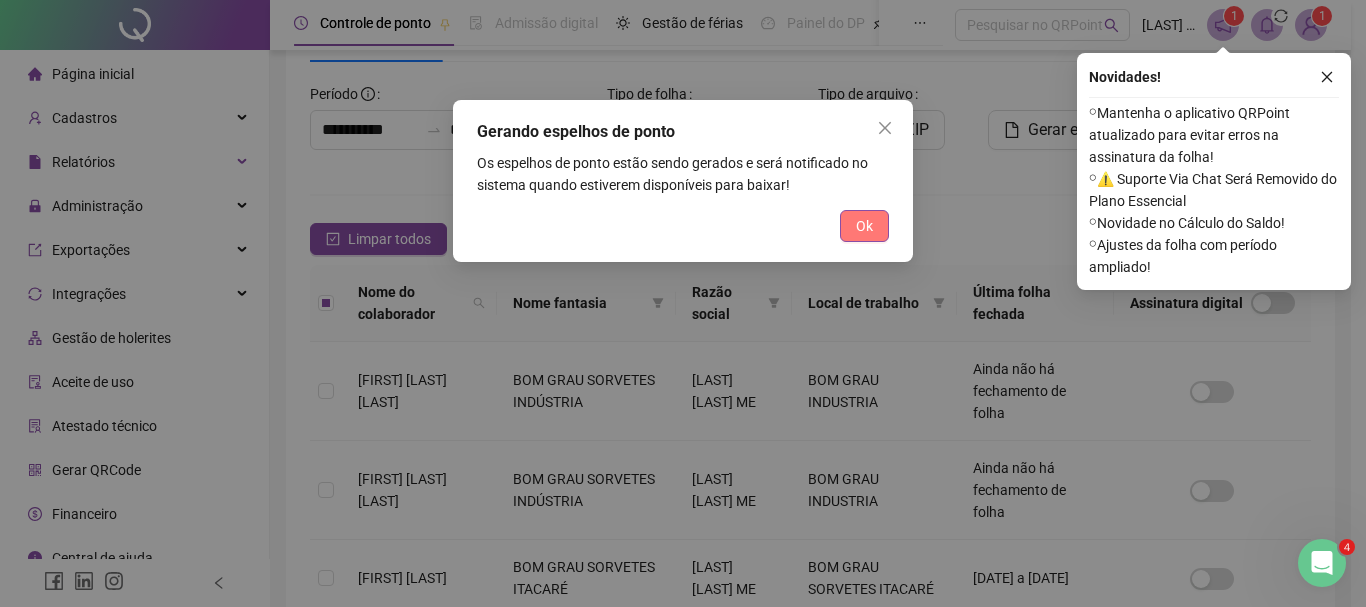 click on "Ok" at bounding box center [864, 226] 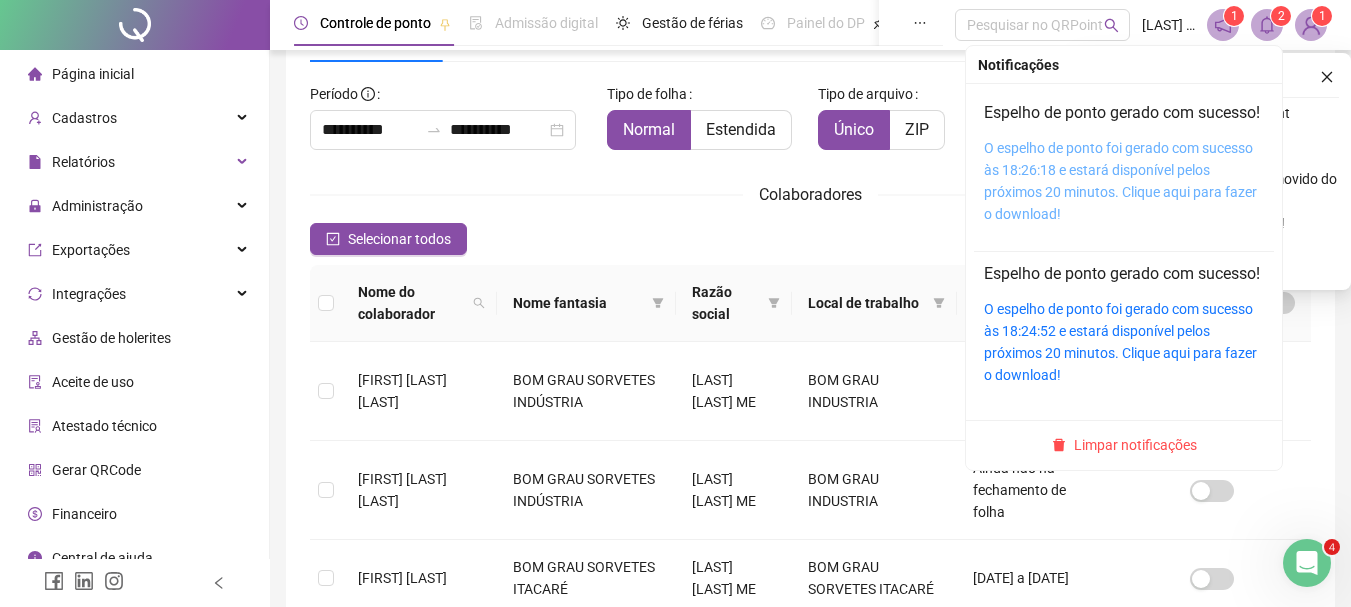 click on "O espelho de ponto foi gerado com sucesso às 18:26:18 e estará disponível pelos próximos 20 minutos.
Clique aqui para fazer o download!" at bounding box center (1120, 181) 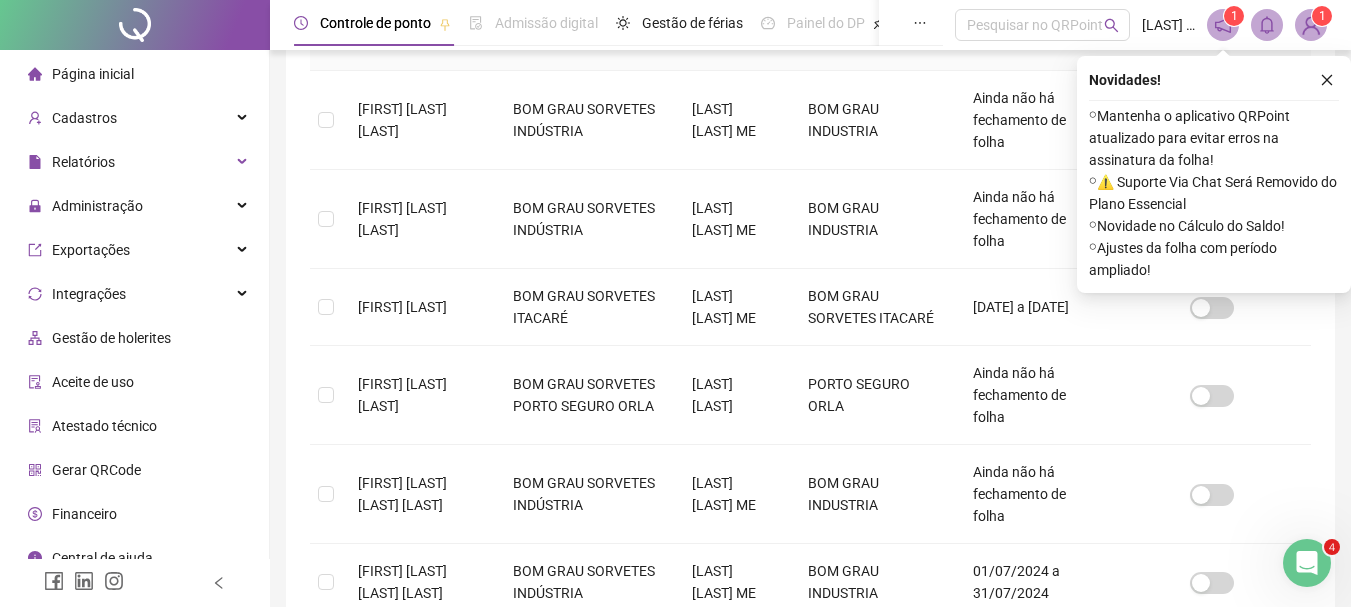 scroll, scrollTop: 380, scrollLeft: 0, axis: vertical 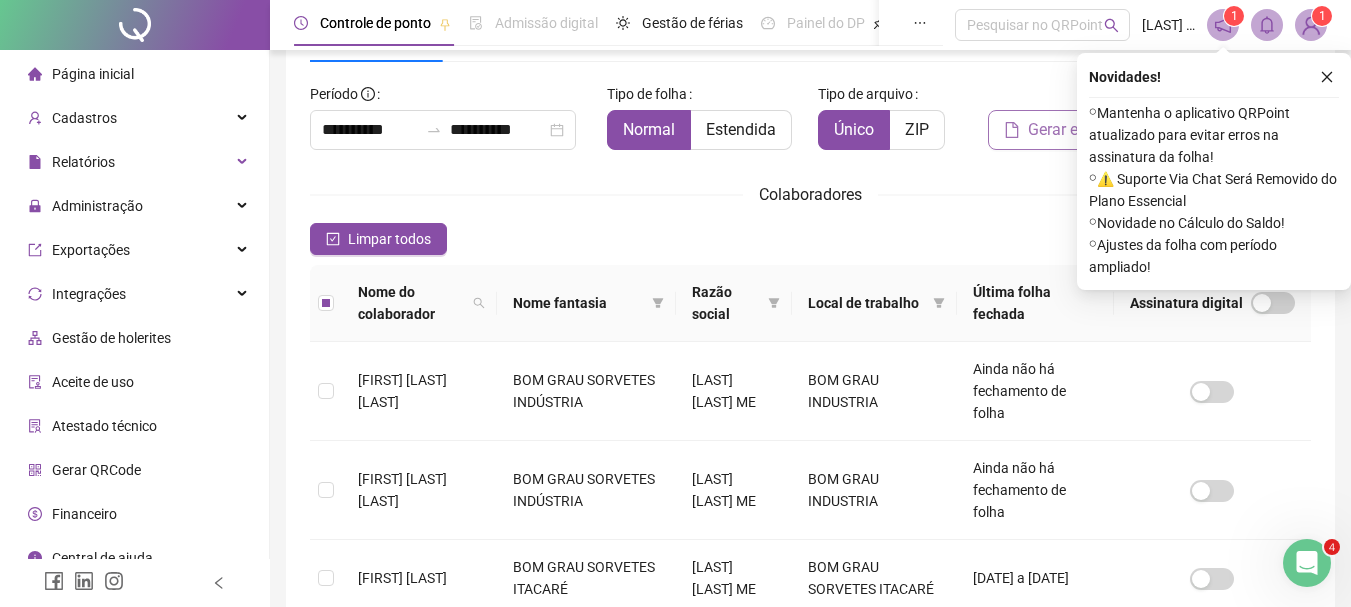 click on "Gerar espelho" at bounding box center (1064, 130) 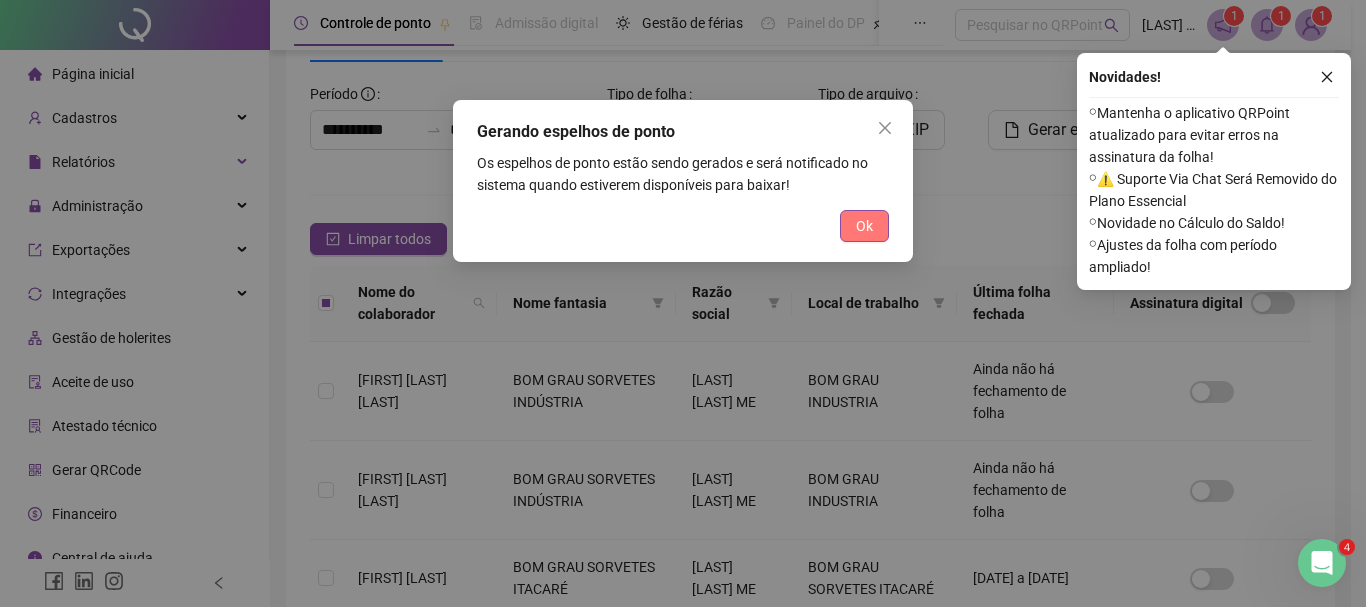 click on "Ok" at bounding box center (864, 226) 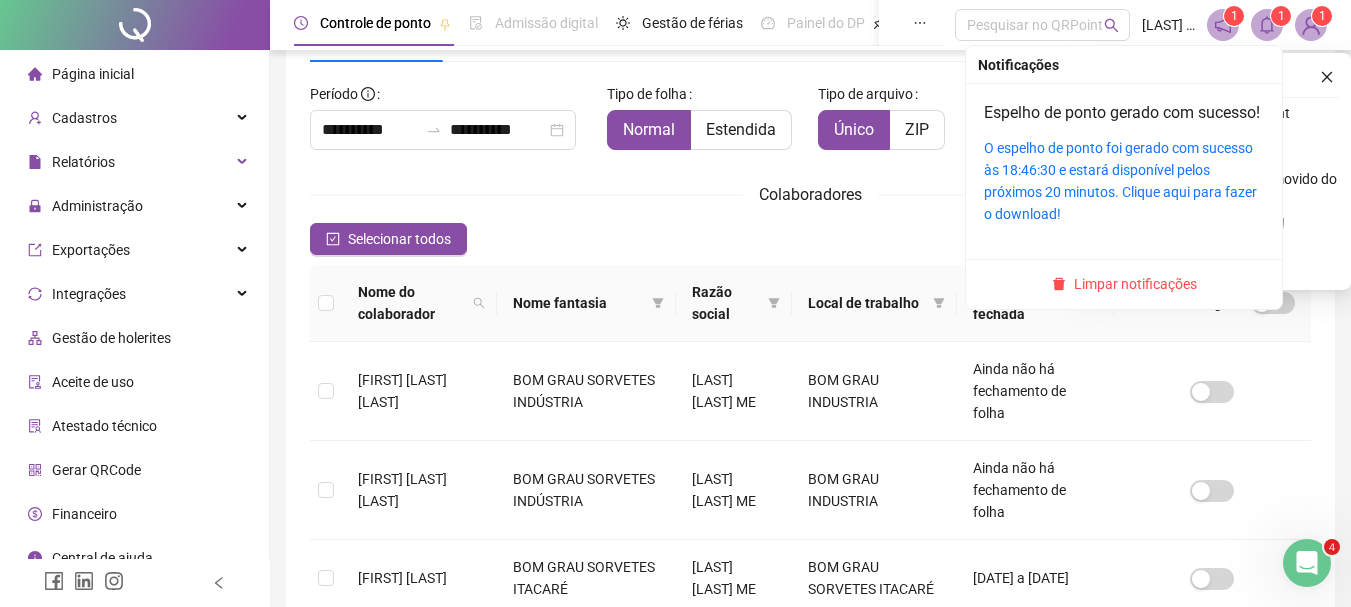 click 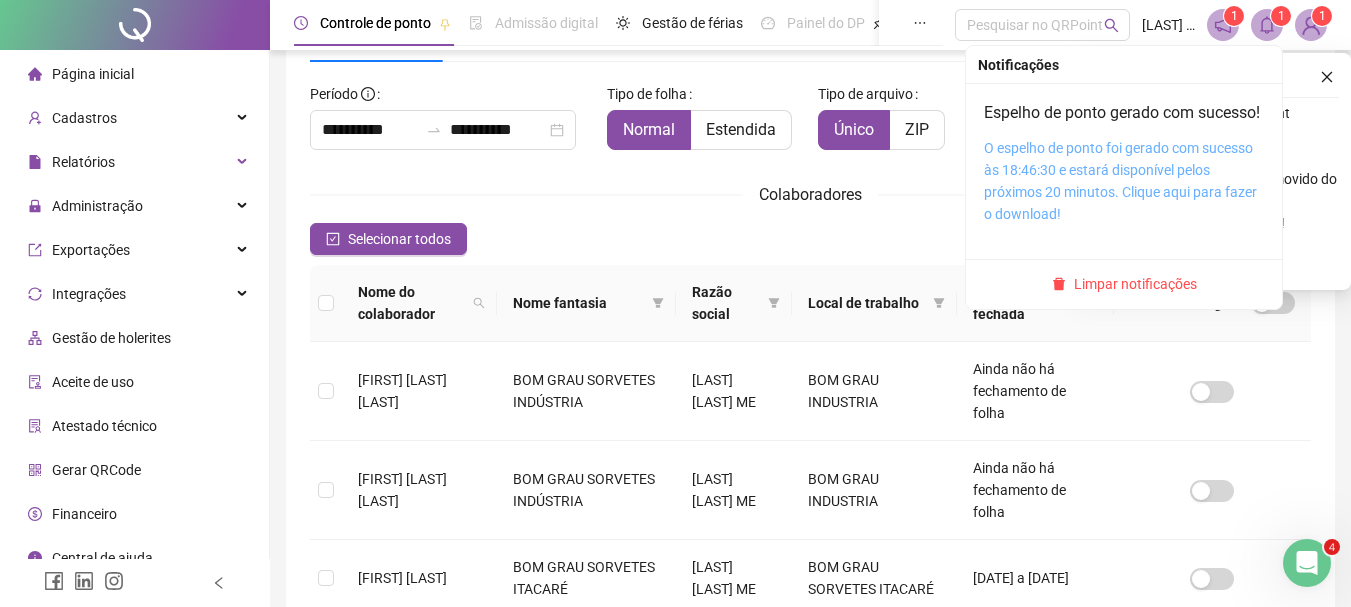 click on "O espelho de ponto foi gerado com sucesso às 18:46:30 e estará disponível pelos próximos 20 minutos.
Clique aqui para fazer o download!" at bounding box center (1120, 181) 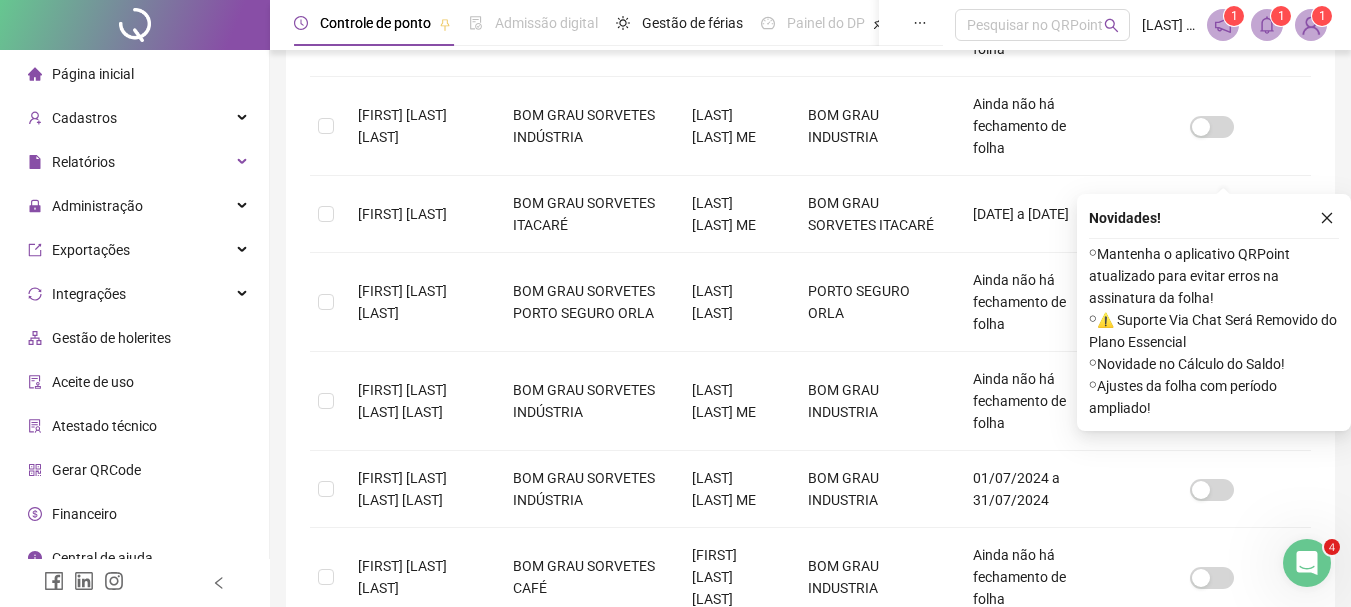 scroll, scrollTop: 715, scrollLeft: 0, axis: vertical 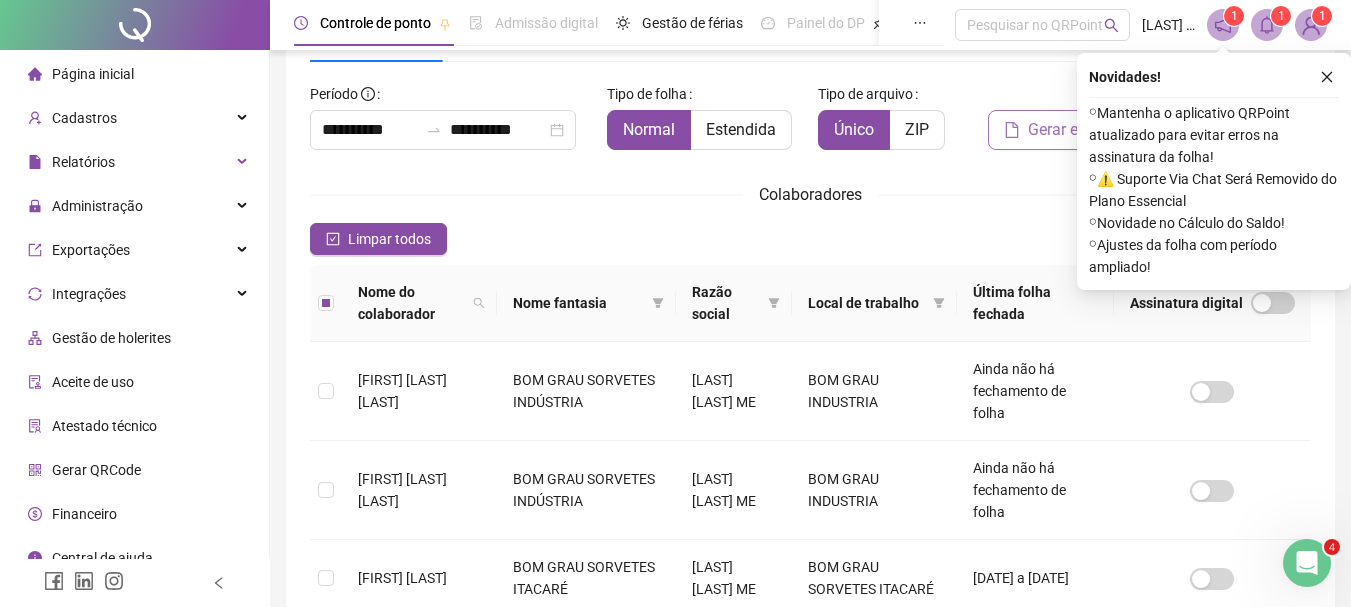 click 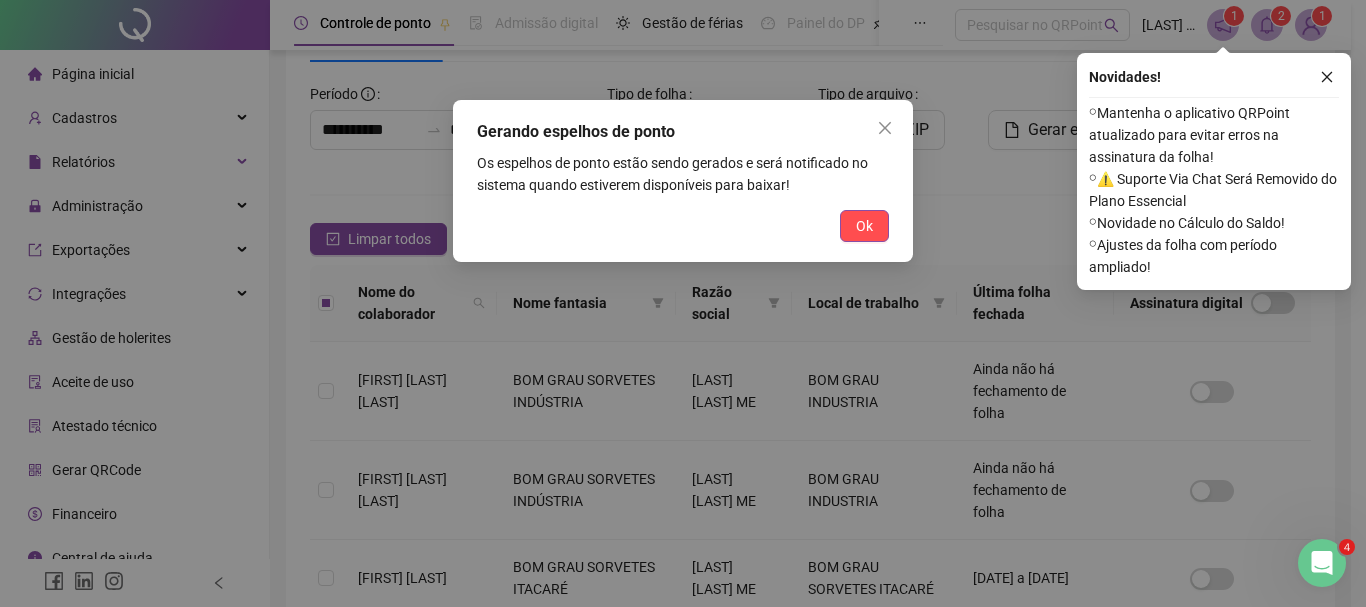 click on "Gerando espelhos de ponto Os espelhos de ponto estão sendo gerados e será notificado no
sistema quando estiverem disponíveis para baixar! Ok" at bounding box center (683, 303) 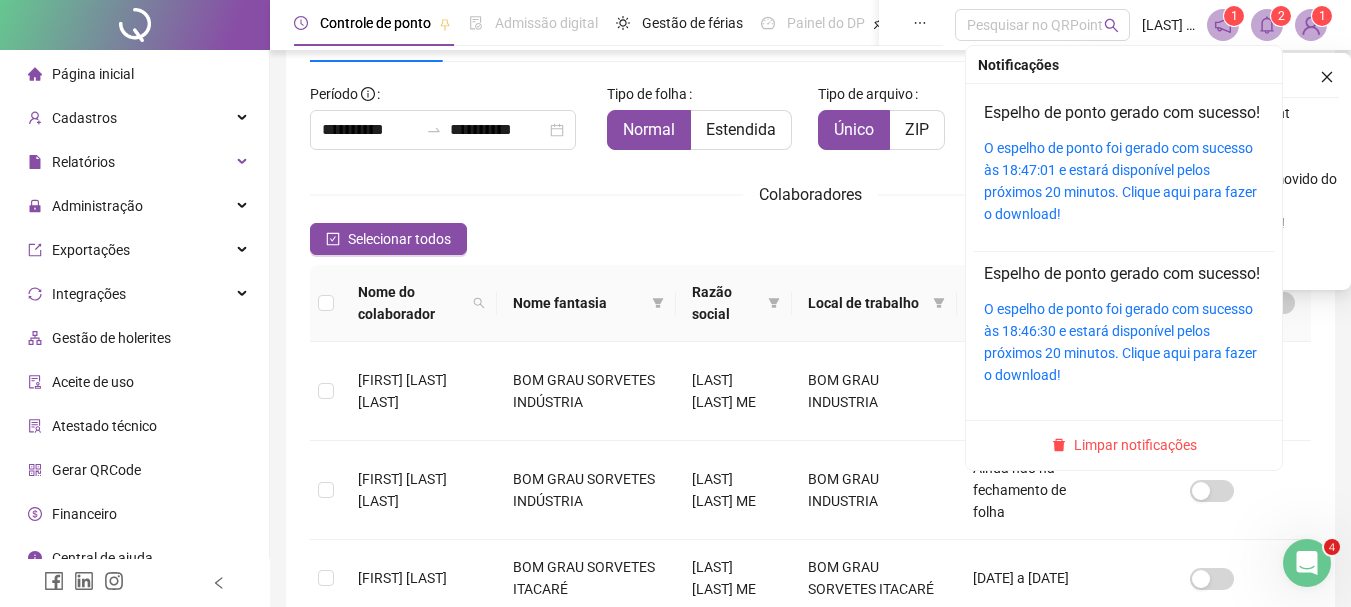 click 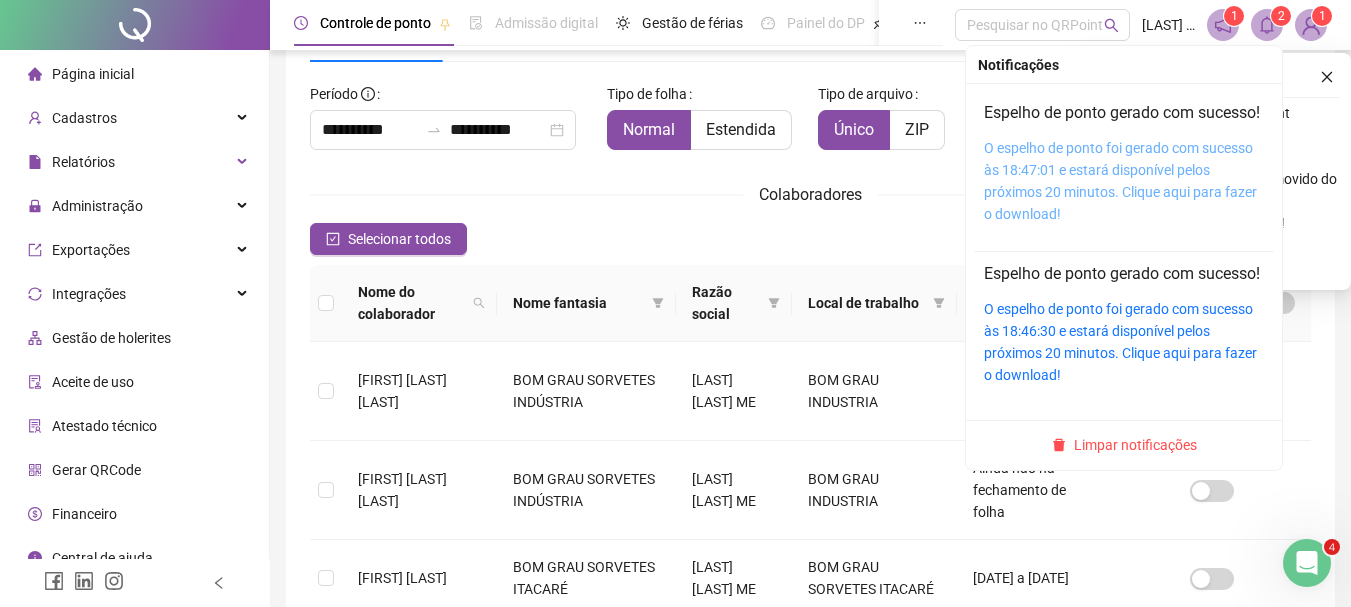 click on "O espelho de ponto foi gerado com sucesso às 18:47:01 e estará disponível pelos próximos 20 minutos.
Clique aqui para fazer o download!" at bounding box center [1120, 181] 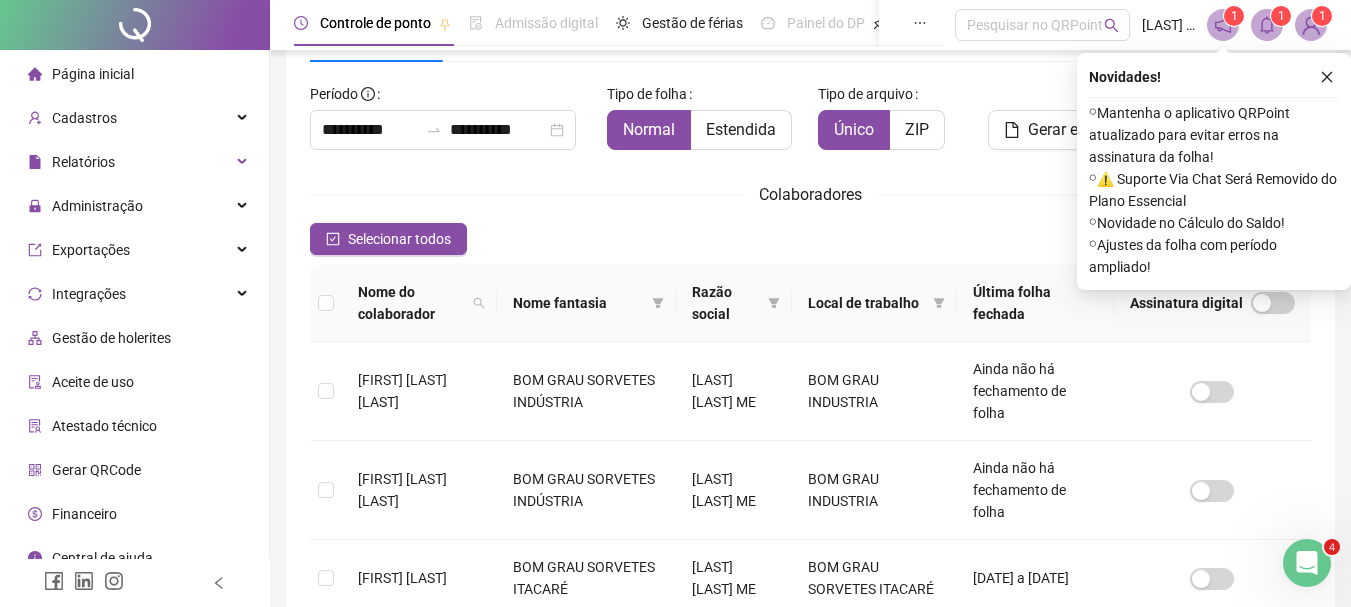 scroll, scrollTop: 19, scrollLeft: 0, axis: vertical 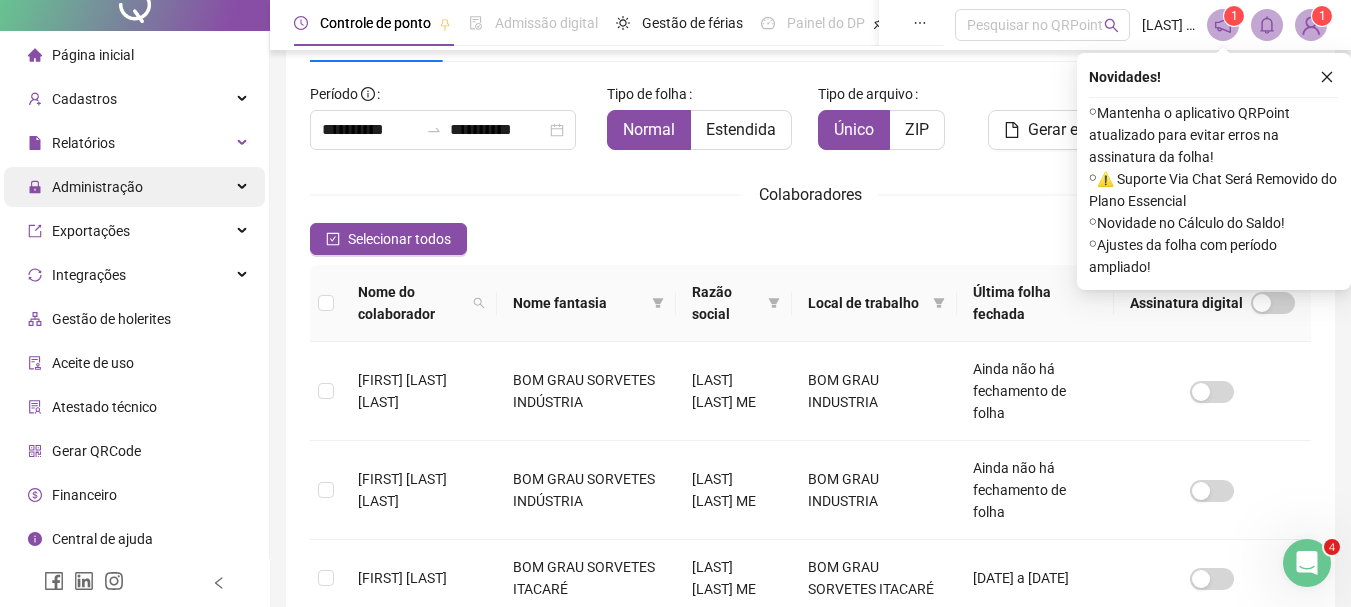 click on "Administração" at bounding box center (97, 187) 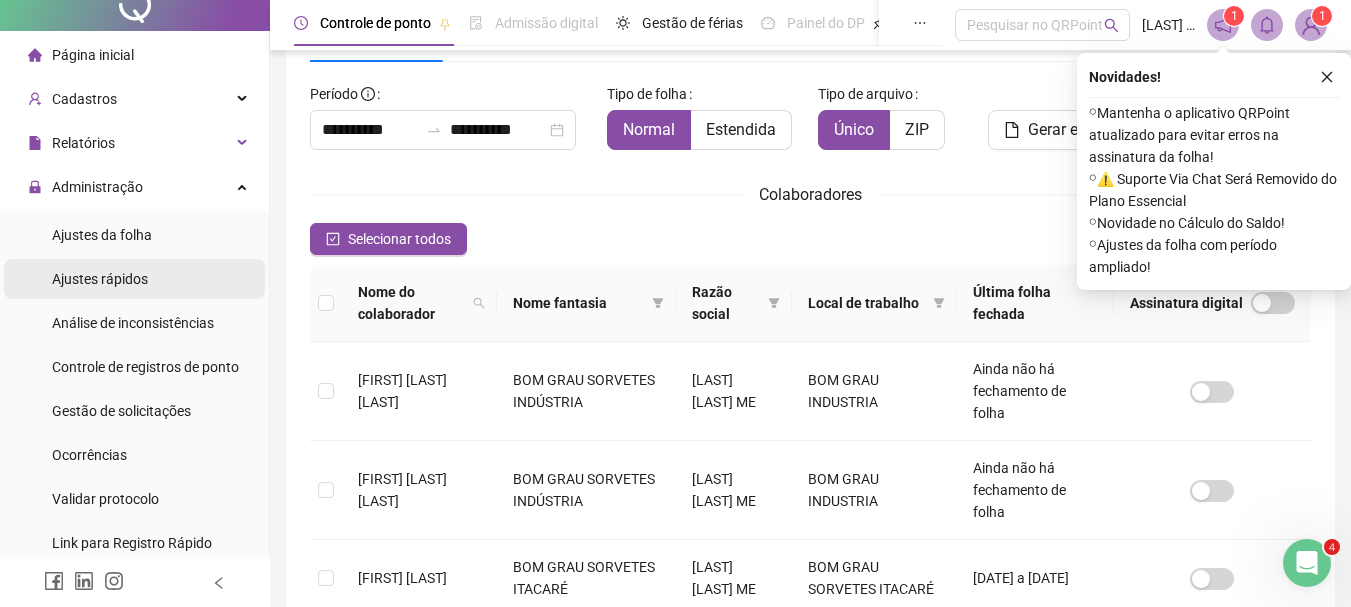 click on "Ajustes rápidos" at bounding box center [100, 279] 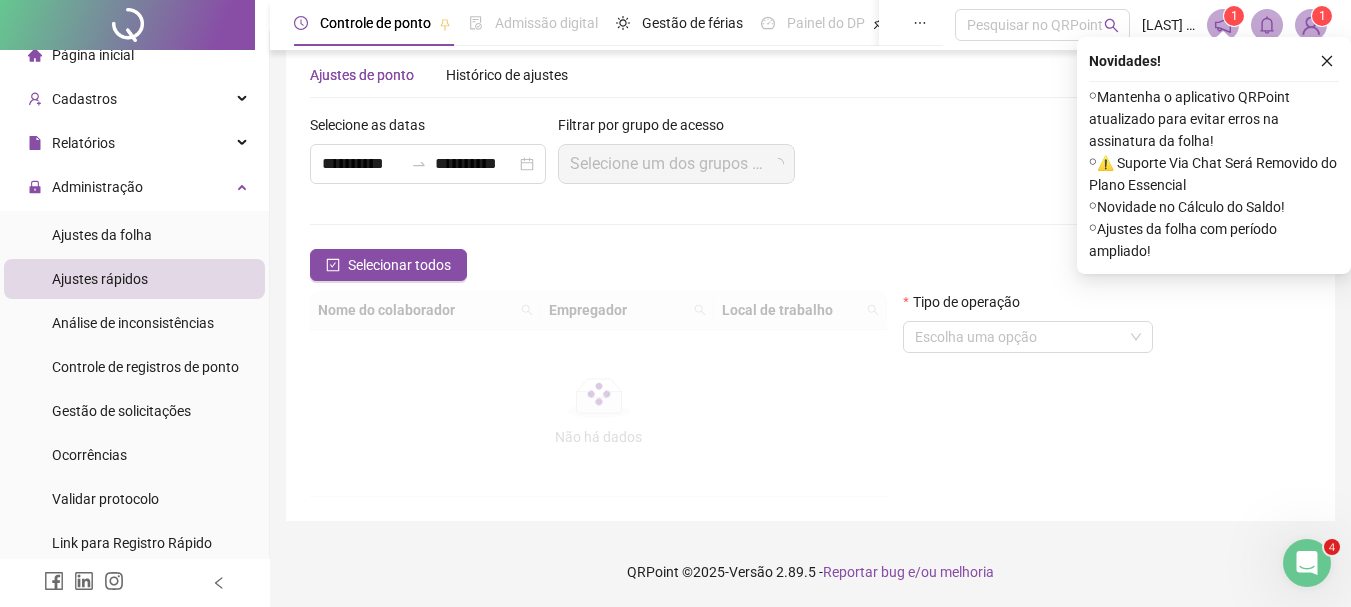 scroll, scrollTop: 22, scrollLeft: 0, axis: vertical 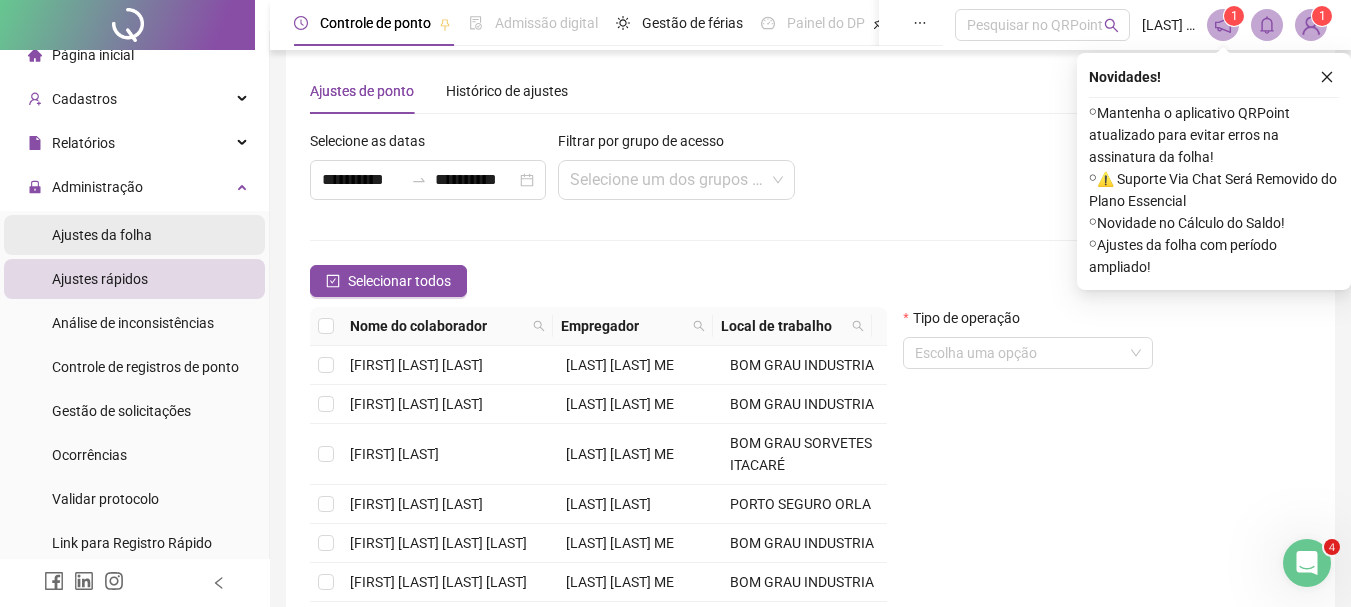 click on "Ajustes da folha" at bounding box center [102, 235] 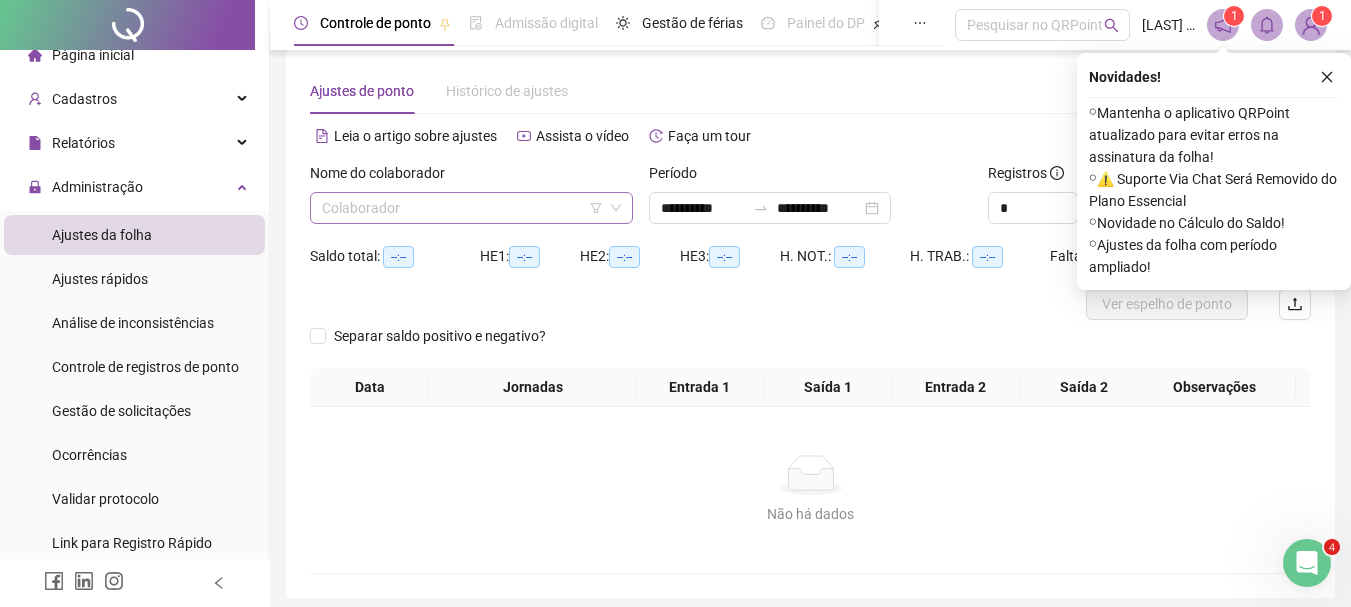 click at bounding box center [462, 208] 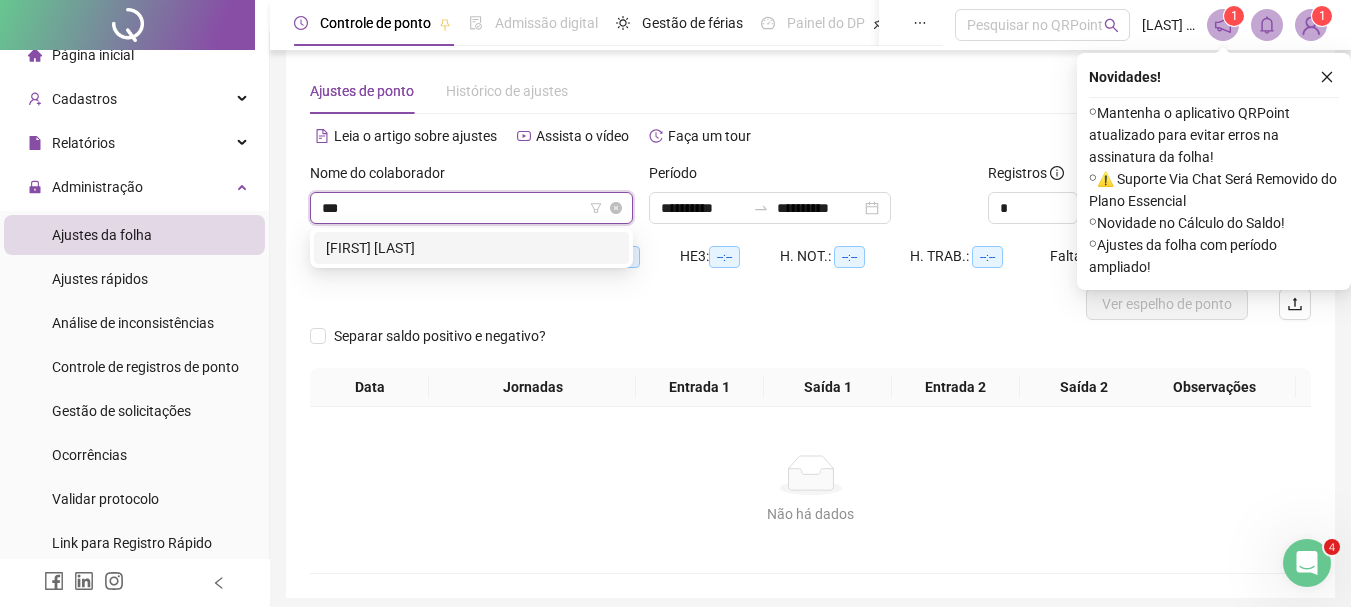 type on "****" 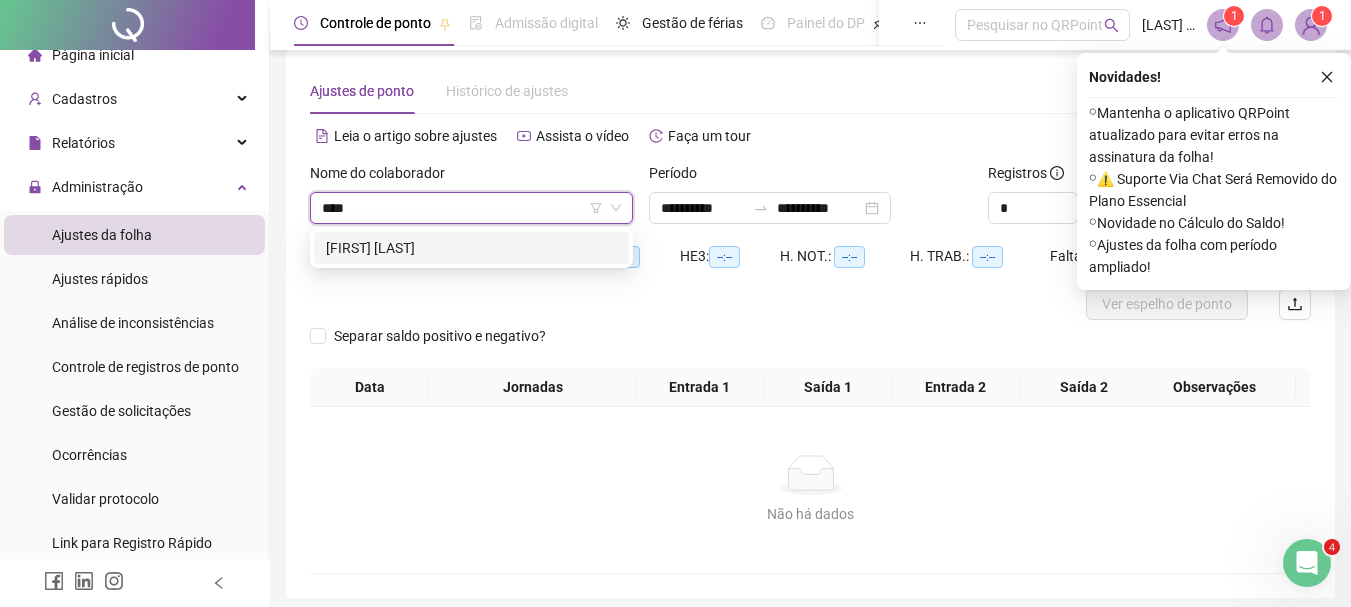 click on "[FIRST] [LAST]" at bounding box center [471, 248] 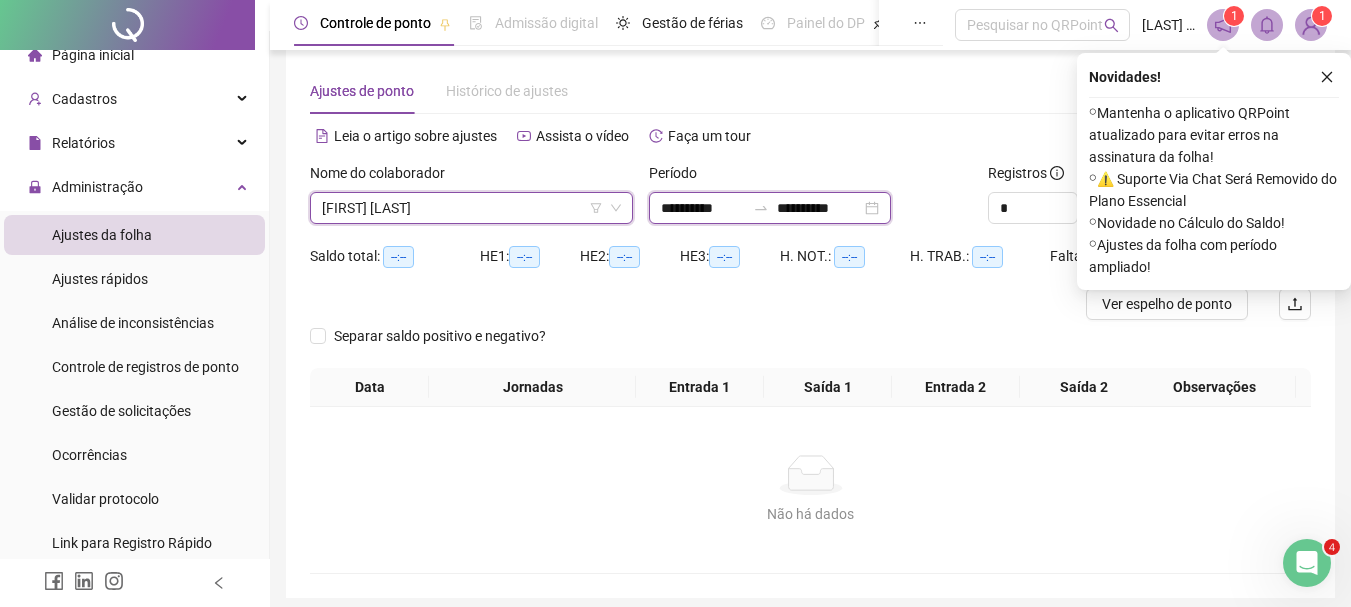 click on "**********" at bounding box center [703, 208] 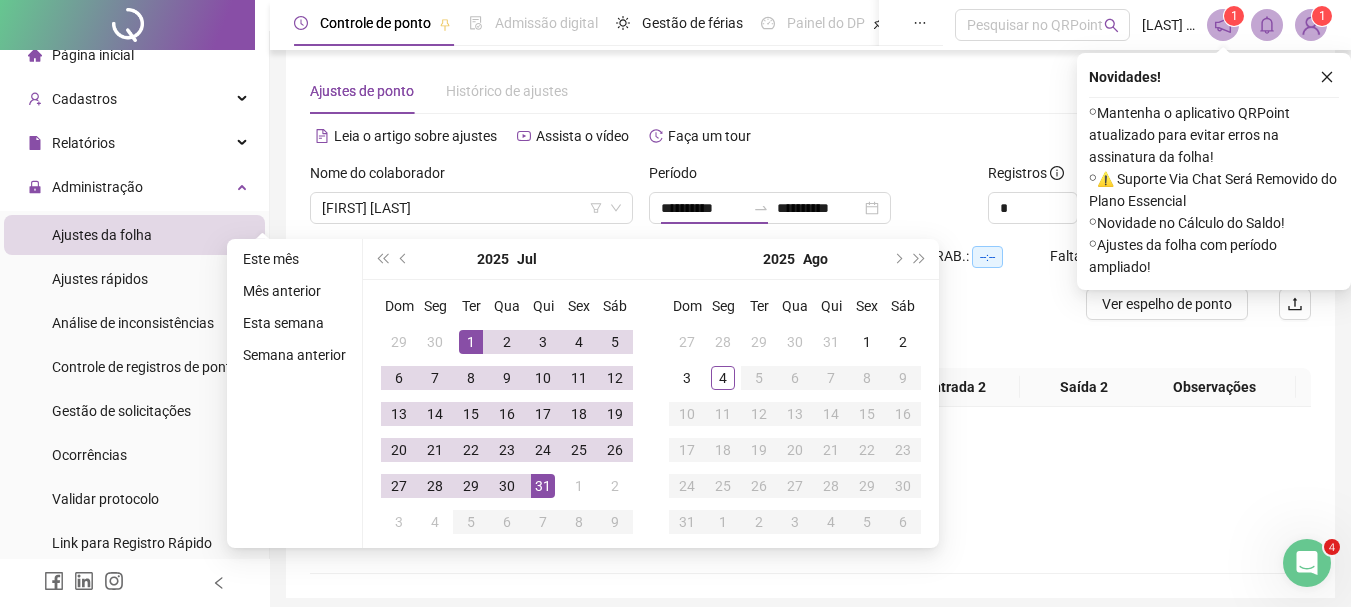 click on "Separar saldo positivo e negativo?" at bounding box center [810, 344] 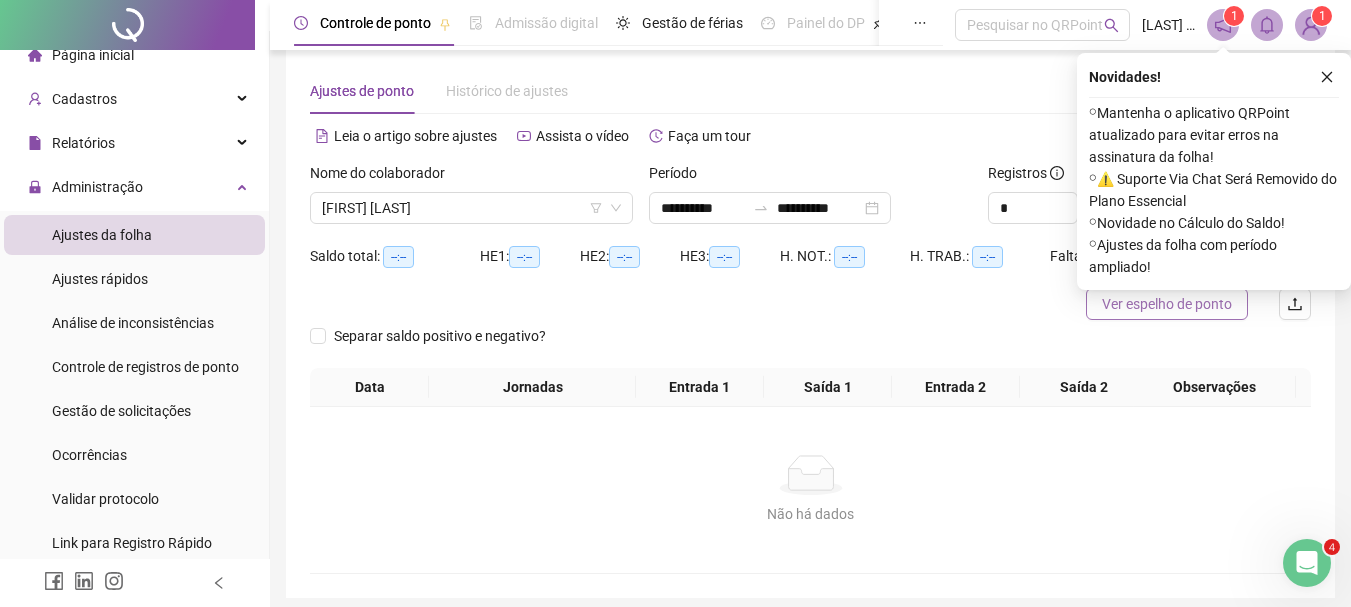 click on "Ver espelho de ponto" at bounding box center [1167, 304] 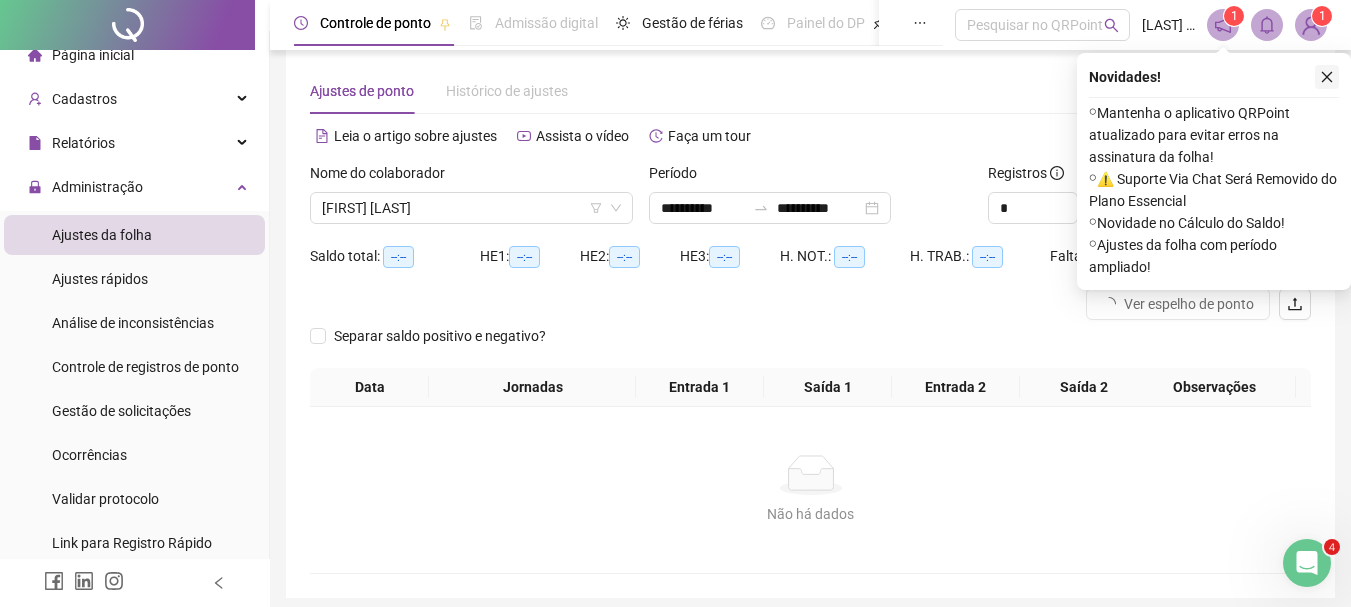 click 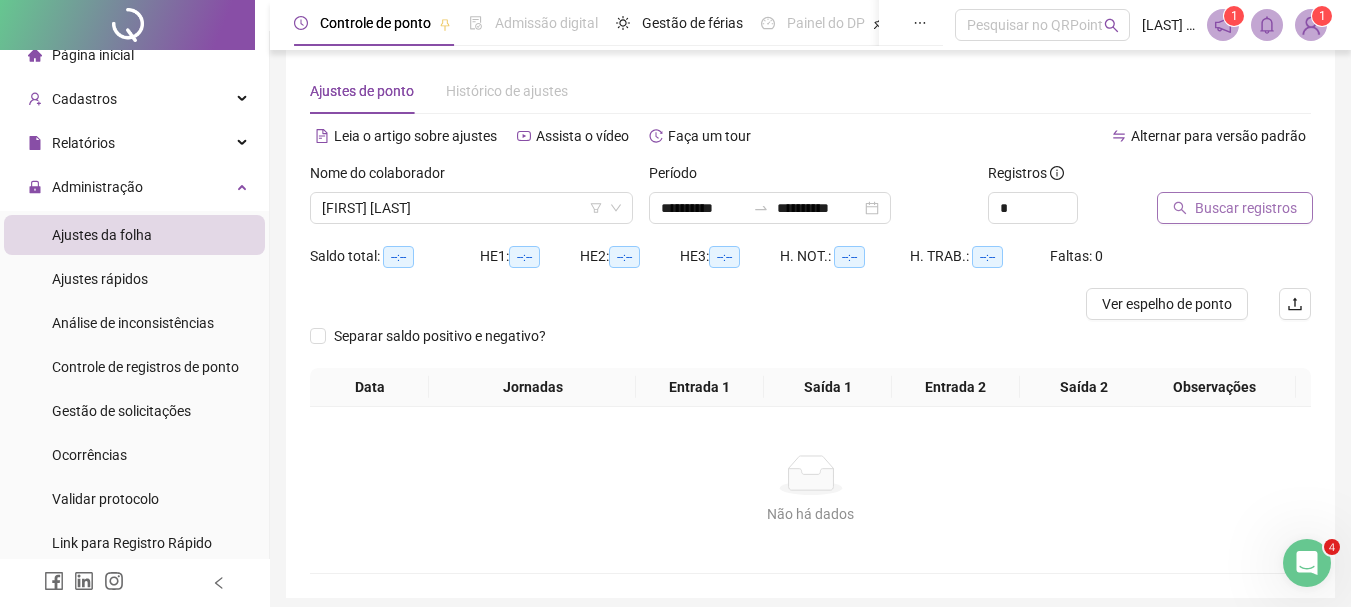 click on "Buscar registros" at bounding box center (1235, 208) 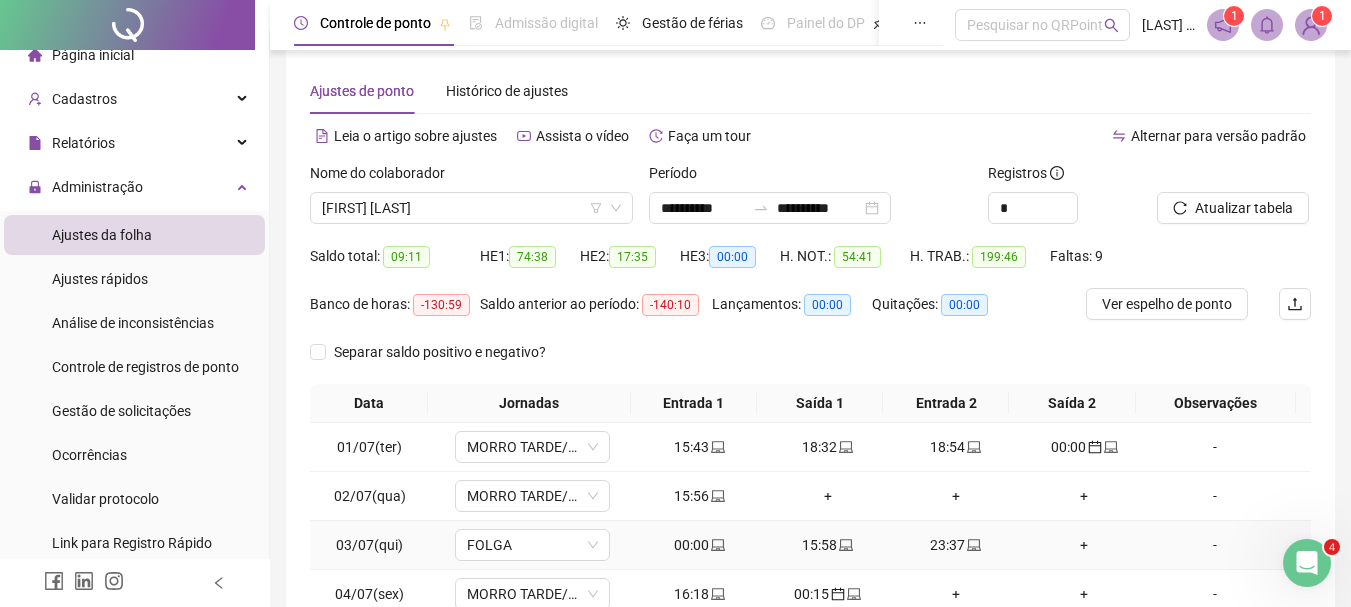 click on "00:00" at bounding box center [700, 545] 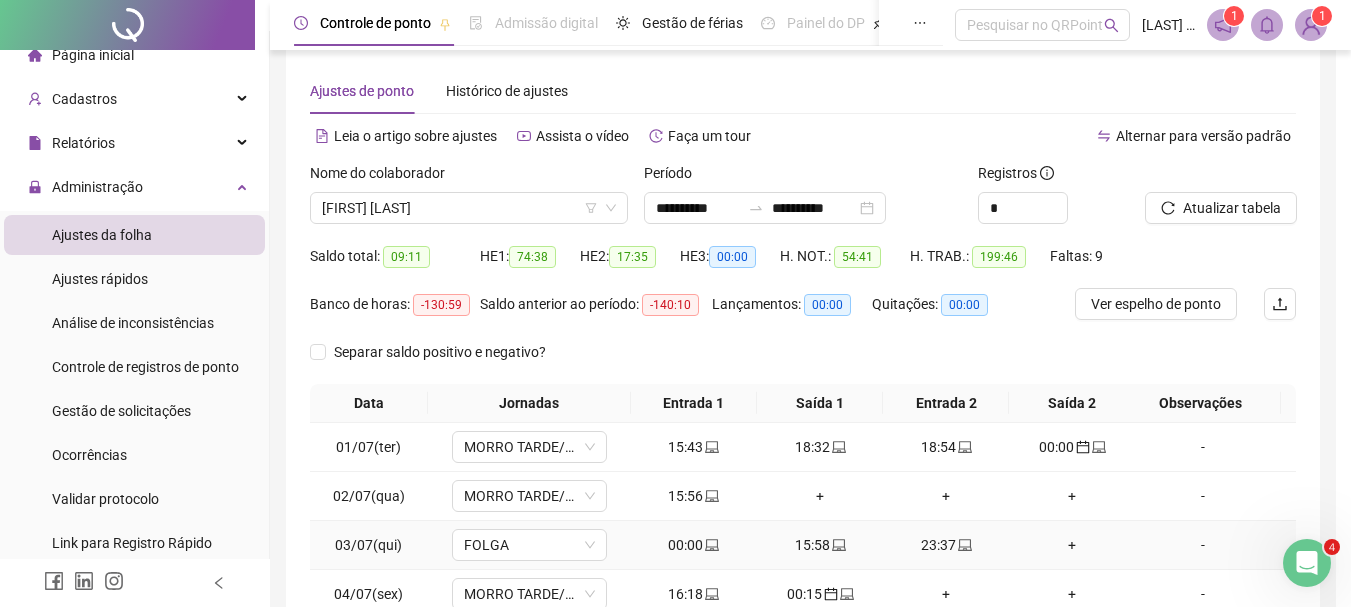 type on "**********" 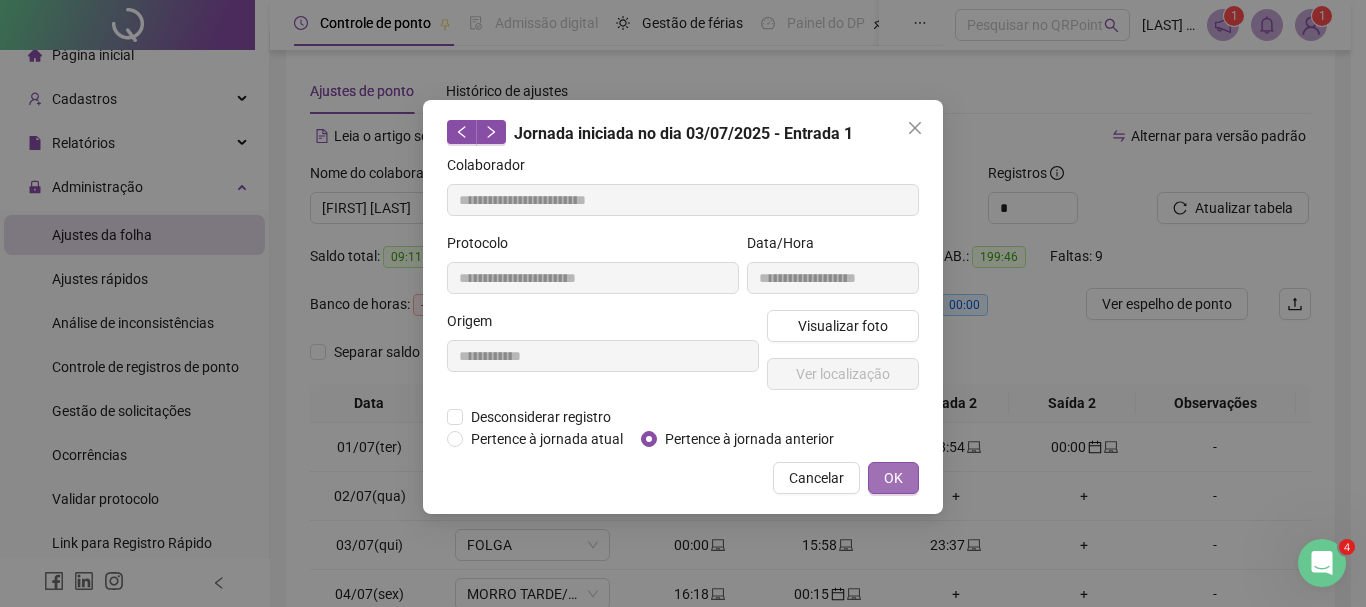 click on "OK" at bounding box center [893, 478] 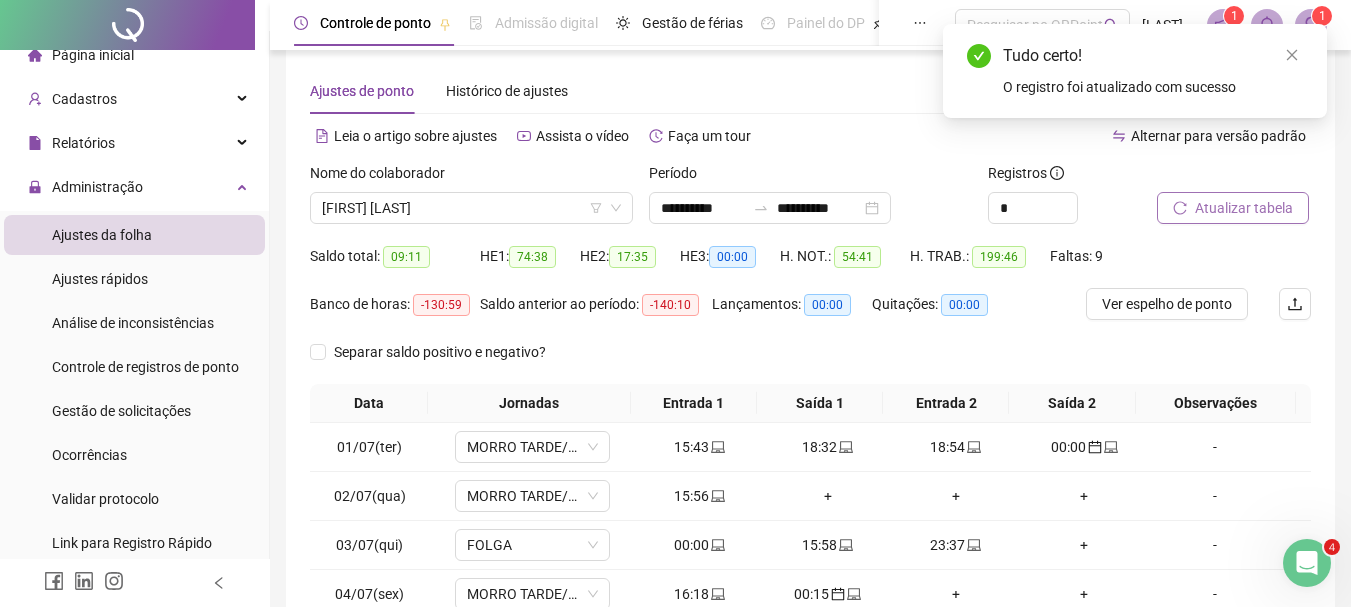 click on "Atualizar tabela" at bounding box center [1244, 208] 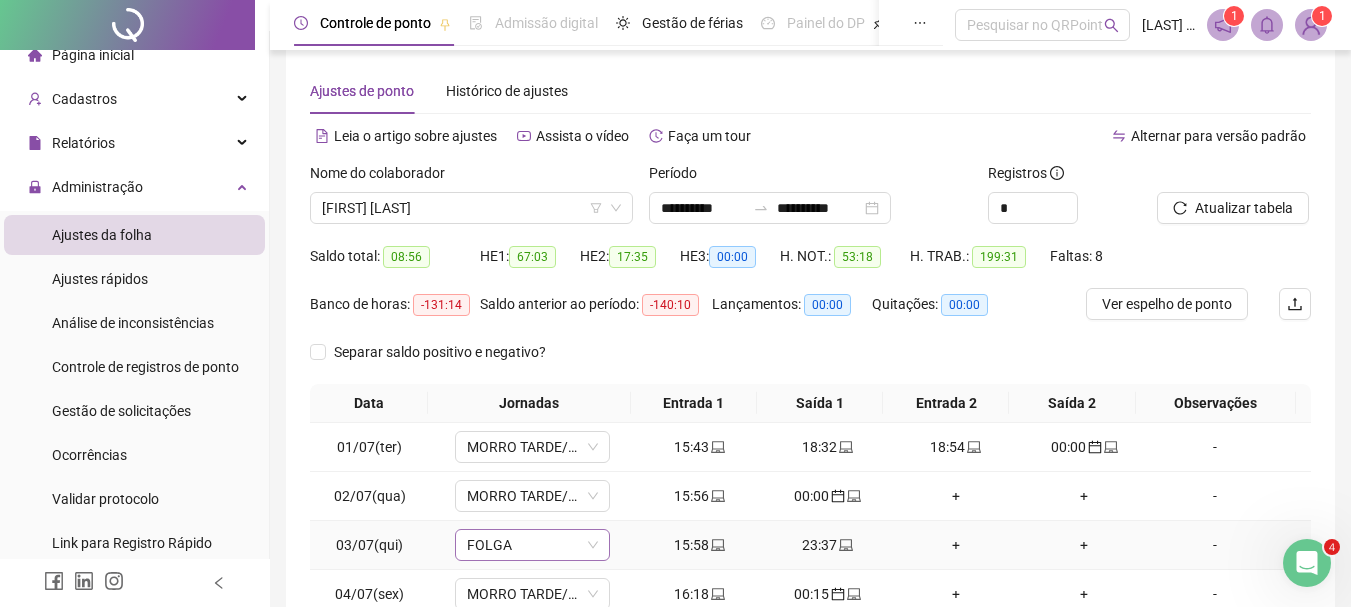 click on "FOLGA" at bounding box center [532, 545] 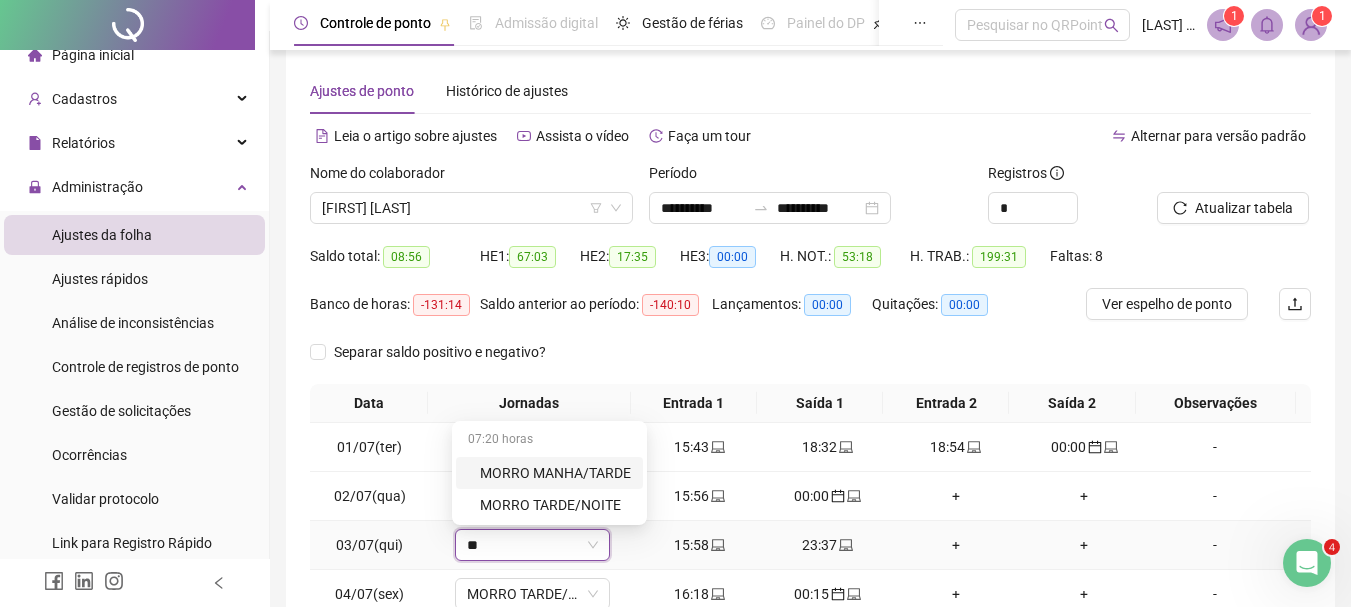 type on "***" 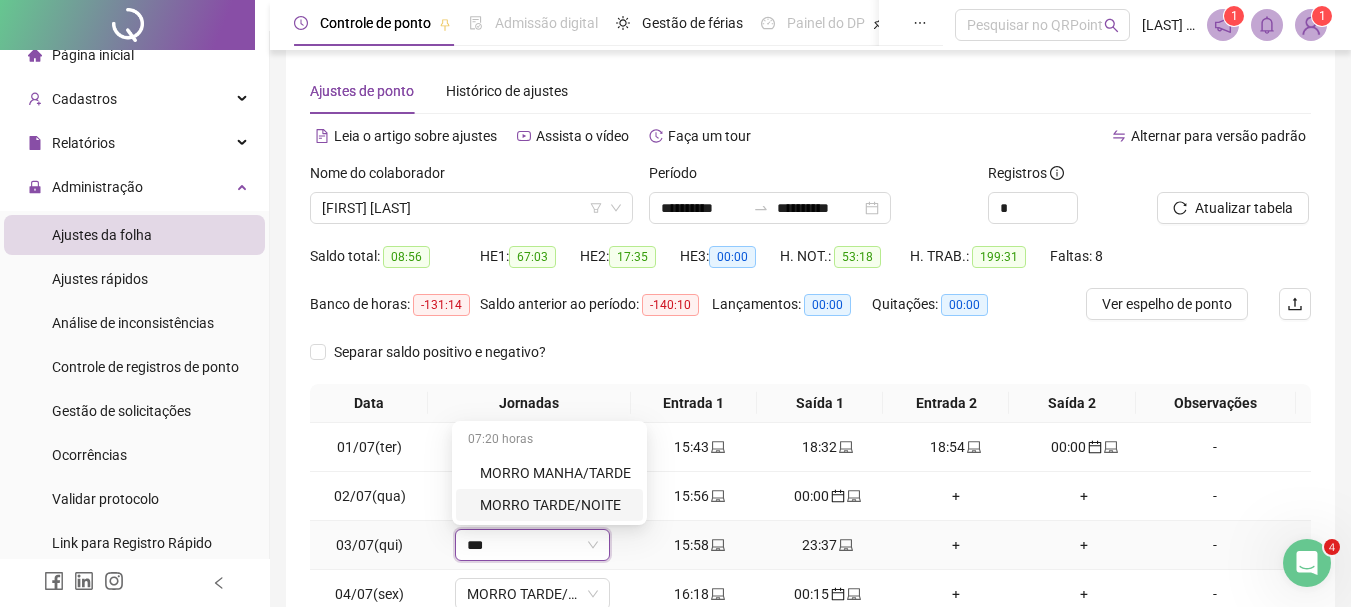 click on "MORRO TARDE/NOITE" at bounding box center (555, 505) 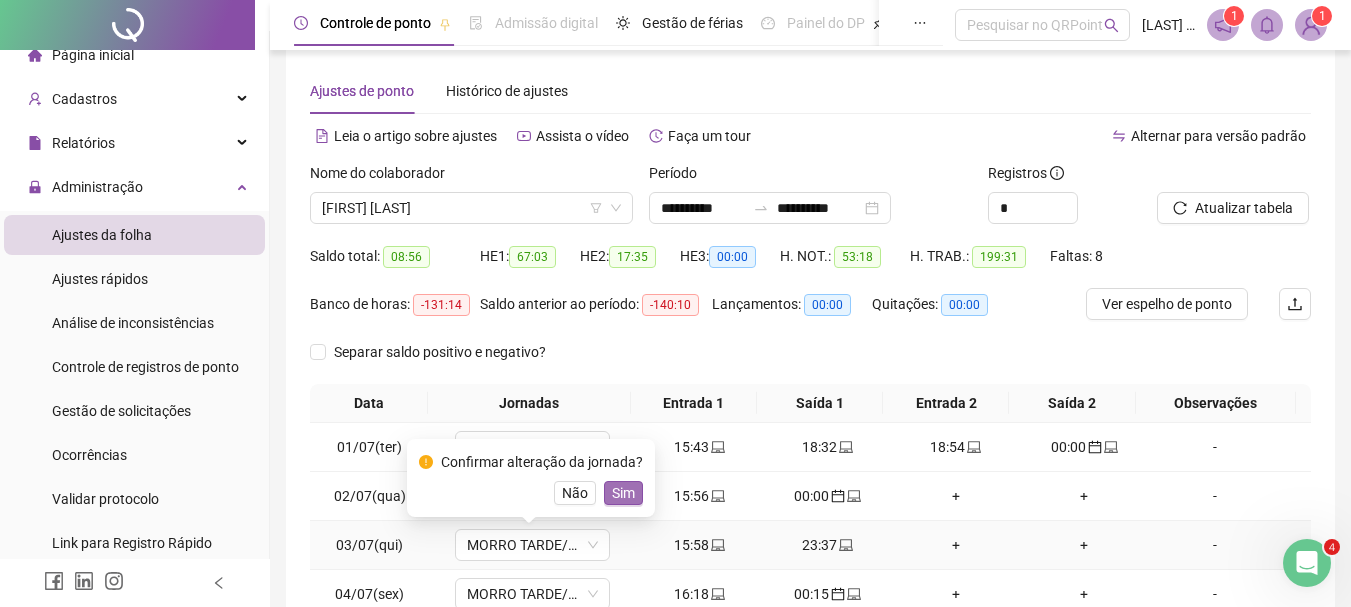 click on "Sim" at bounding box center (623, 493) 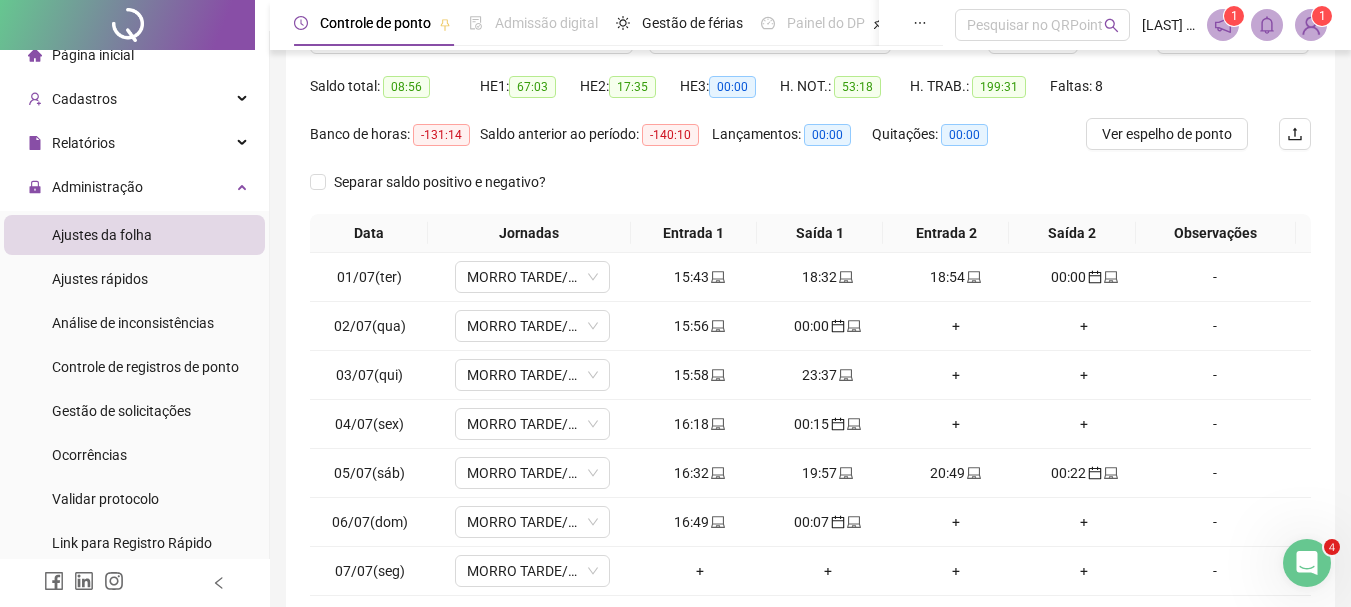 scroll, scrollTop: 206, scrollLeft: 0, axis: vertical 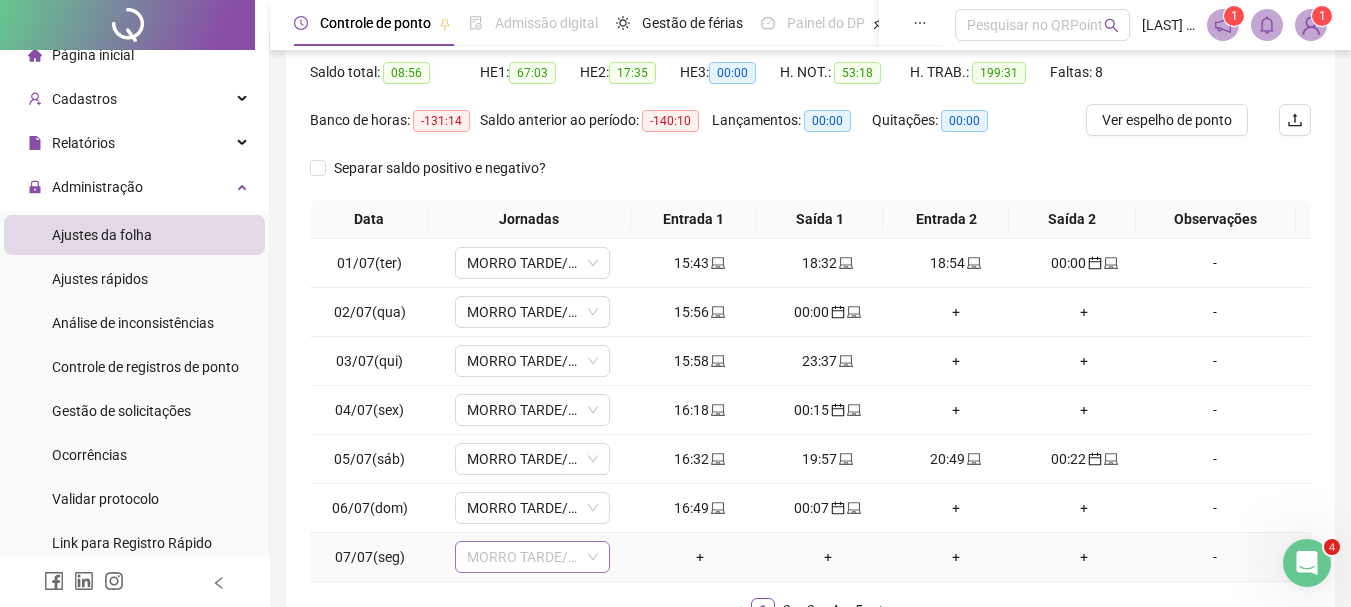 click on "MORRO TARDE/NOITE" at bounding box center [532, 557] 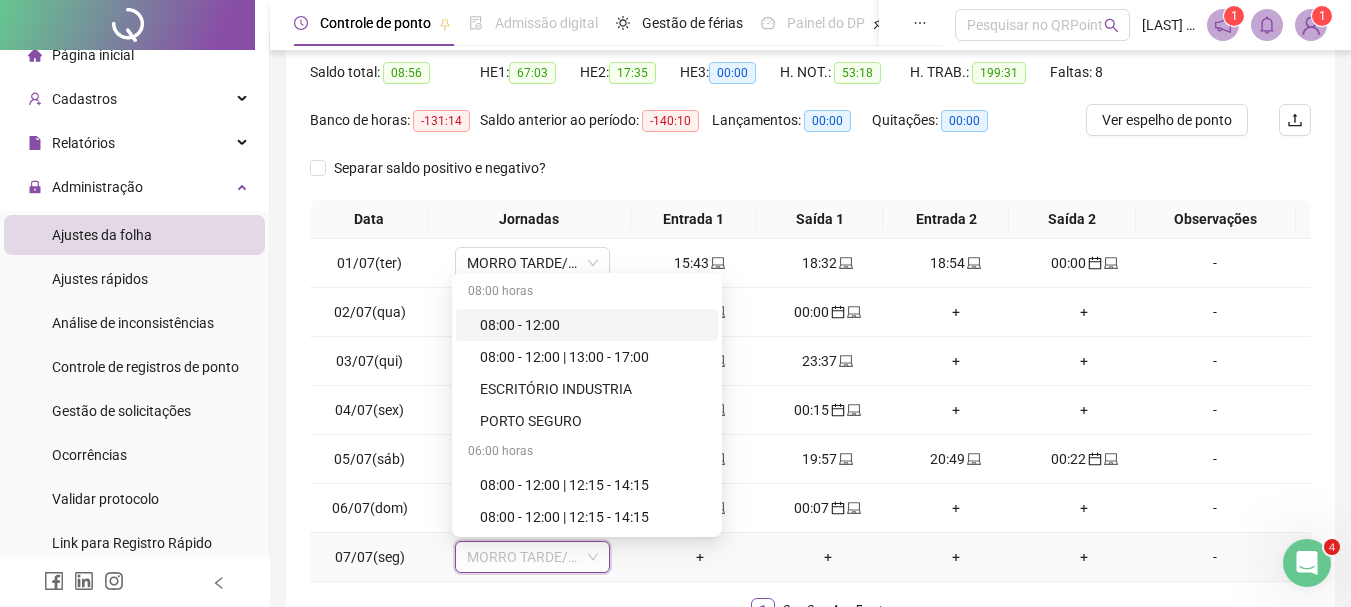 type on "*" 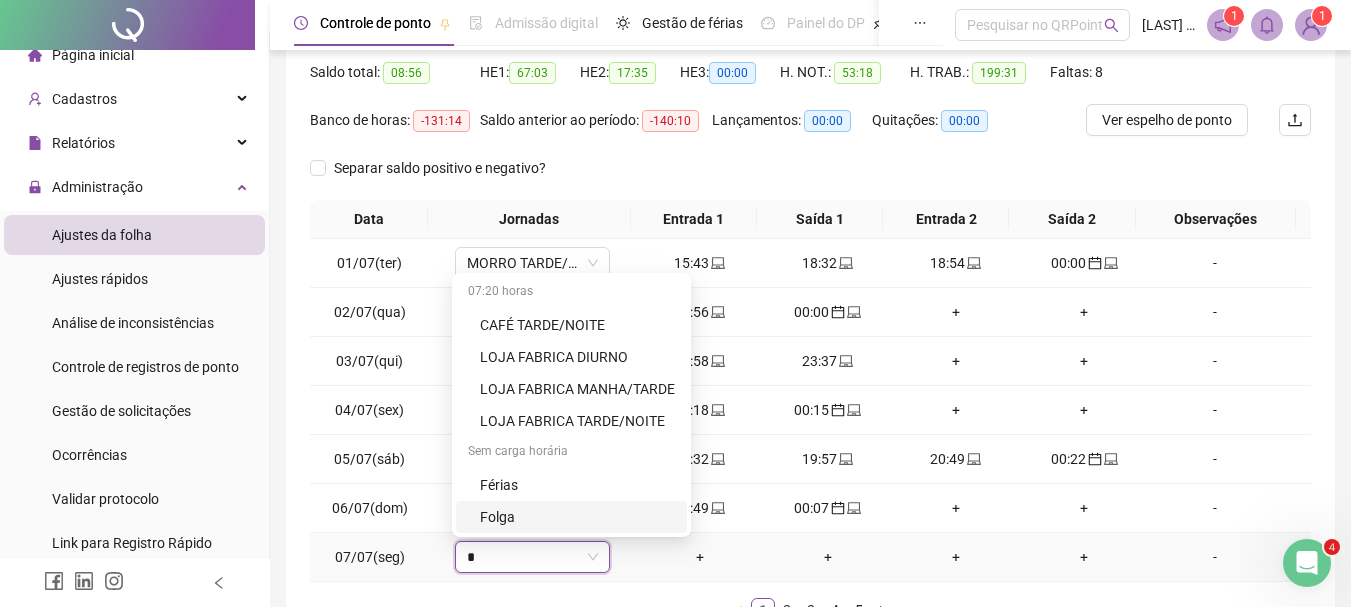 click on "Folga" at bounding box center (577, 517) 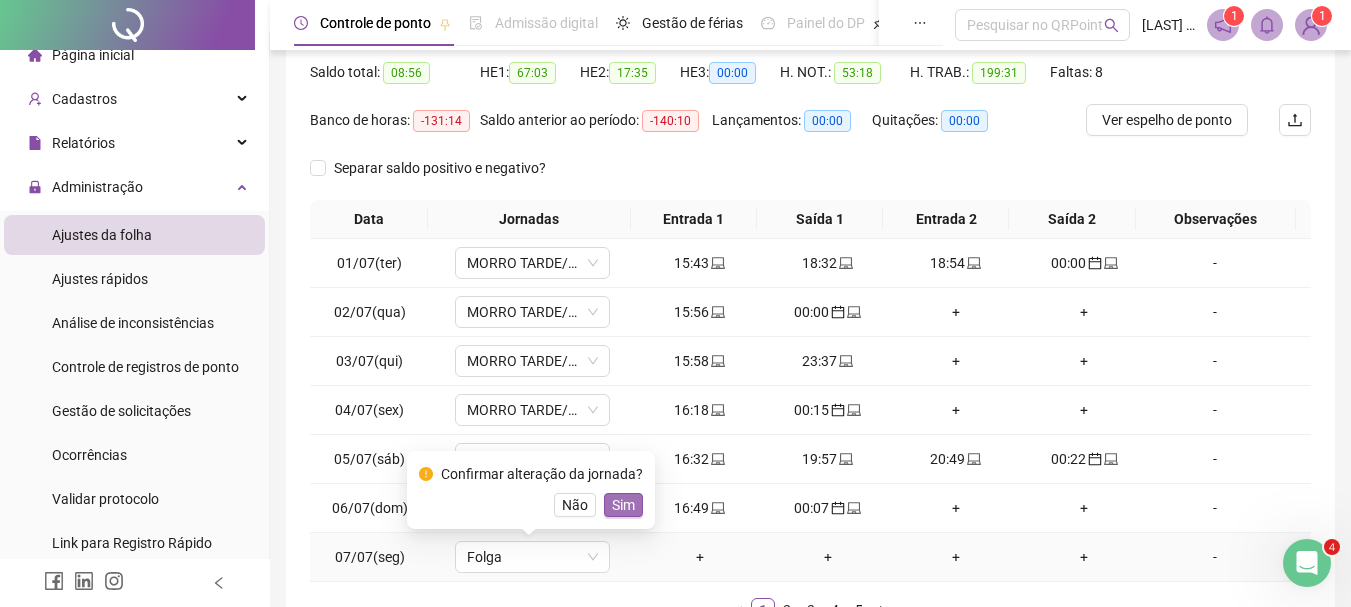 click on "Sim" at bounding box center [623, 505] 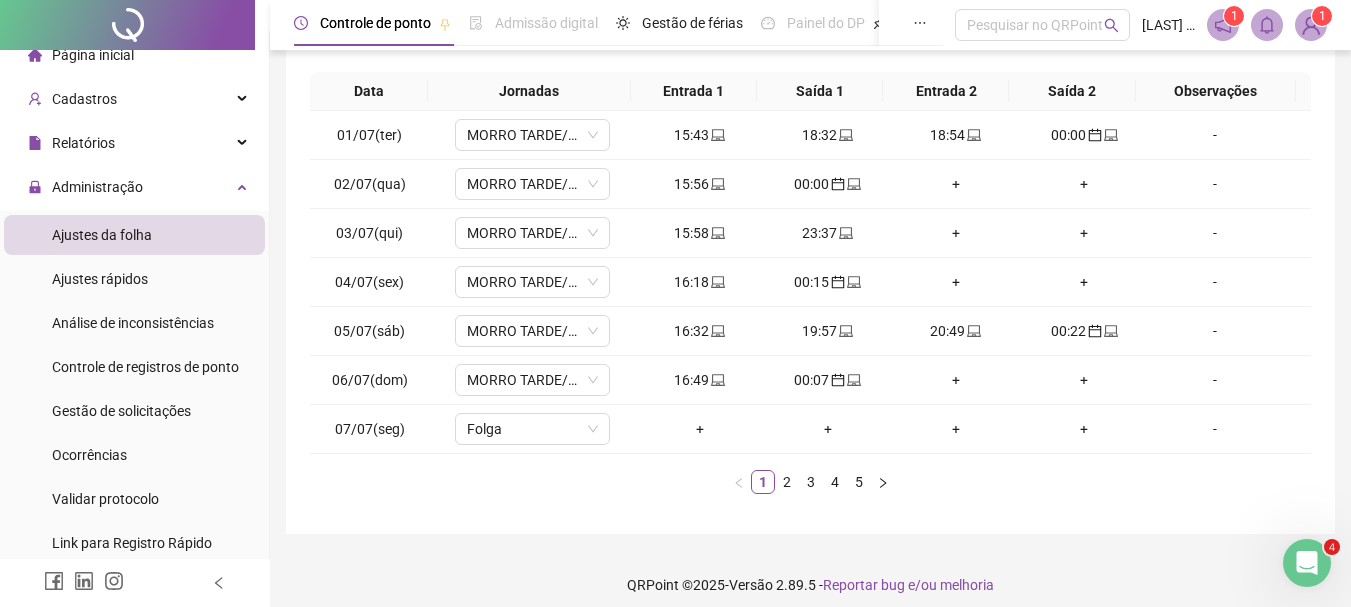 scroll, scrollTop: 344, scrollLeft: 0, axis: vertical 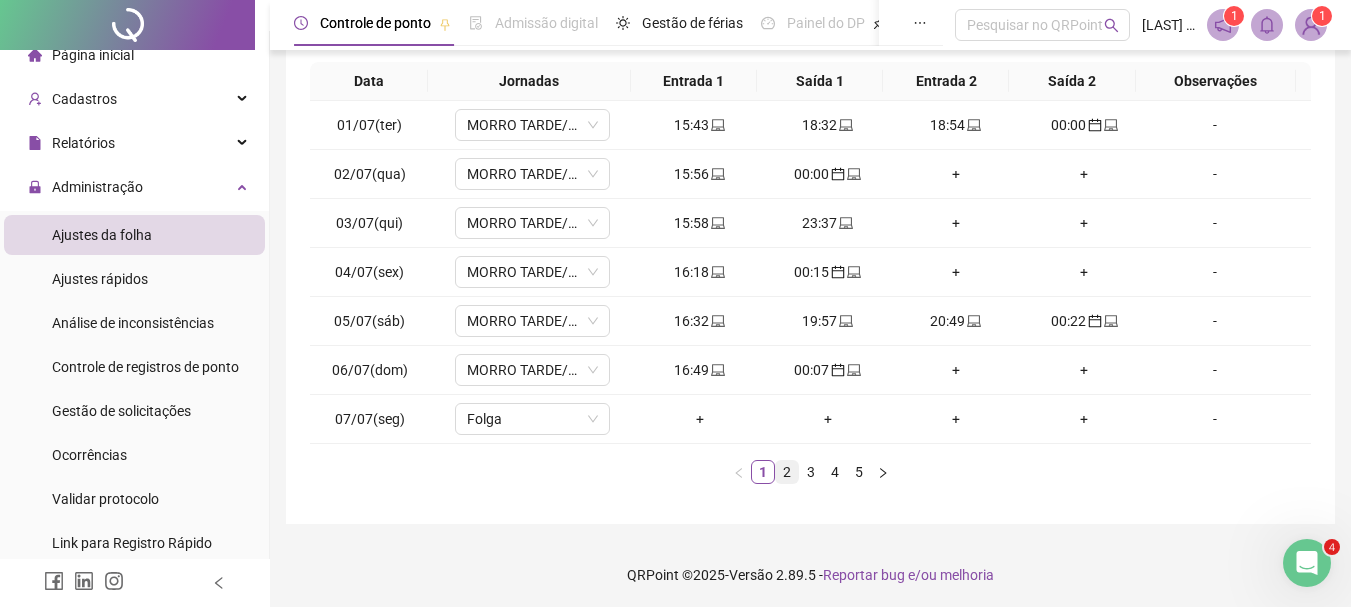 click on "2" at bounding box center (787, 472) 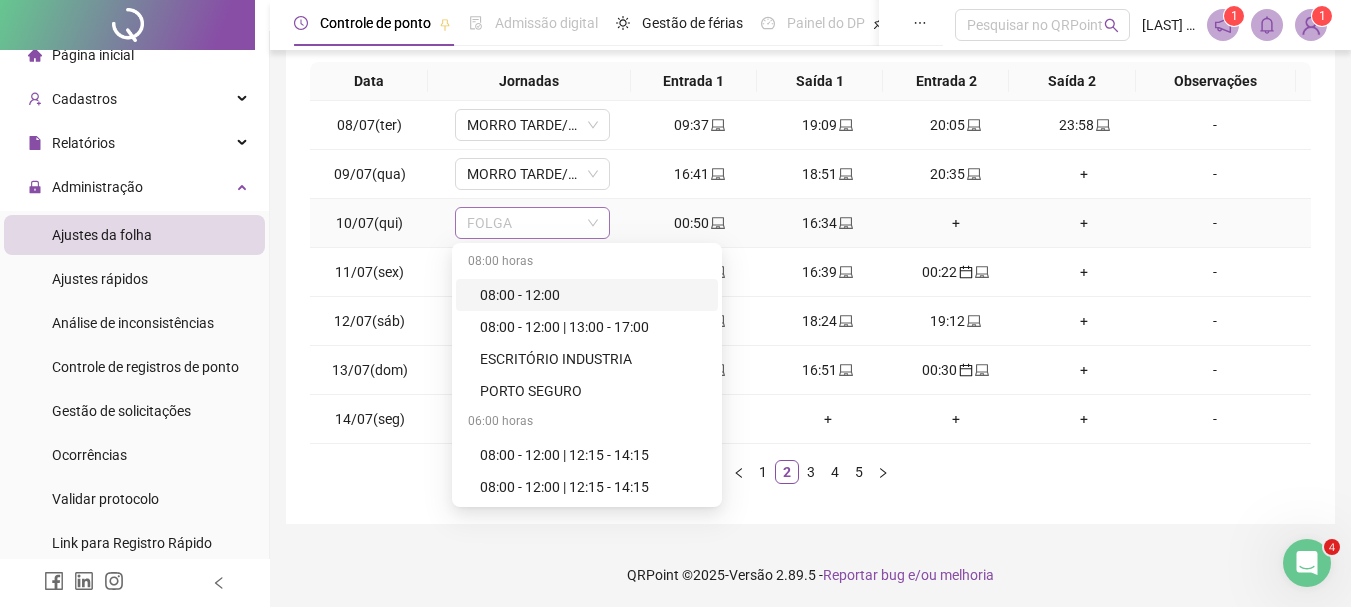 click on "FOLGA" at bounding box center [532, 223] 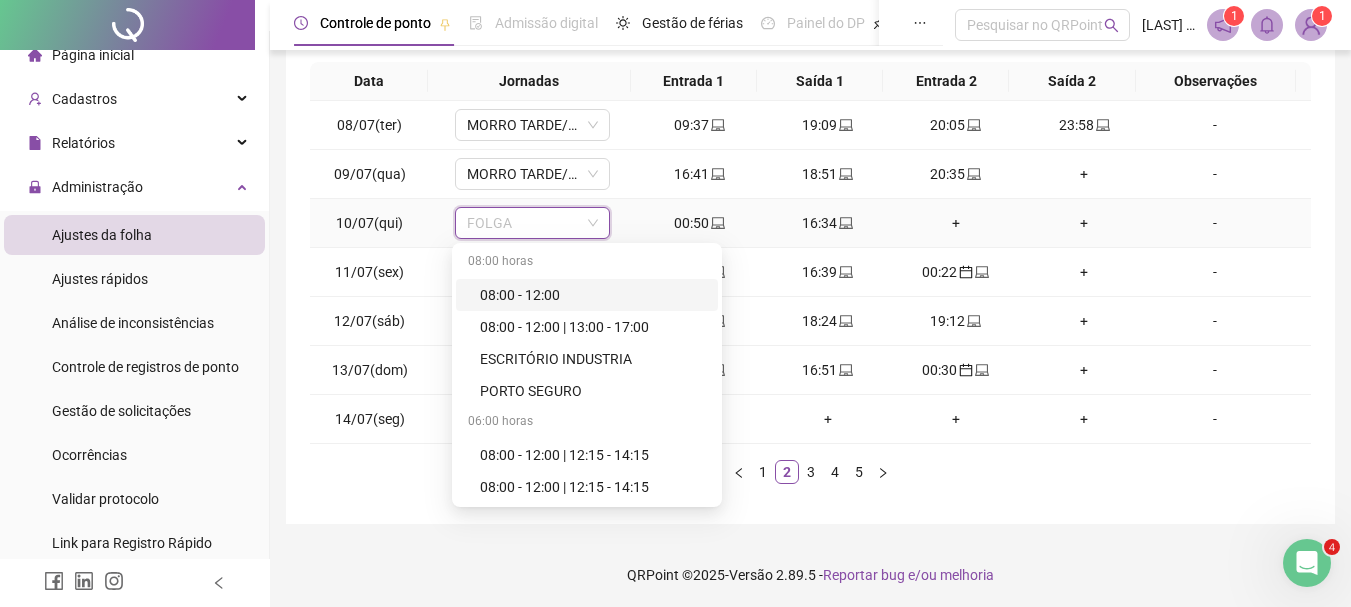 type on "*" 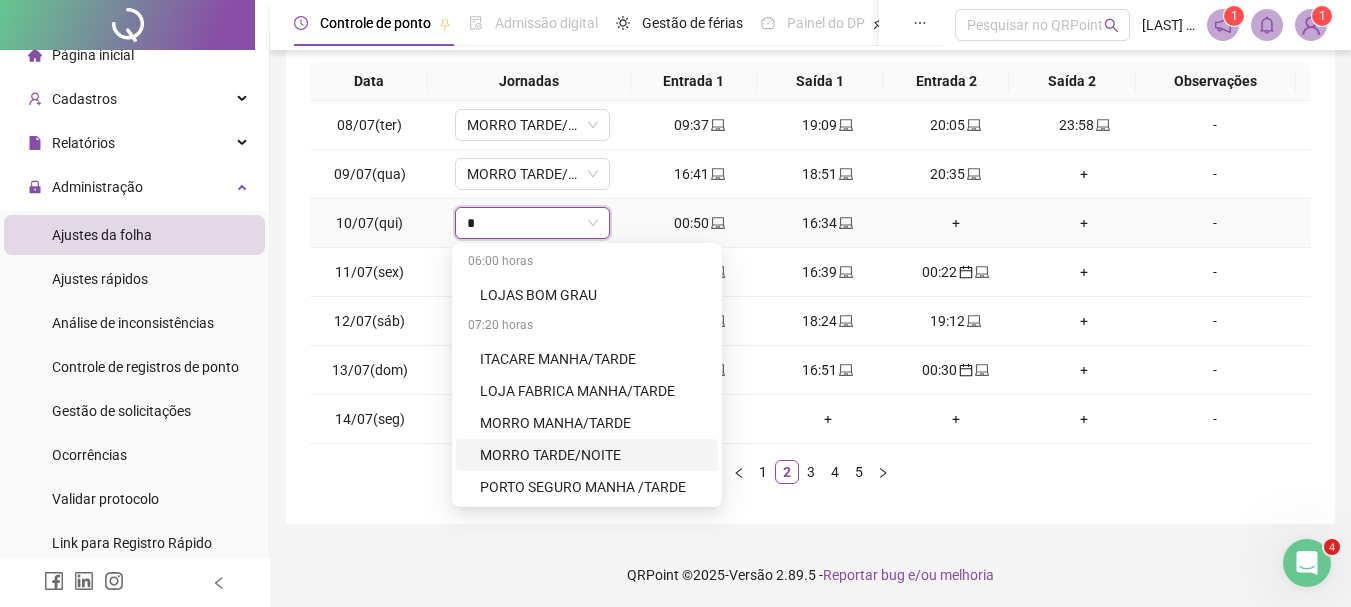 click on "MORRO TARDE/NOITE" at bounding box center [593, 455] 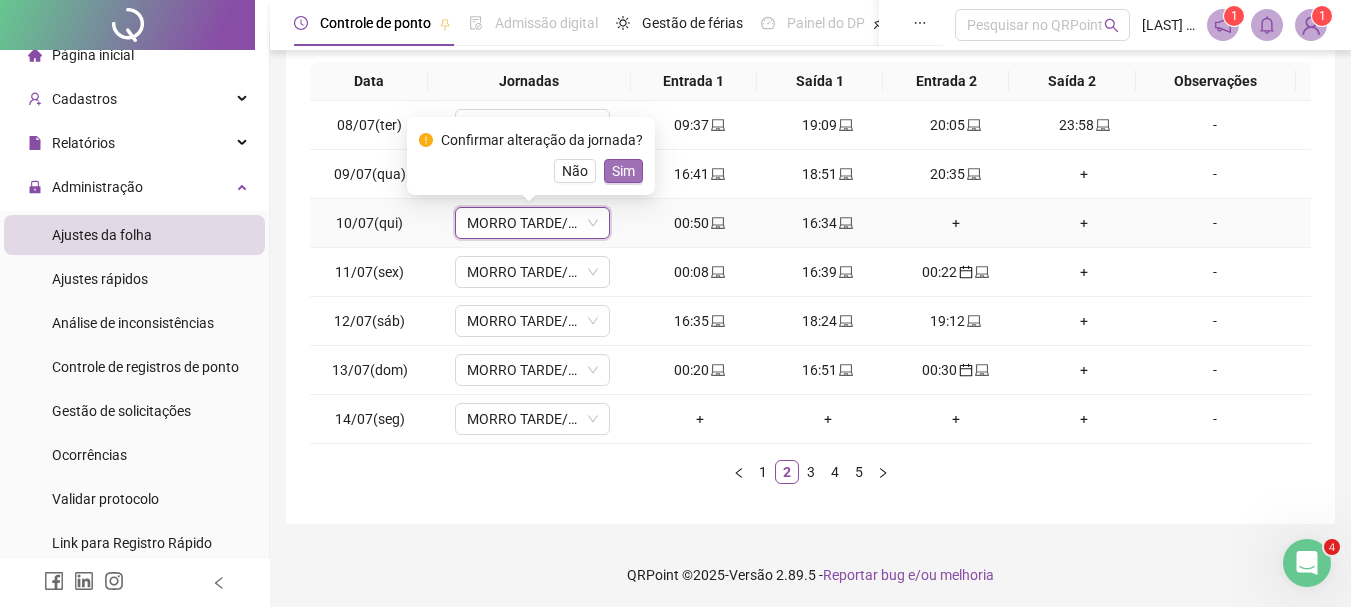 click on "Sim" at bounding box center [623, 171] 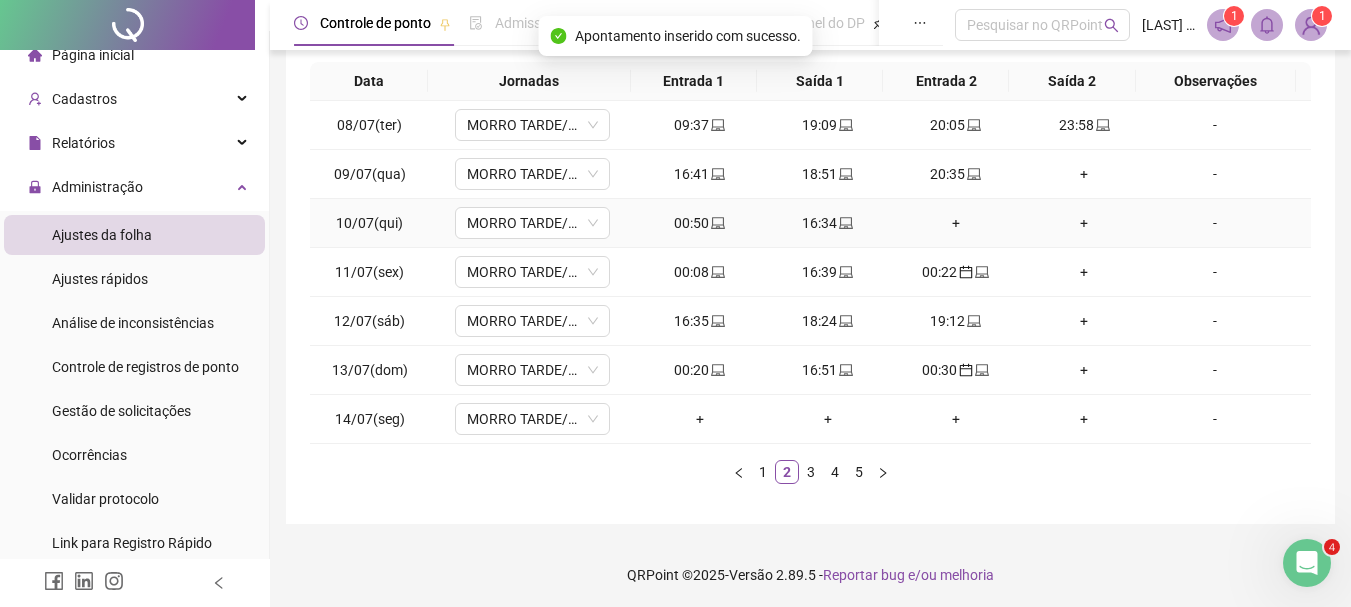 click on "00:50" at bounding box center (700, 223) 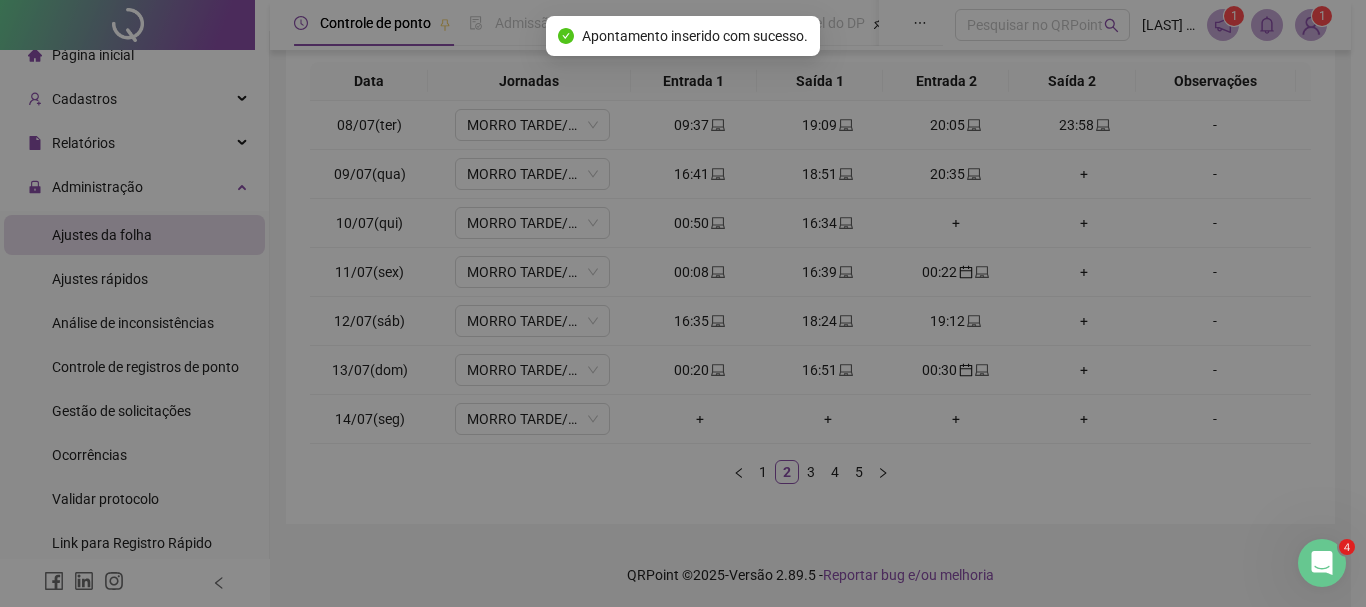 type on "**********" 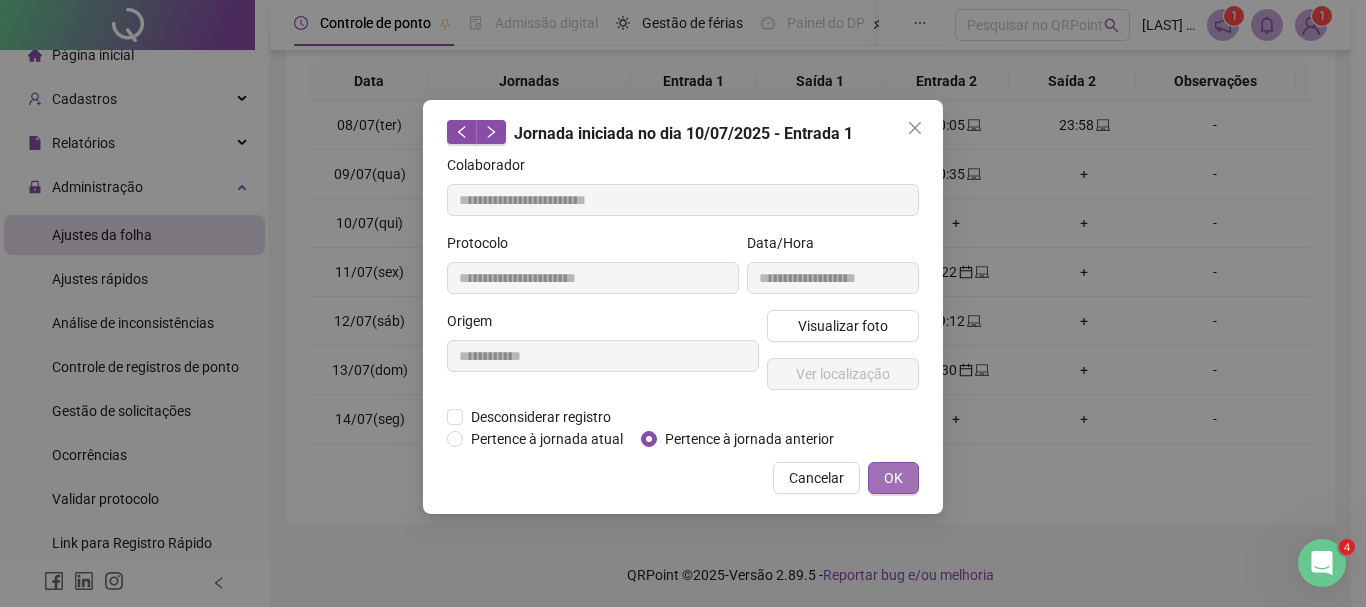 click on "OK" at bounding box center (893, 478) 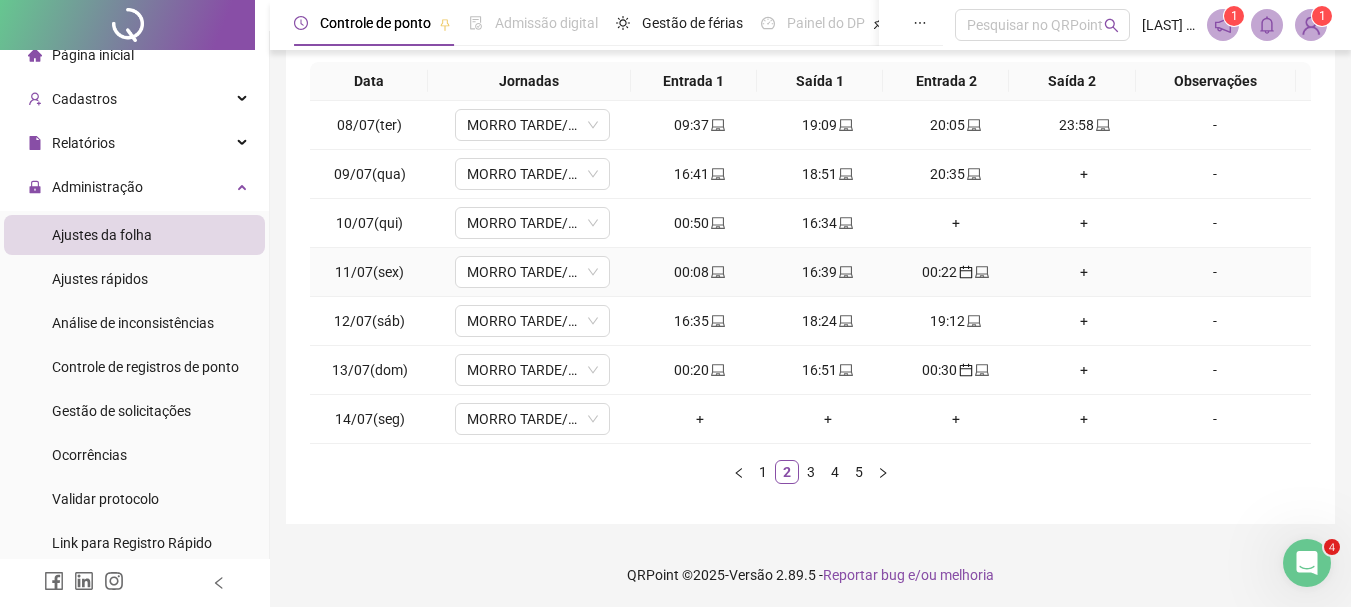 click on "00:08" at bounding box center [700, 272] 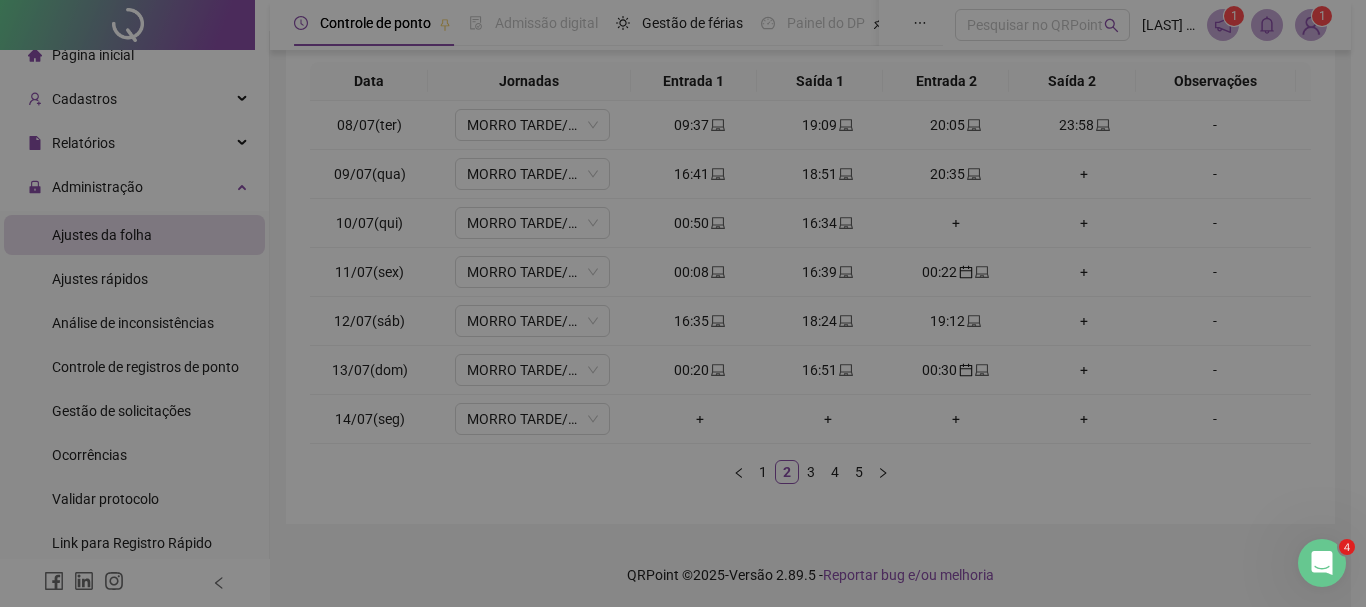 type on "**********" 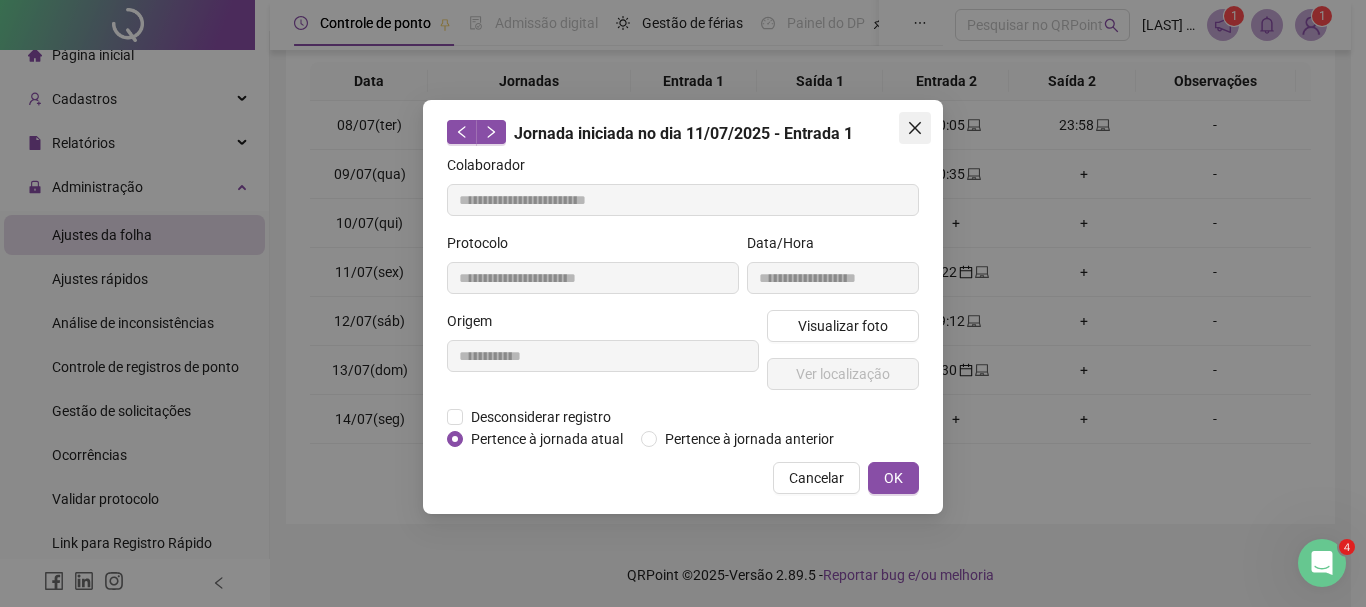 click 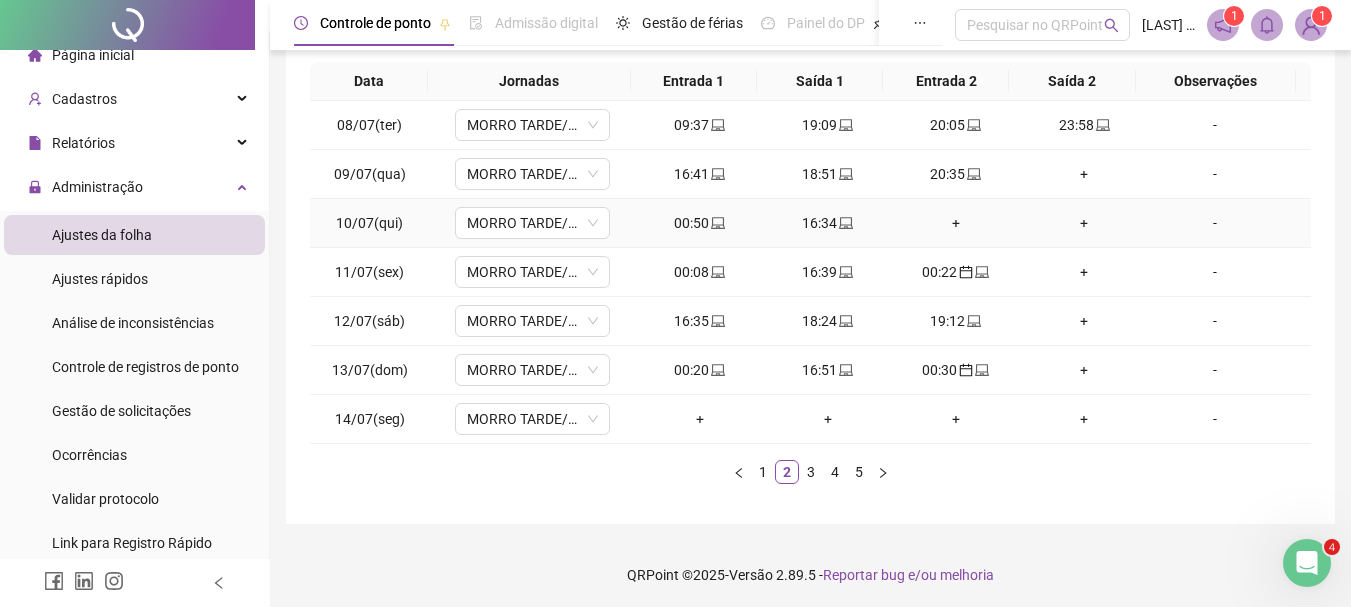 click on "00:50" at bounding box center [700, 223] 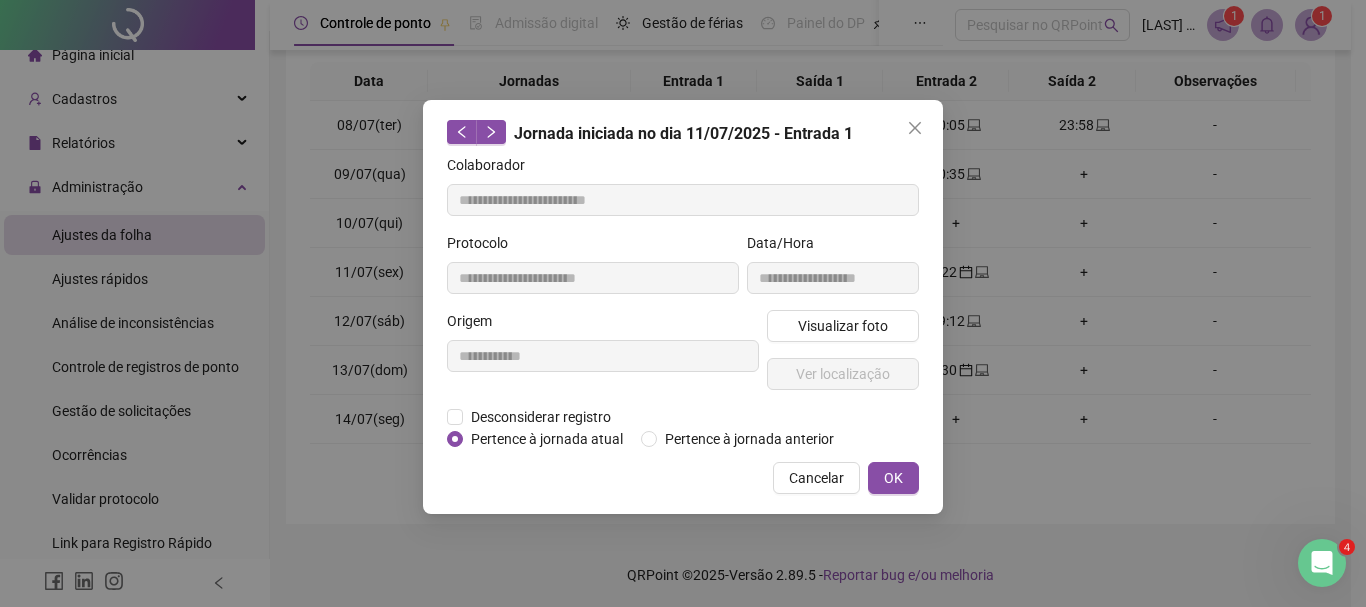 type on "**********" 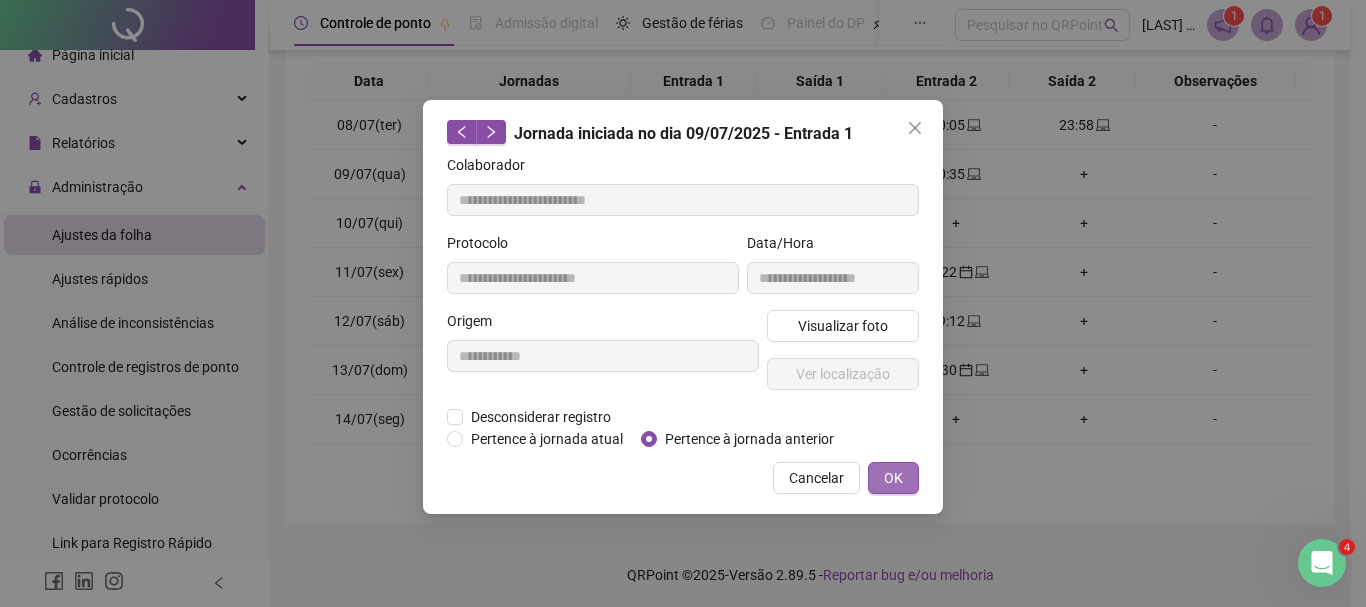 click on "OK" at bounding box center [893, 478] 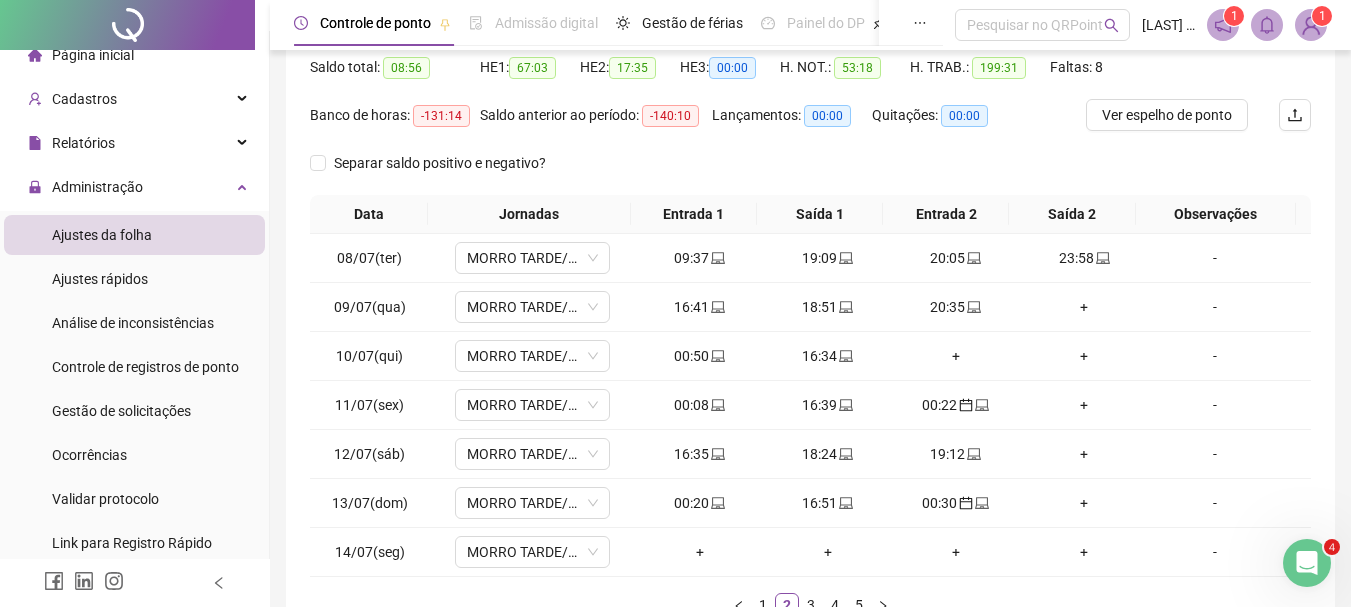 scroll, scrollTop: 190, scrollLeft: 0, axis: vertical 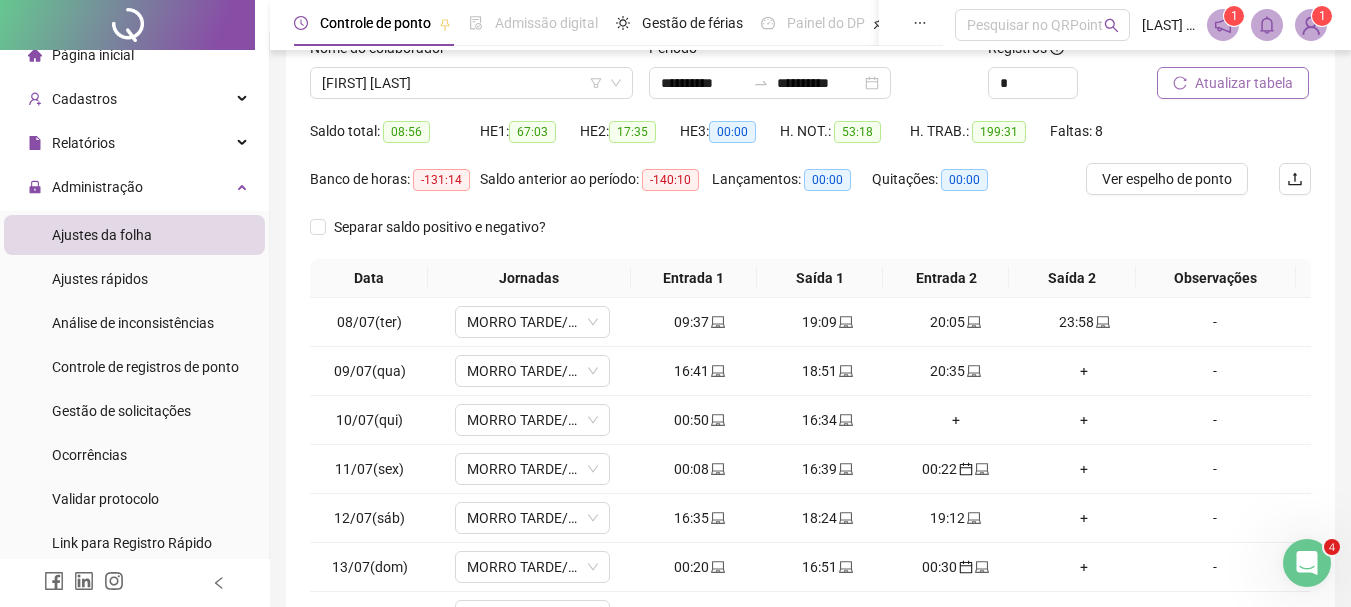 click on "Atualizar tabela" at bounding box center [1233, 83] 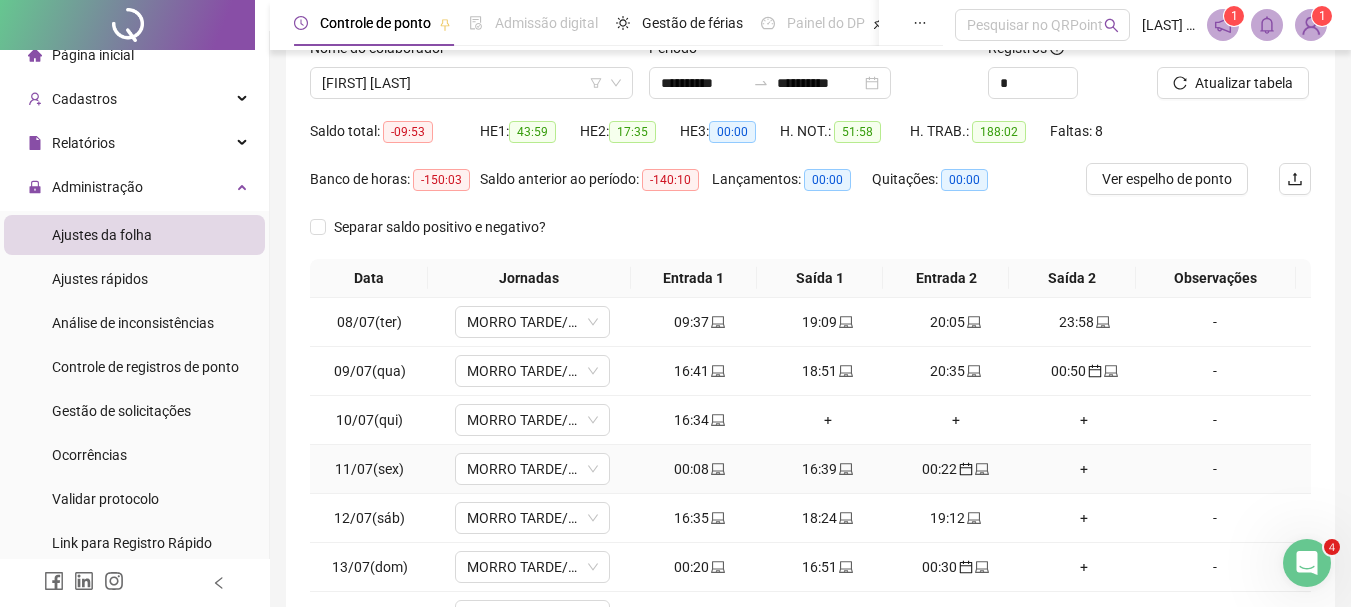 click on "00:08" at bounding box center (700, 469) 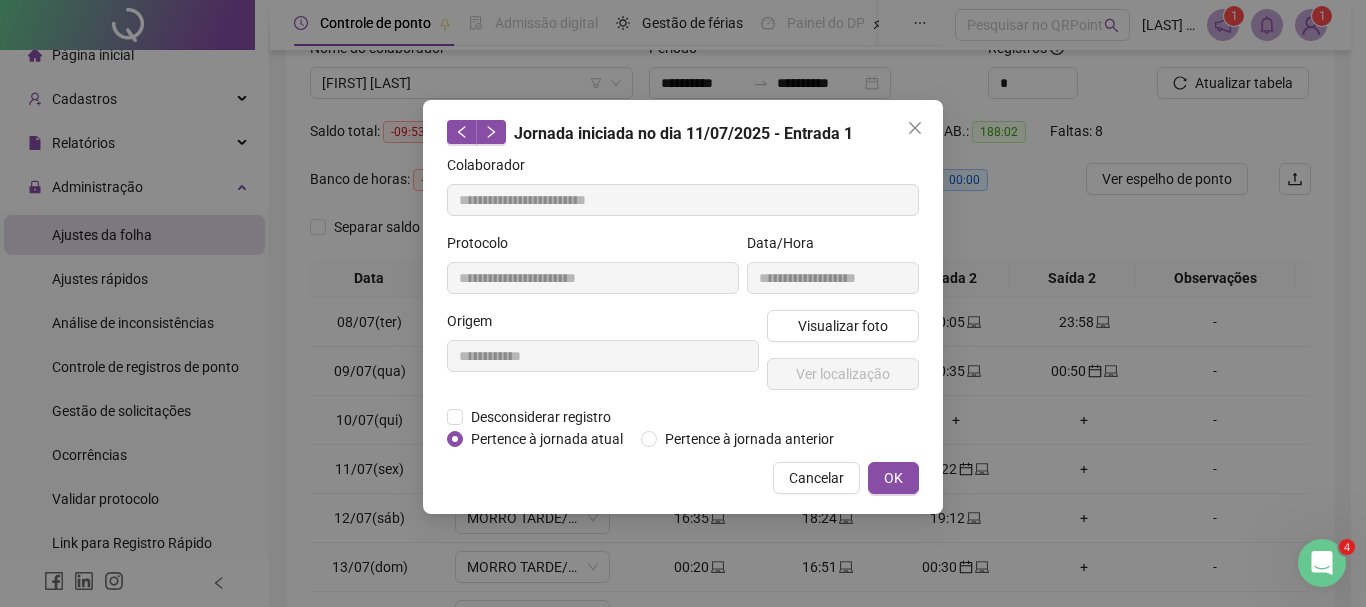 type on "**********" 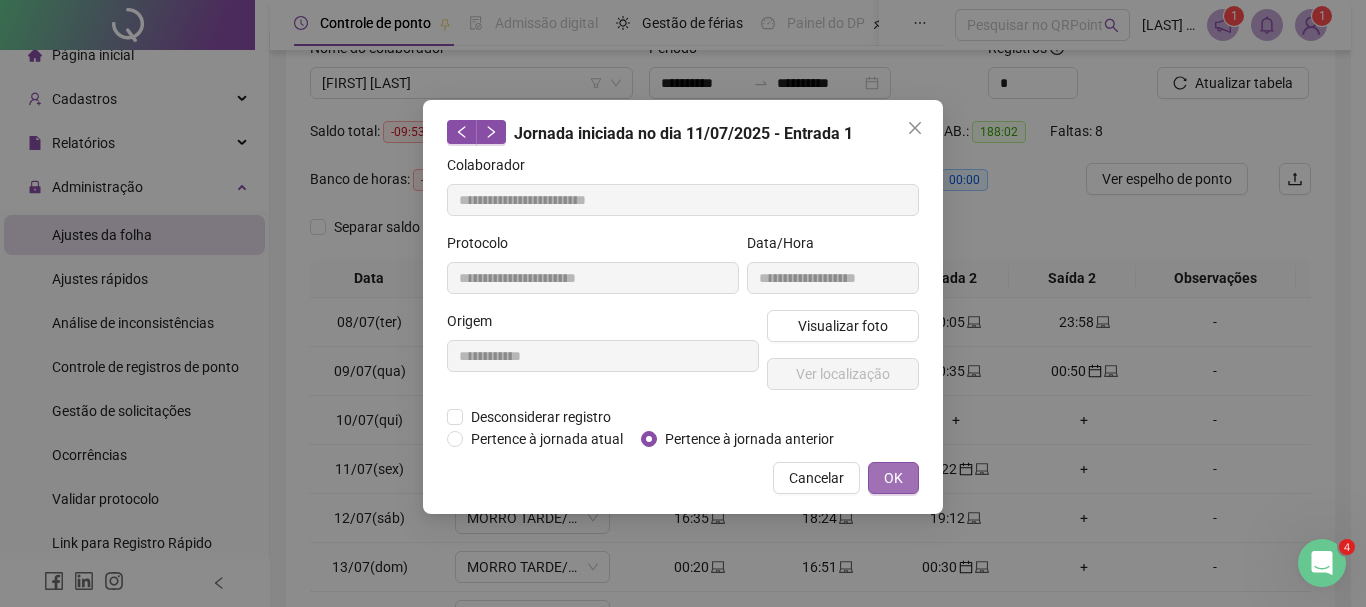 click on "OK" at bounding box center (893, 478) 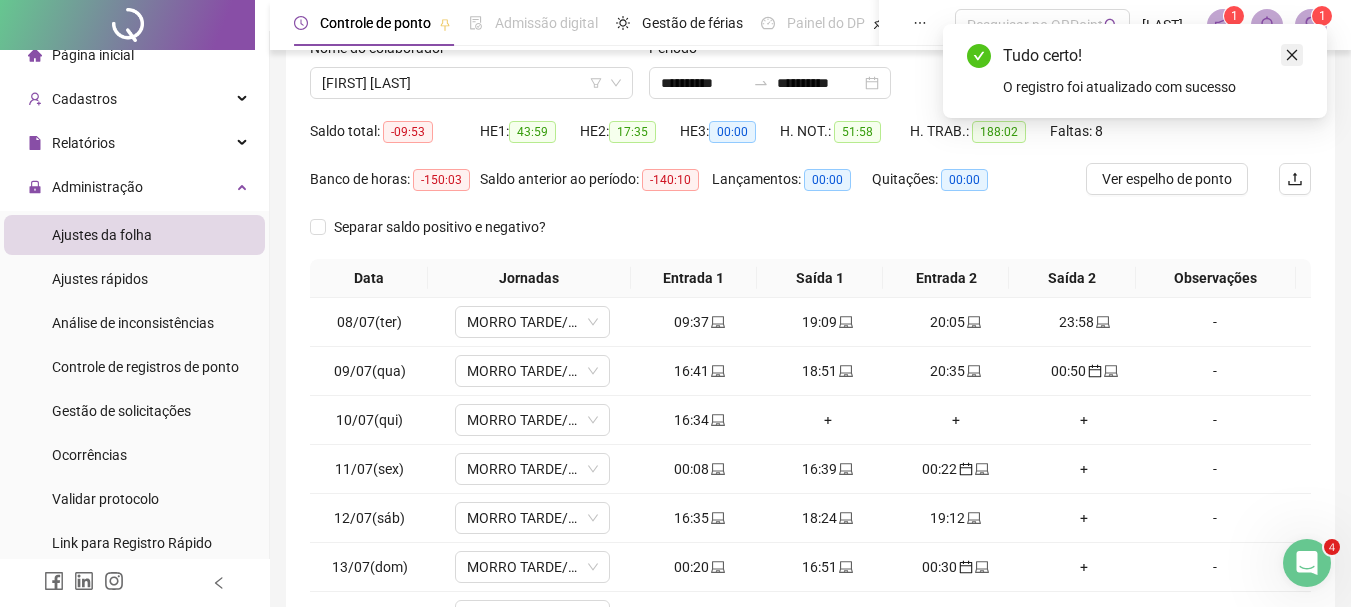 click 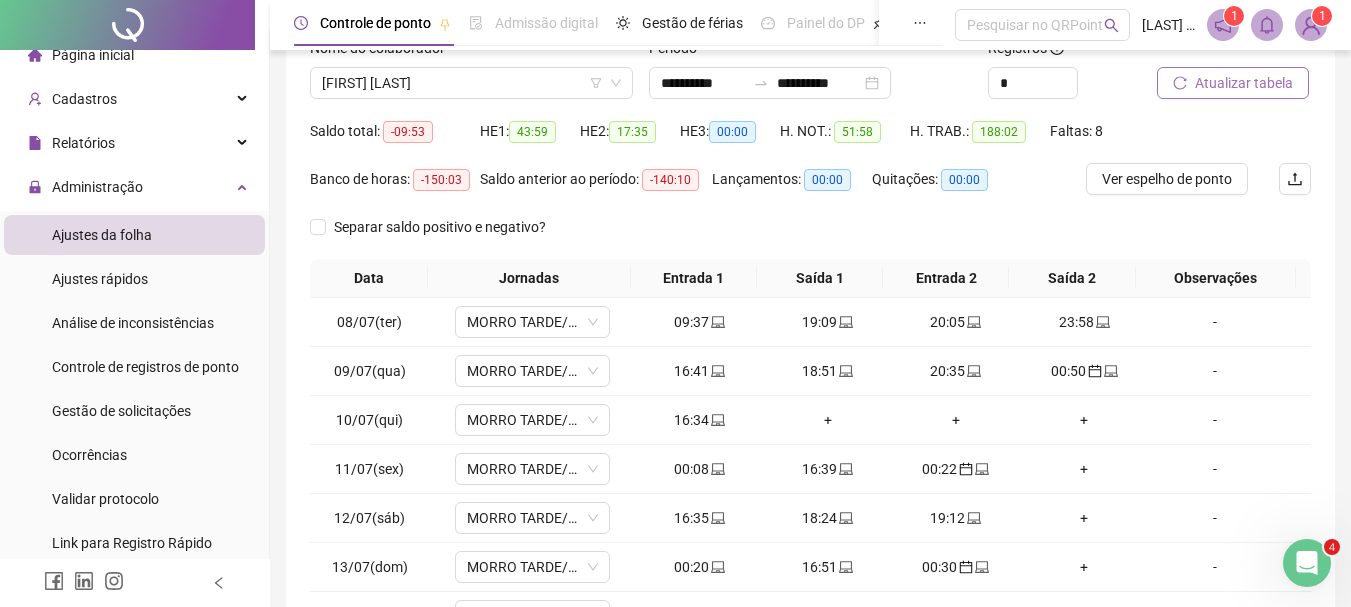 click on "Atualizar tabela" at bounding box center (1244, 83) 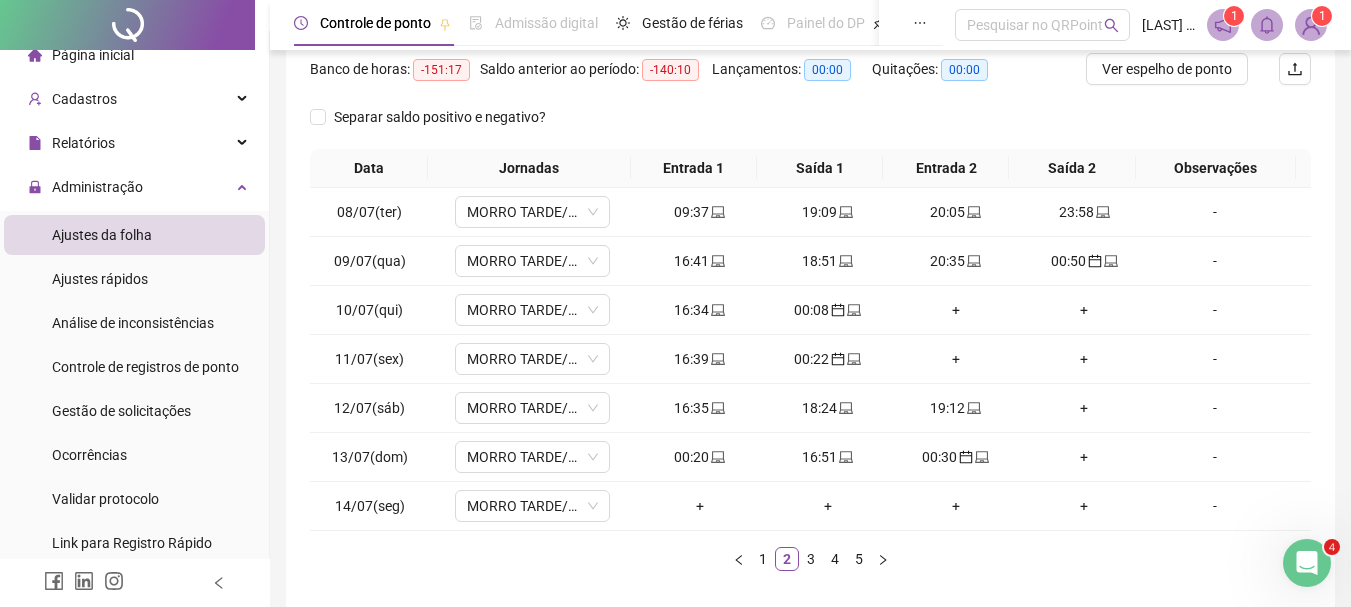 scroll, scrollTop: 259, scrollLeft: 0, axis: vertical 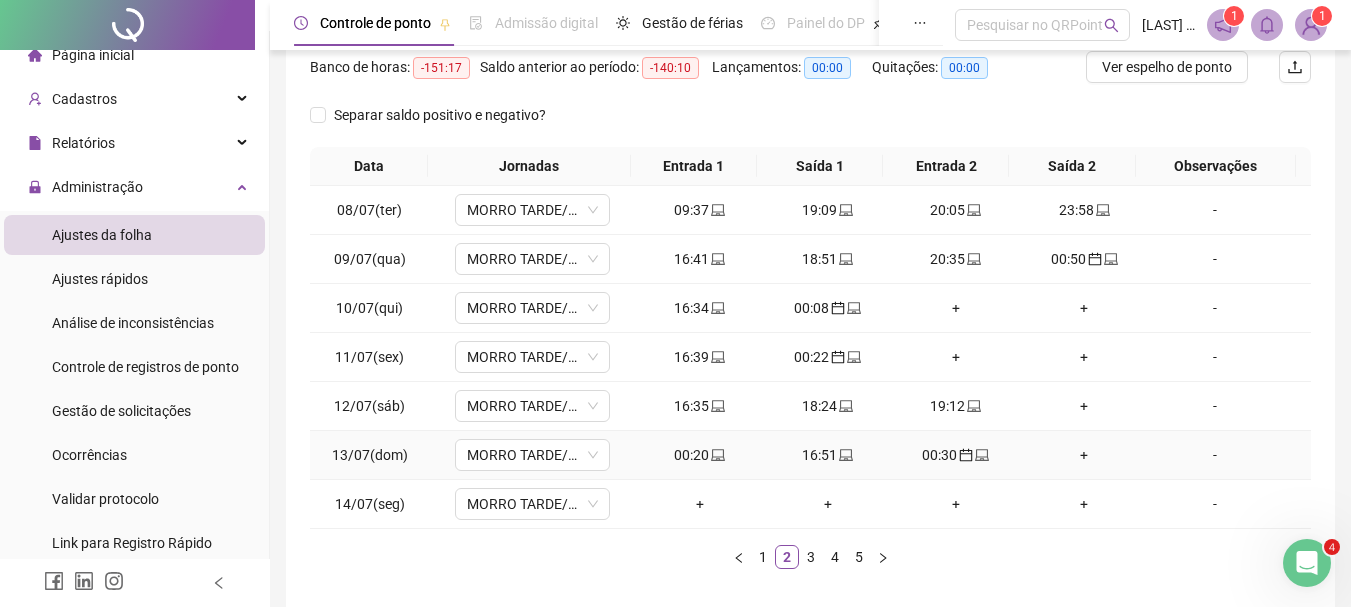 click on "00:20" at bounding box center [700, 455] 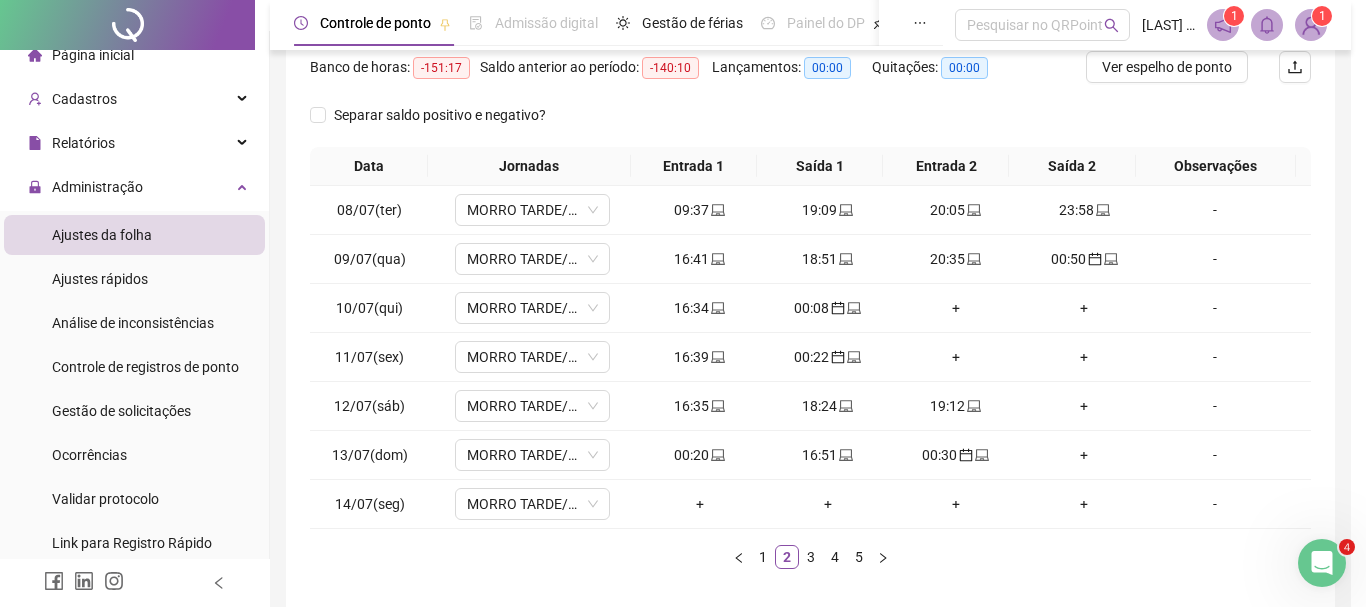 type on "**********" 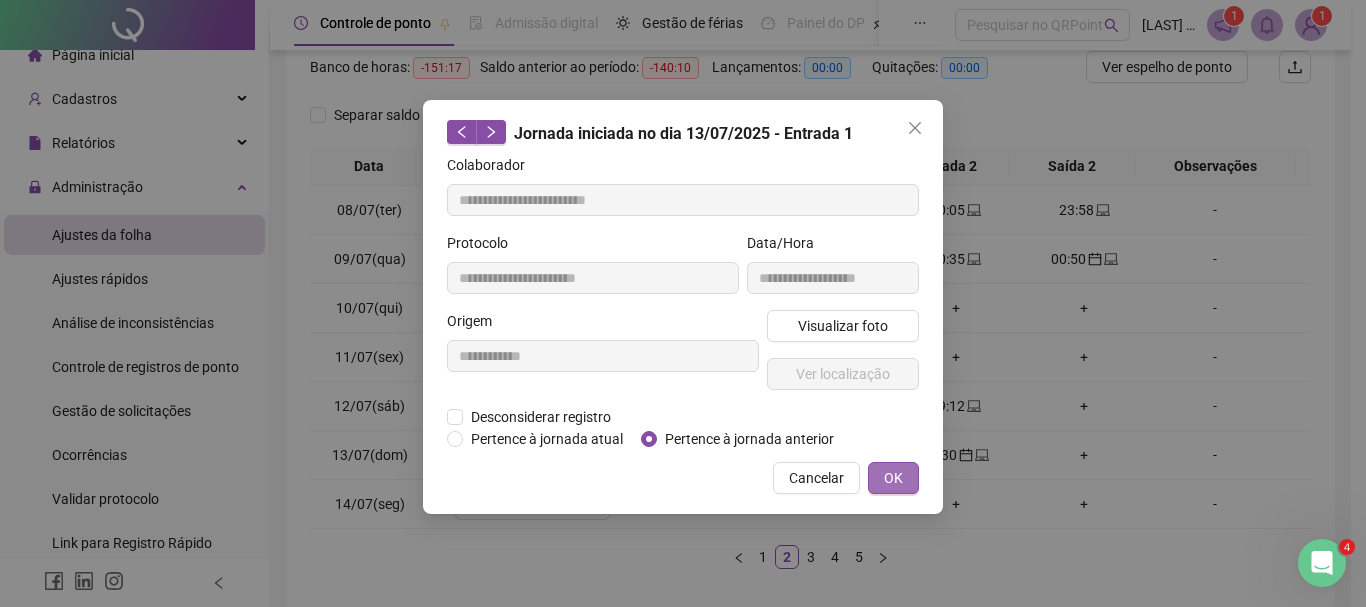 click on "OK" at bounding box center [893, 478] 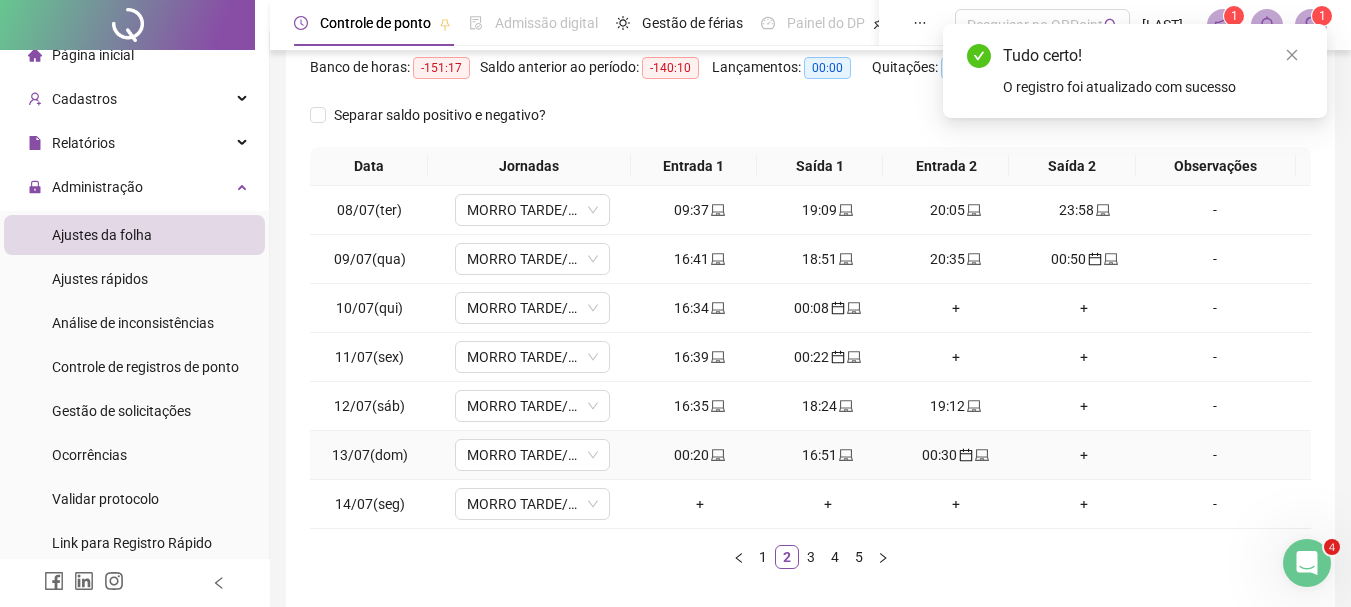 click on "00:20" at bounding box center [700, 455] 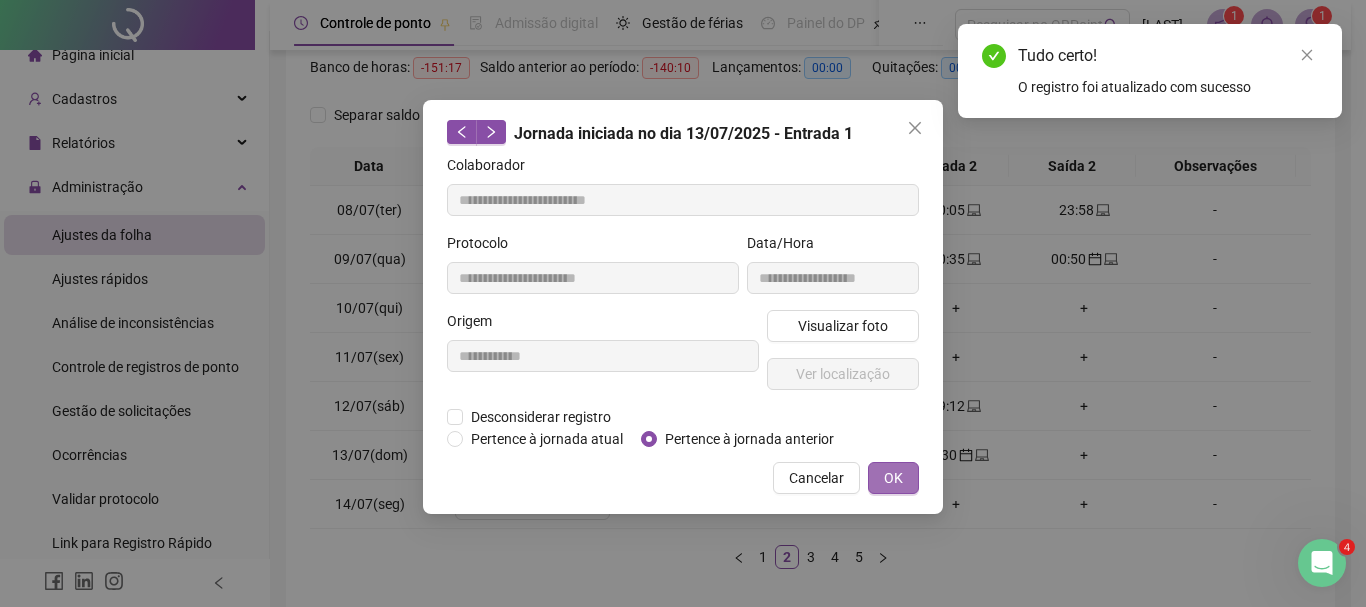 click on "OK" at bounding box center [893, 478] 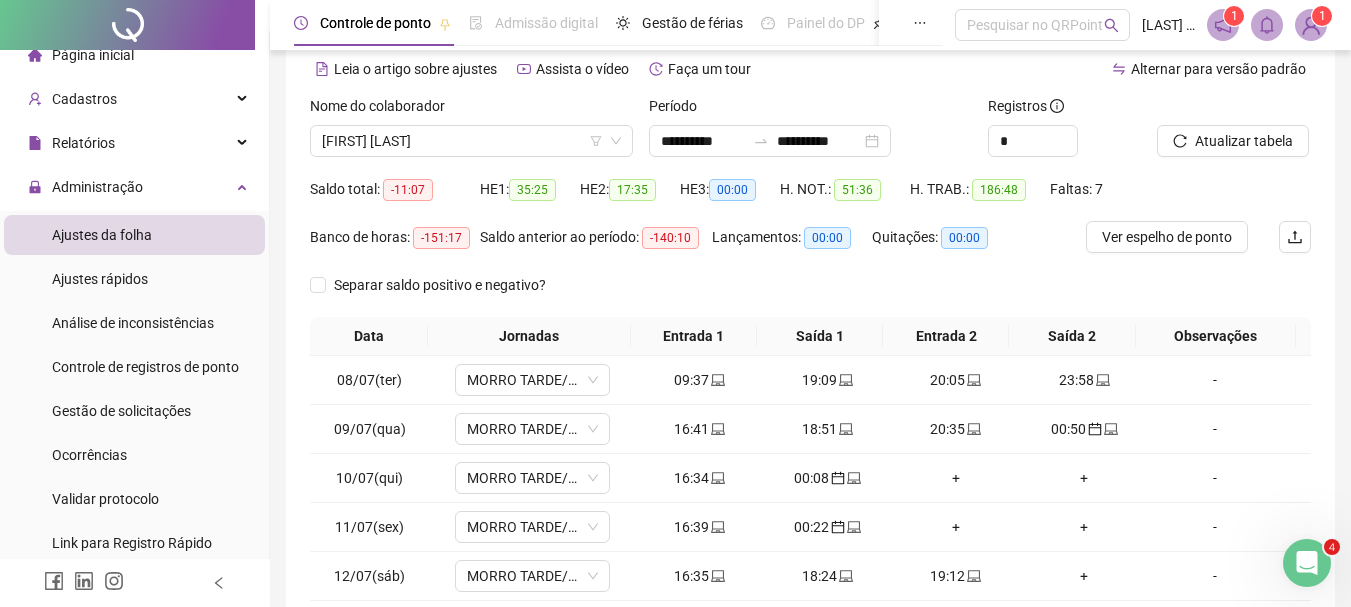 scroll, scrollTop: 82, scrollLeft: 0, axis: vertical 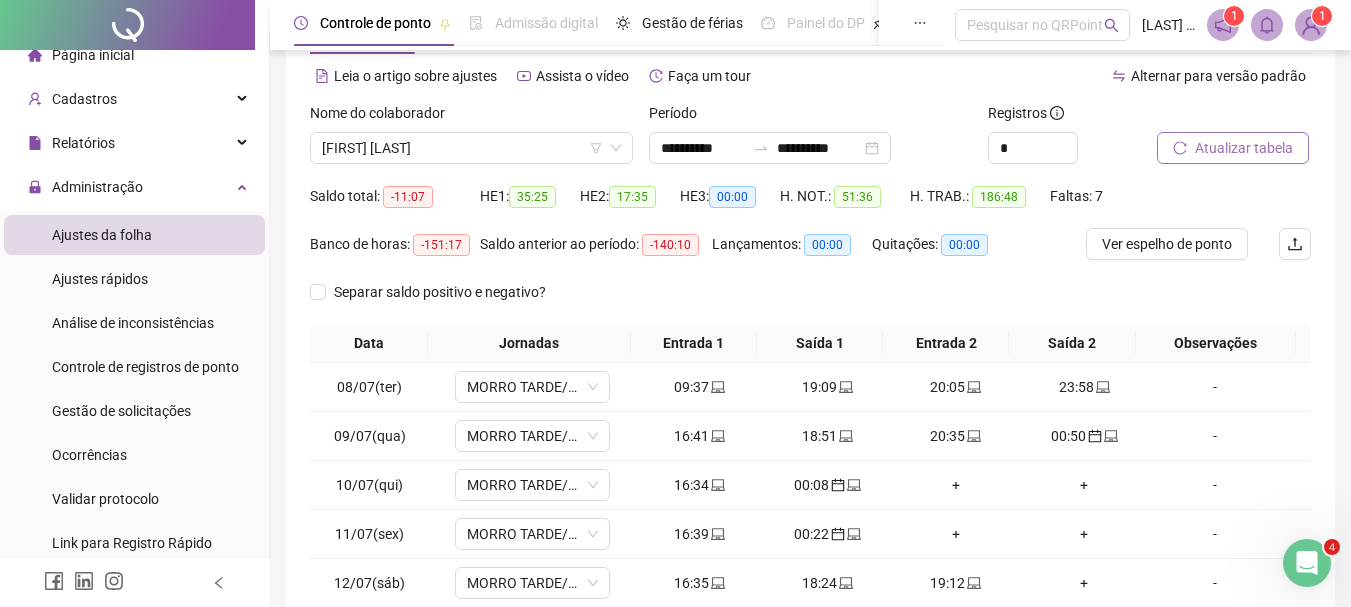 click on "Atualizar tabela" at bounding box center (1244, 148) 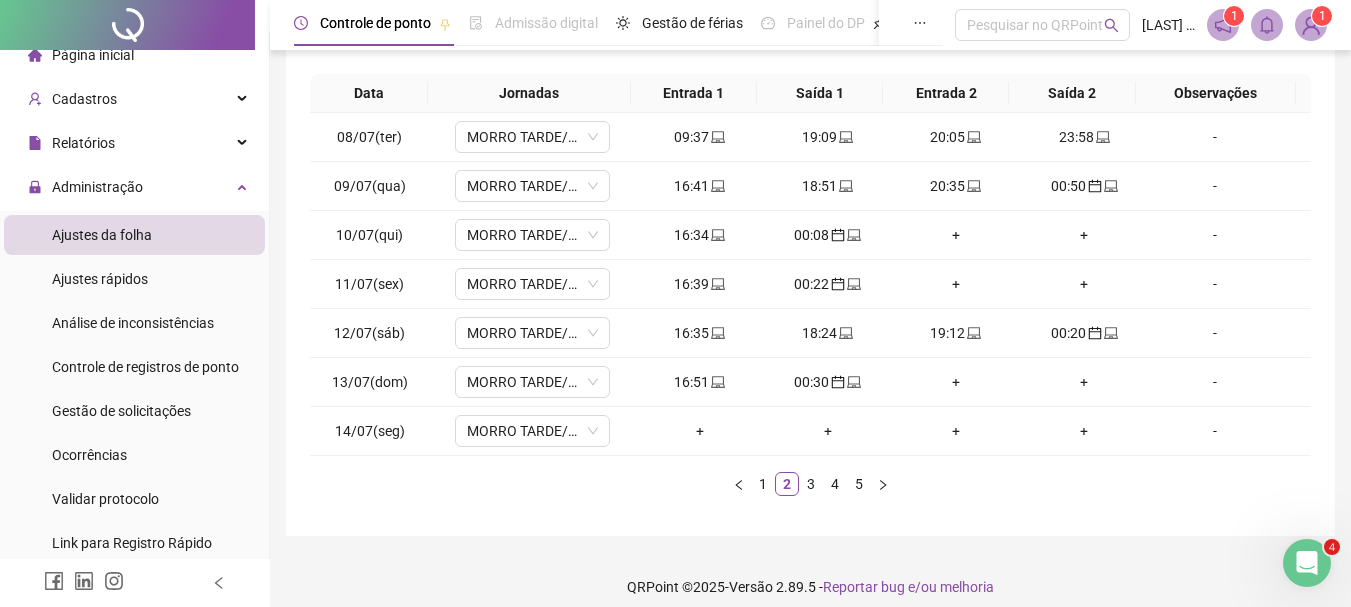 scroll, scrollTop: 347, scrollLeft: 0, axis: vertical 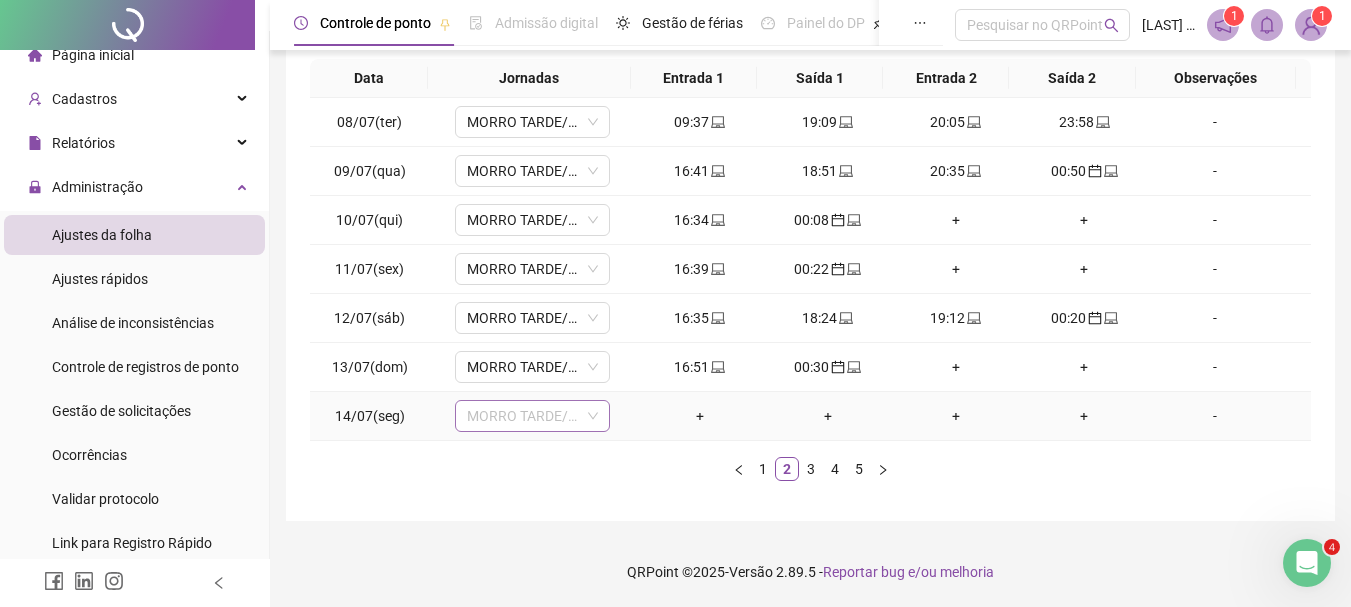 click on "MORRO TARDE/NOITE" at bounding box center [532, 416] 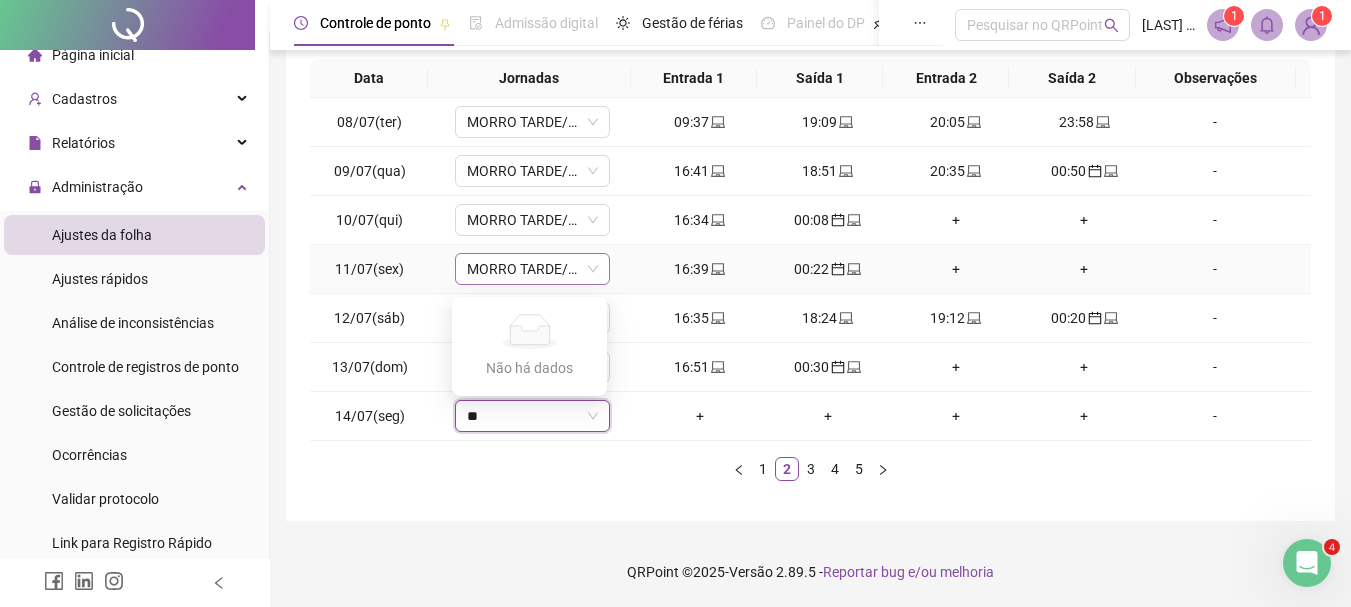 type on "*" 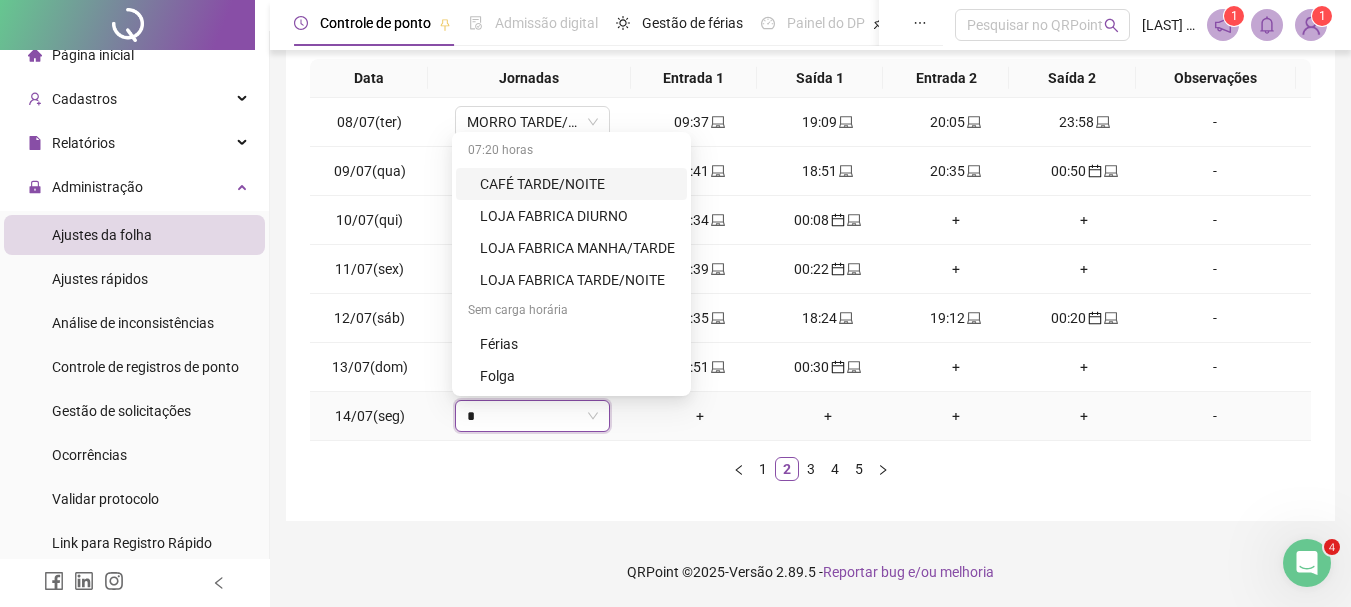type on "**" 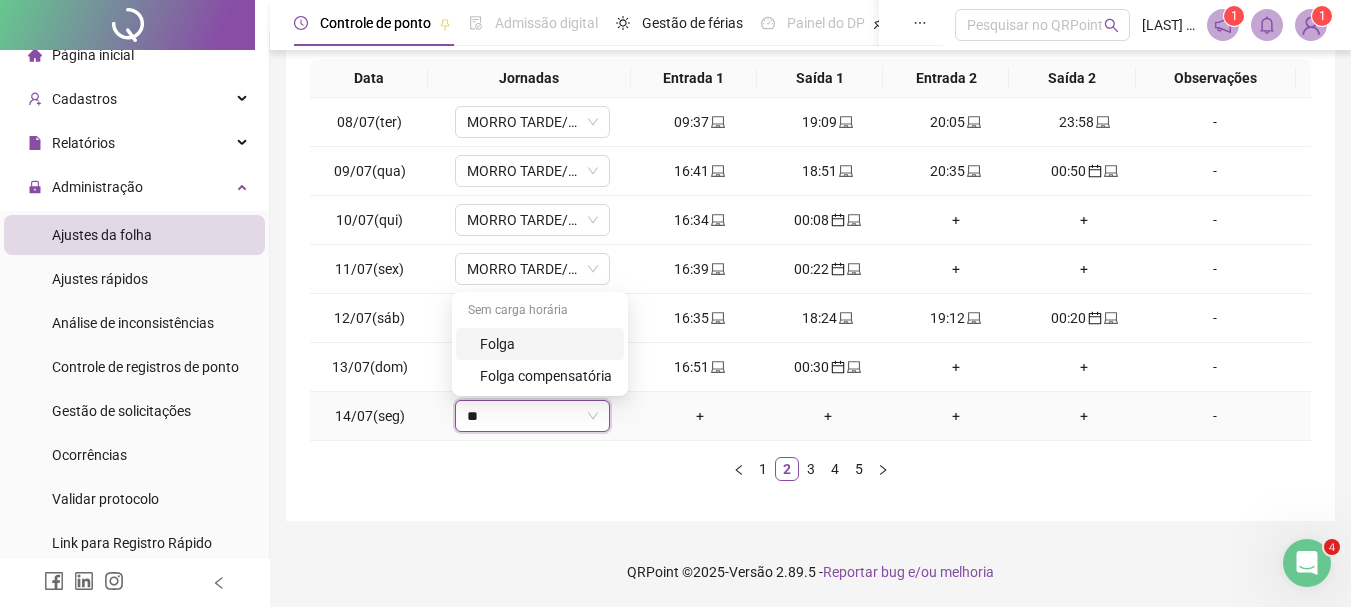 click on "Folga" at bounding box center (540, 344) 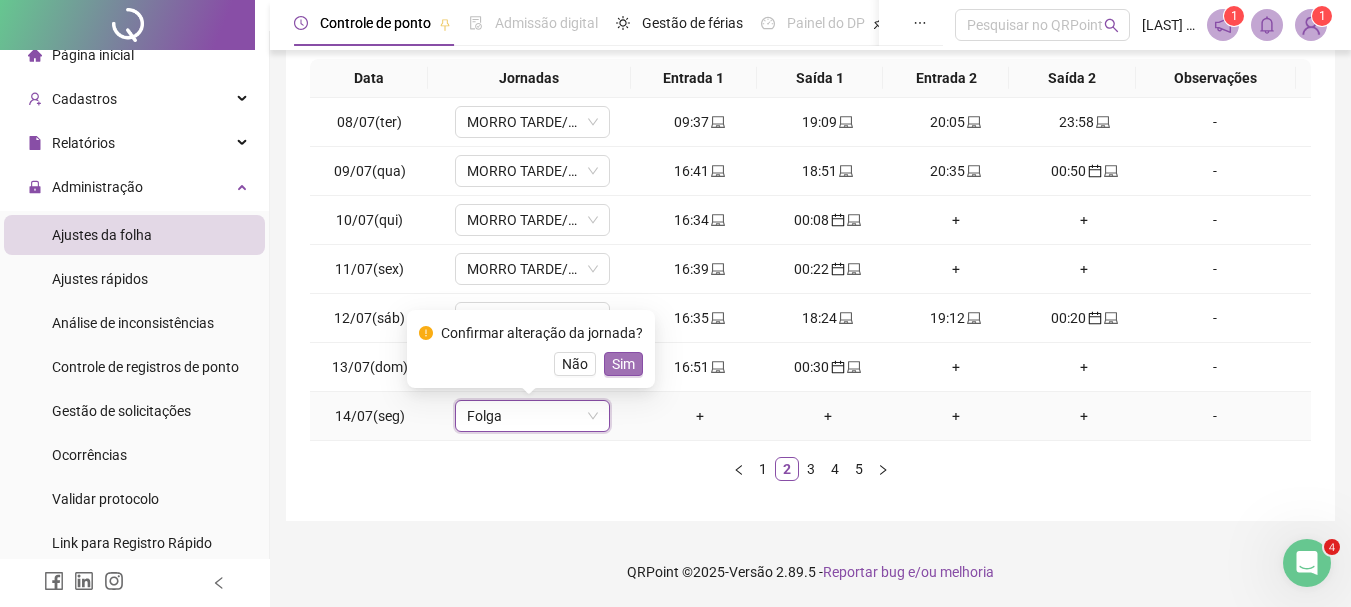 click on "Sim" at bounding box center (623, 364) 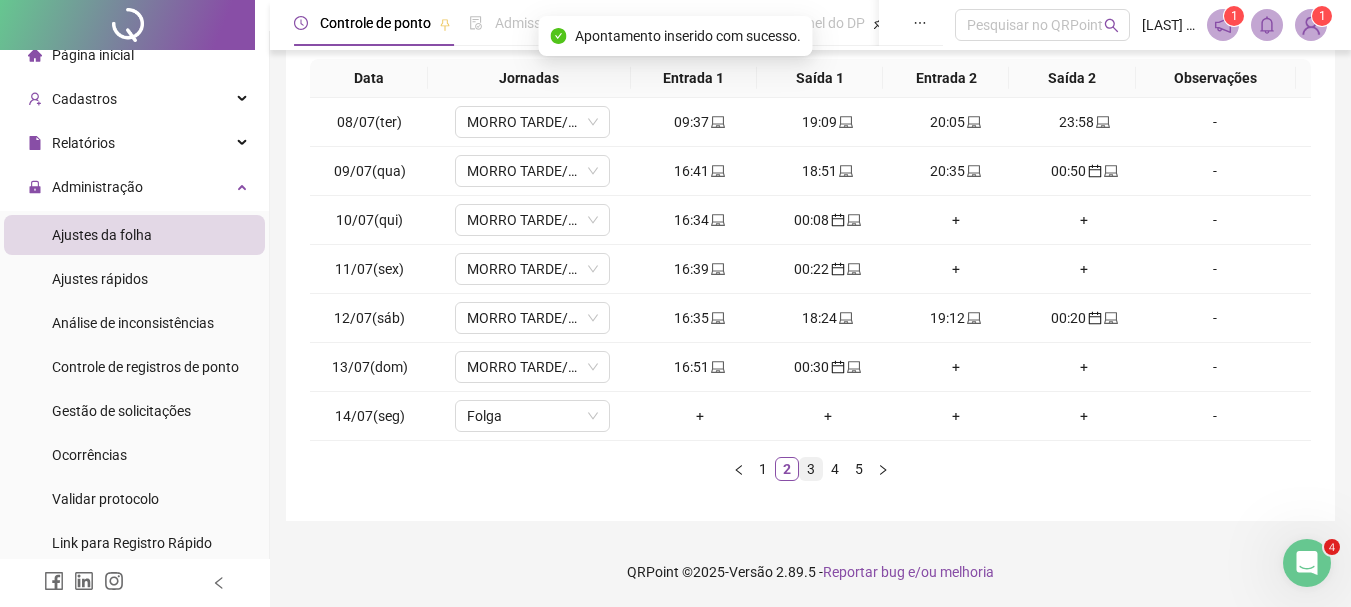 click on "3" at bounding box center (811, 469) 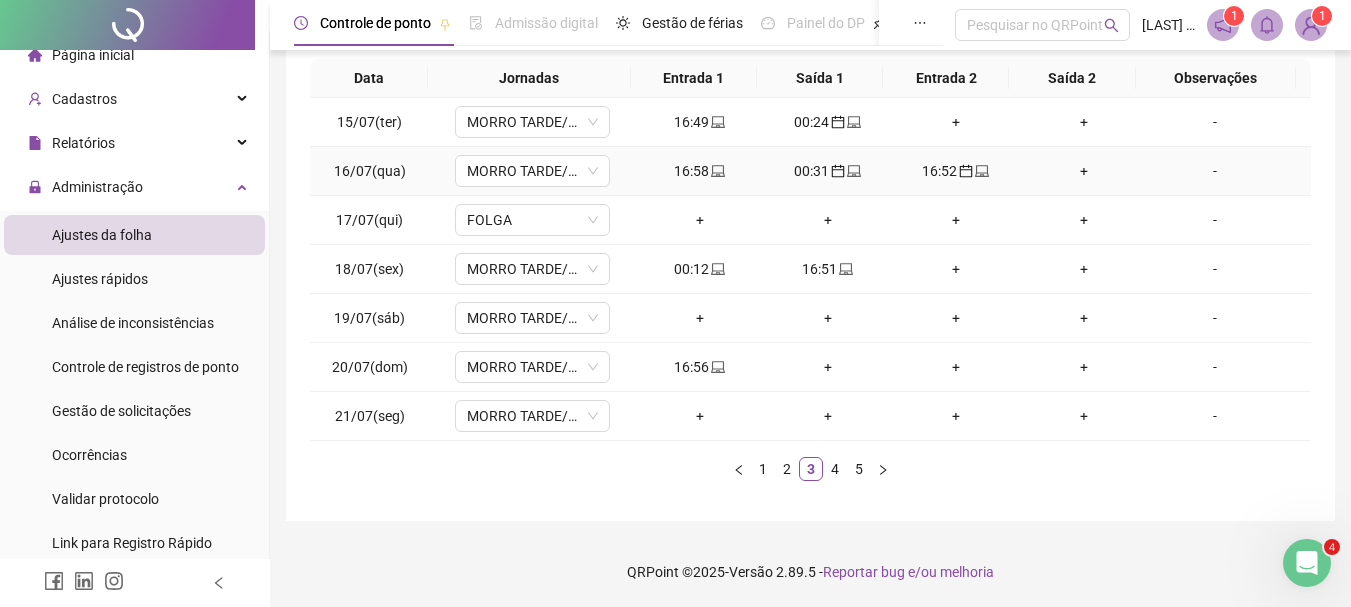 click on "16:52" at bounding box center [956, 171] 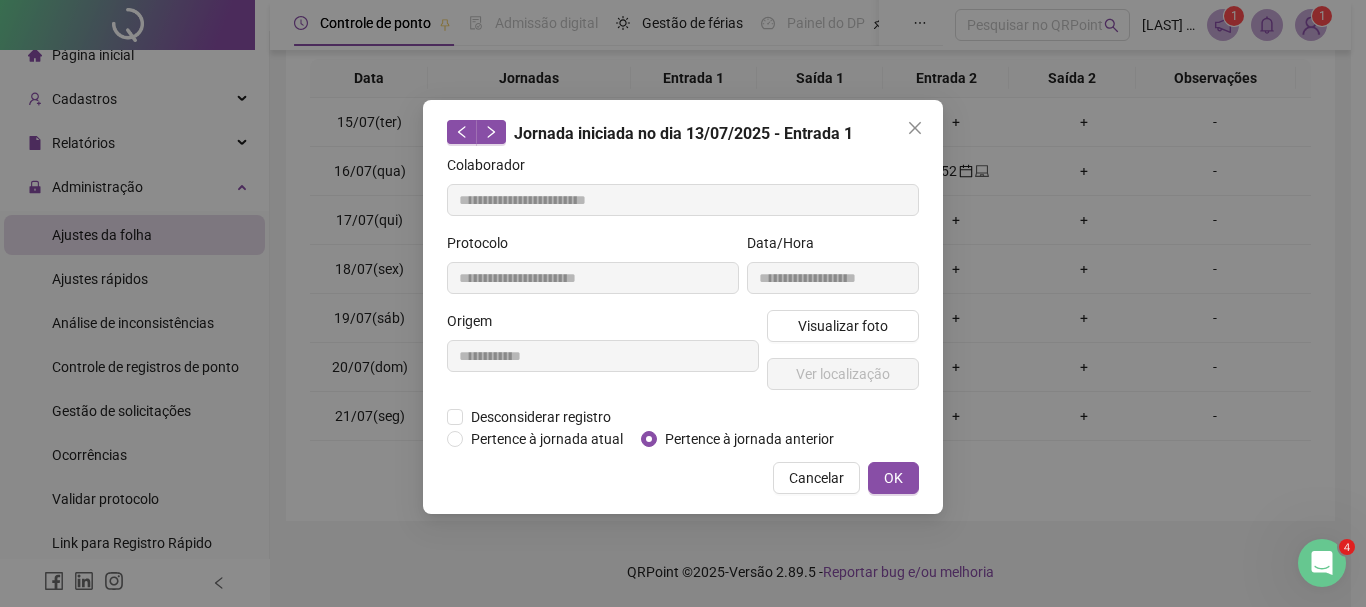 type on "**********" 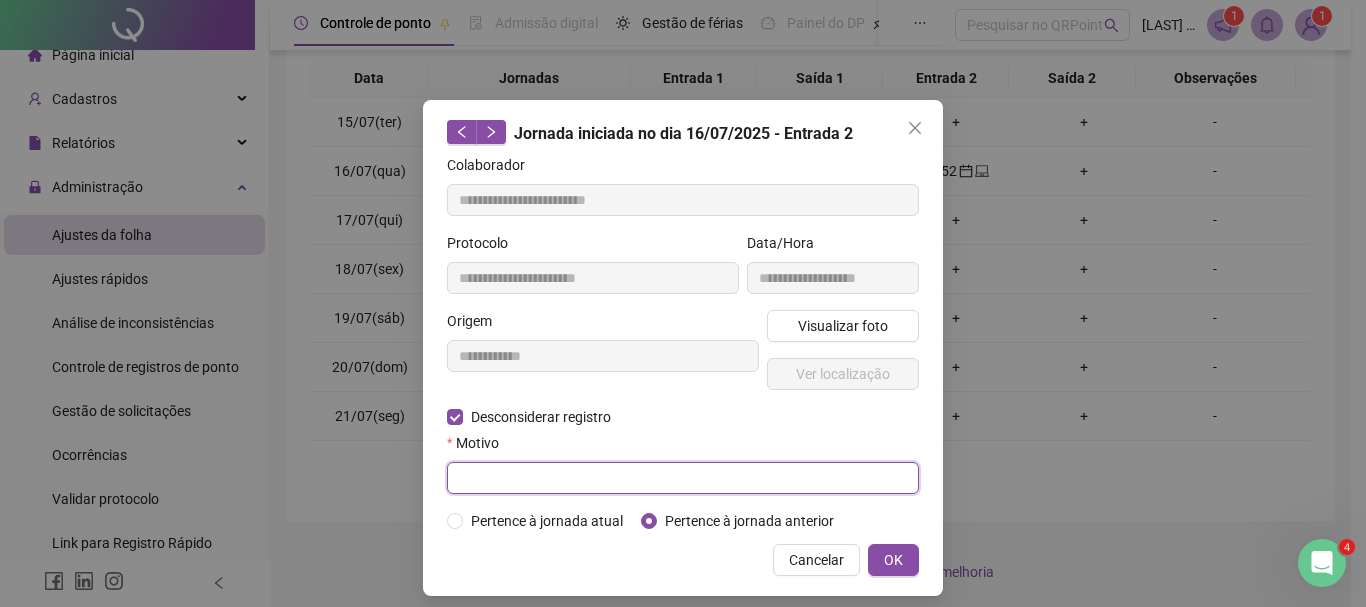 click at bounding box center [683, 478] 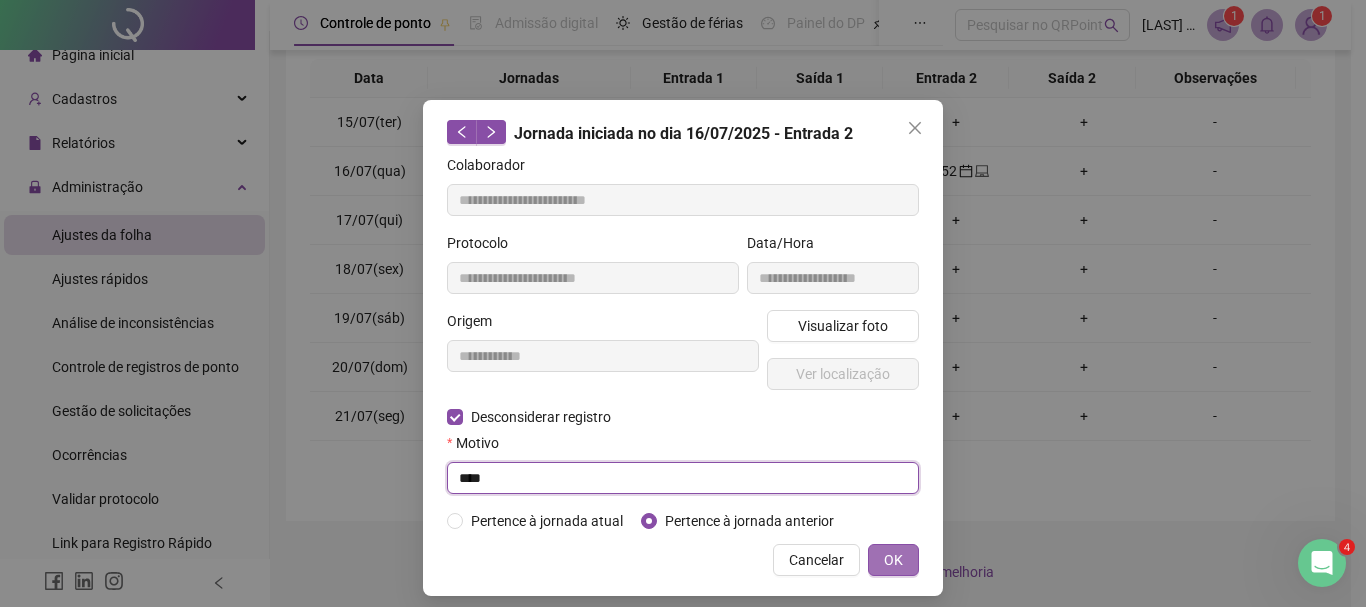 type on "****" 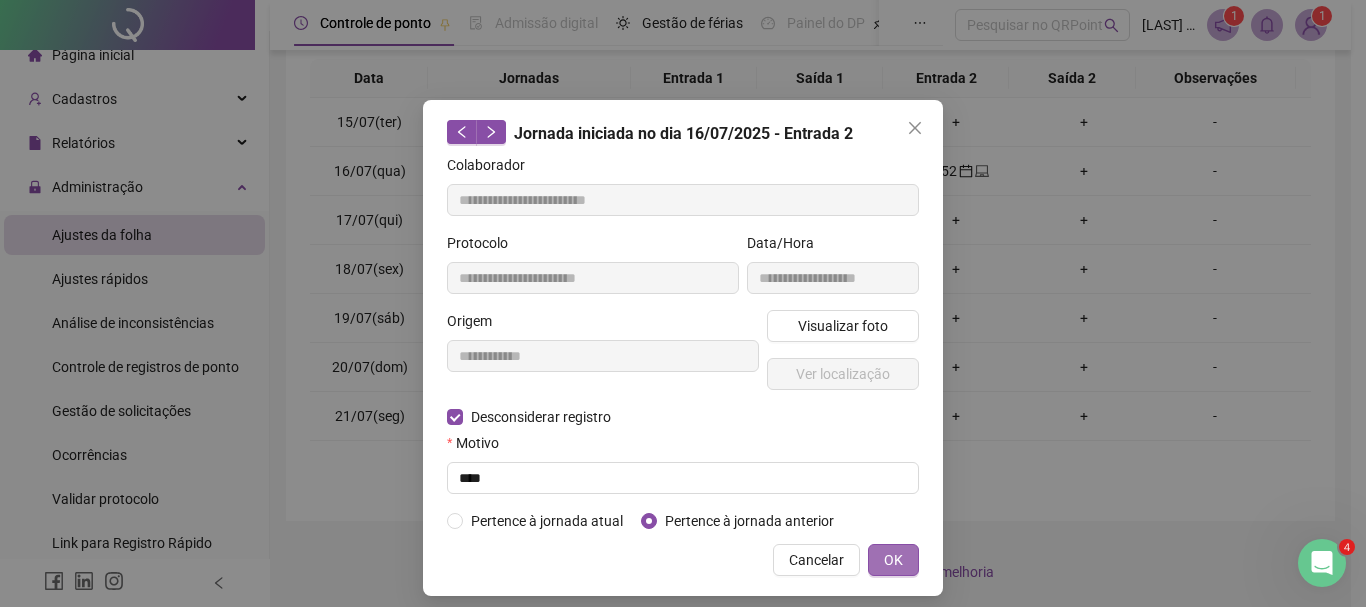 click on "OK" at bounding box center (893, 560) 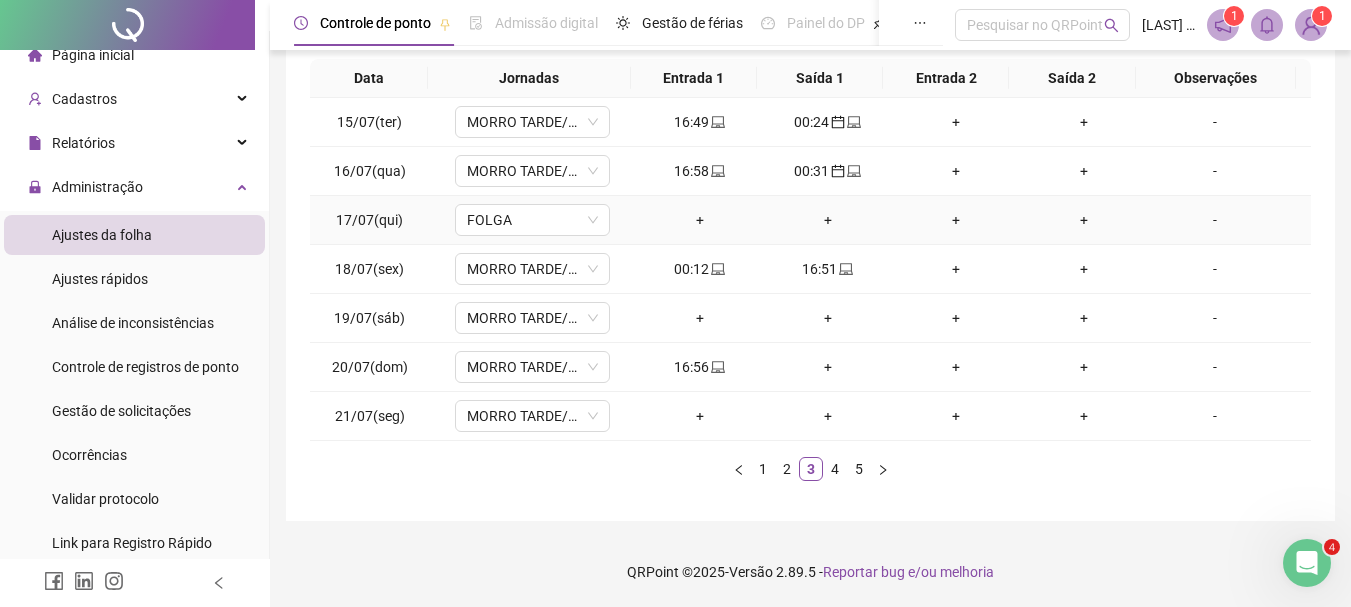 click on "+" at bounding box center (700, 220) 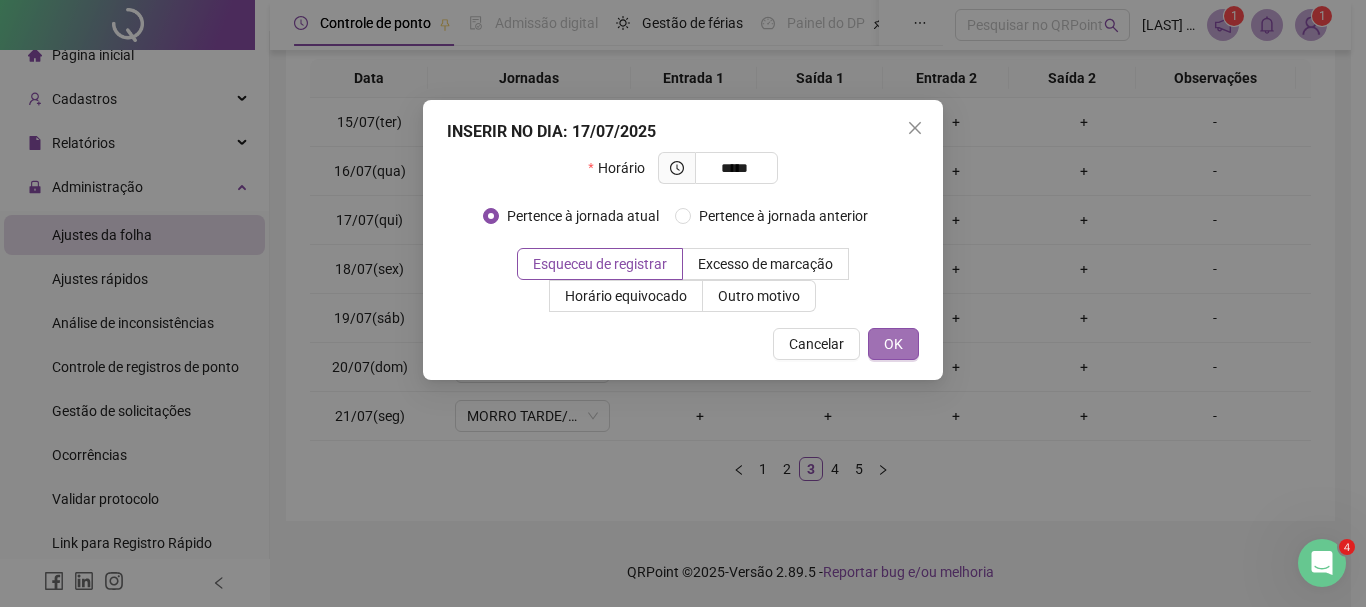 type on "*****" 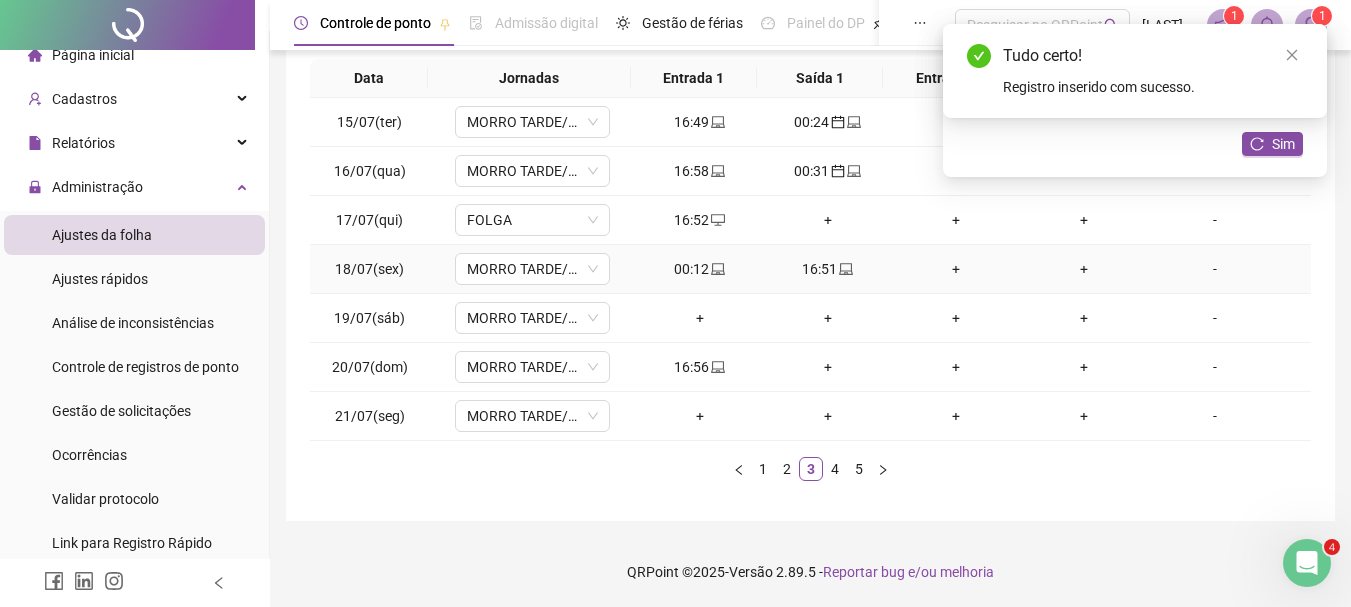 click on "00:12" at bounding box center (700, 269) 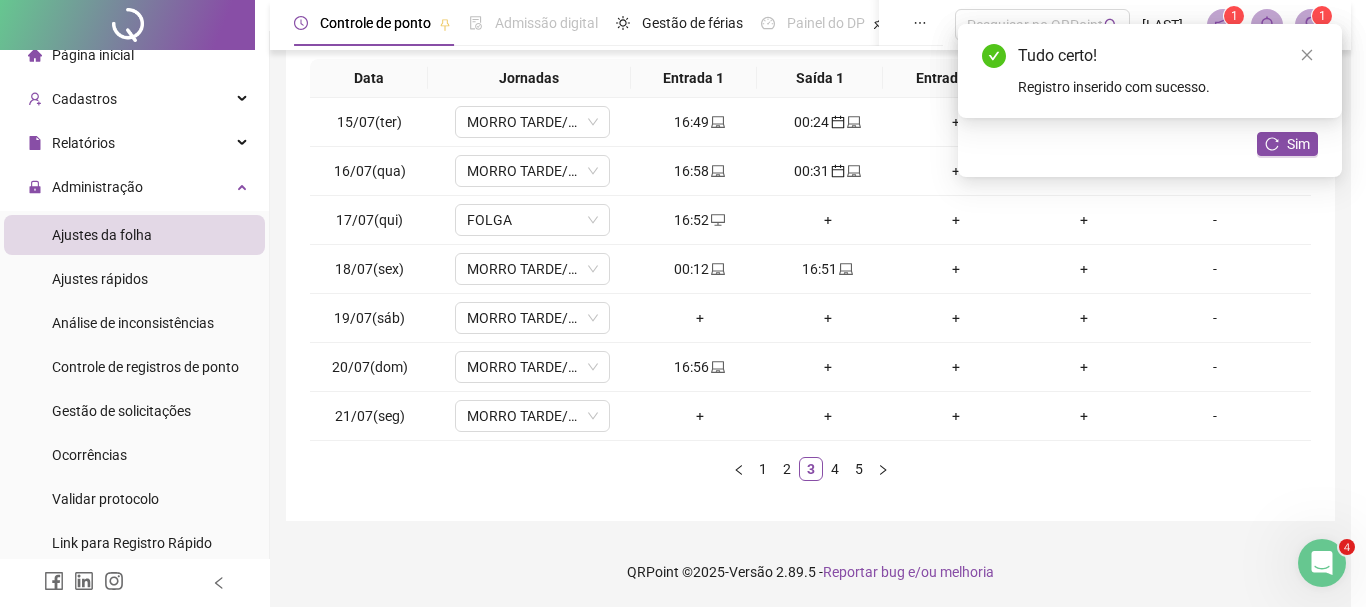type on "**********" 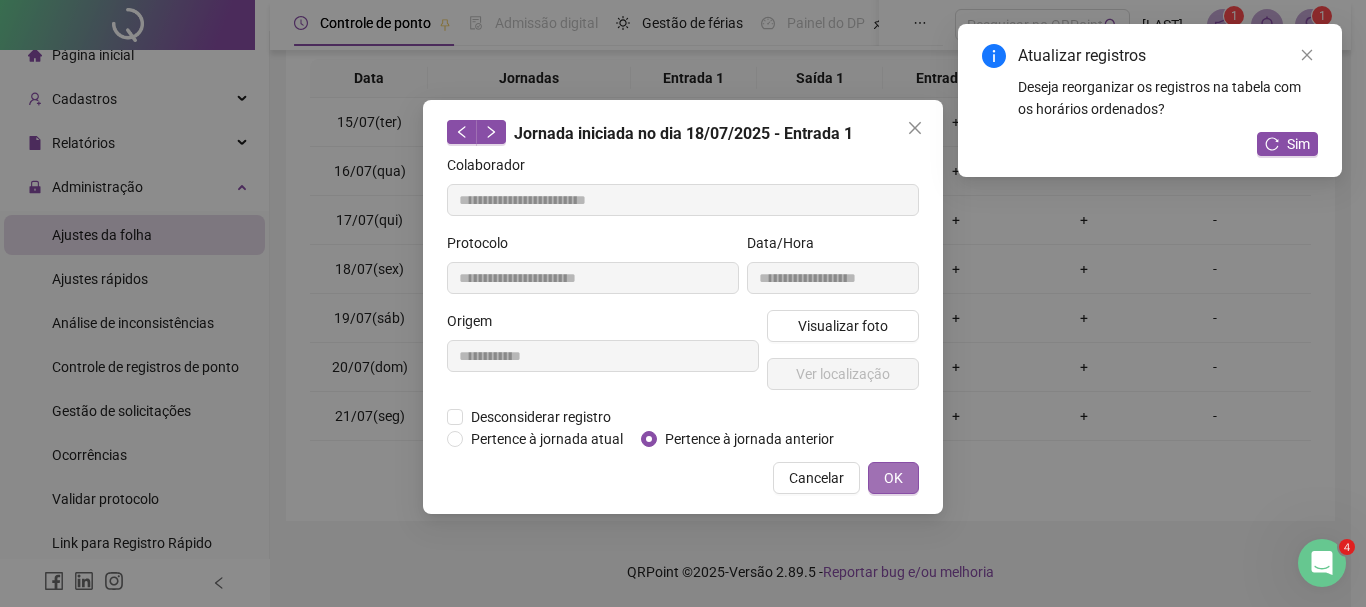 click on "OK" at bounding box center [893, 478] 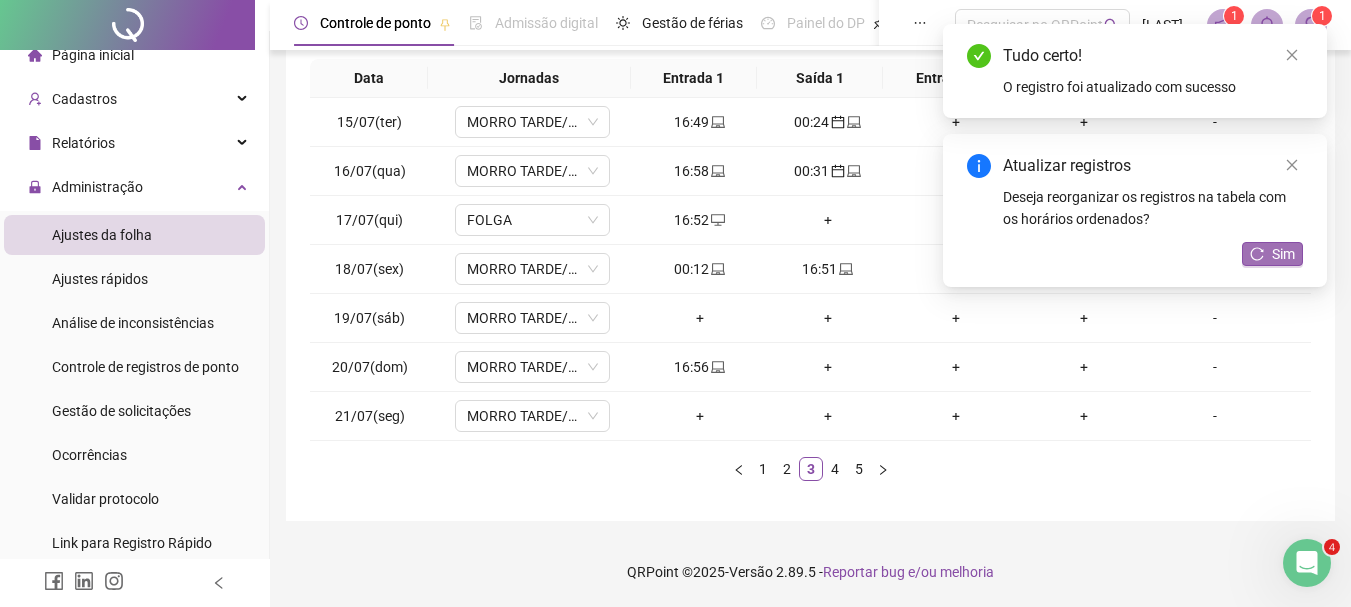 click on "Sim" at bounding box center (1272, 254) 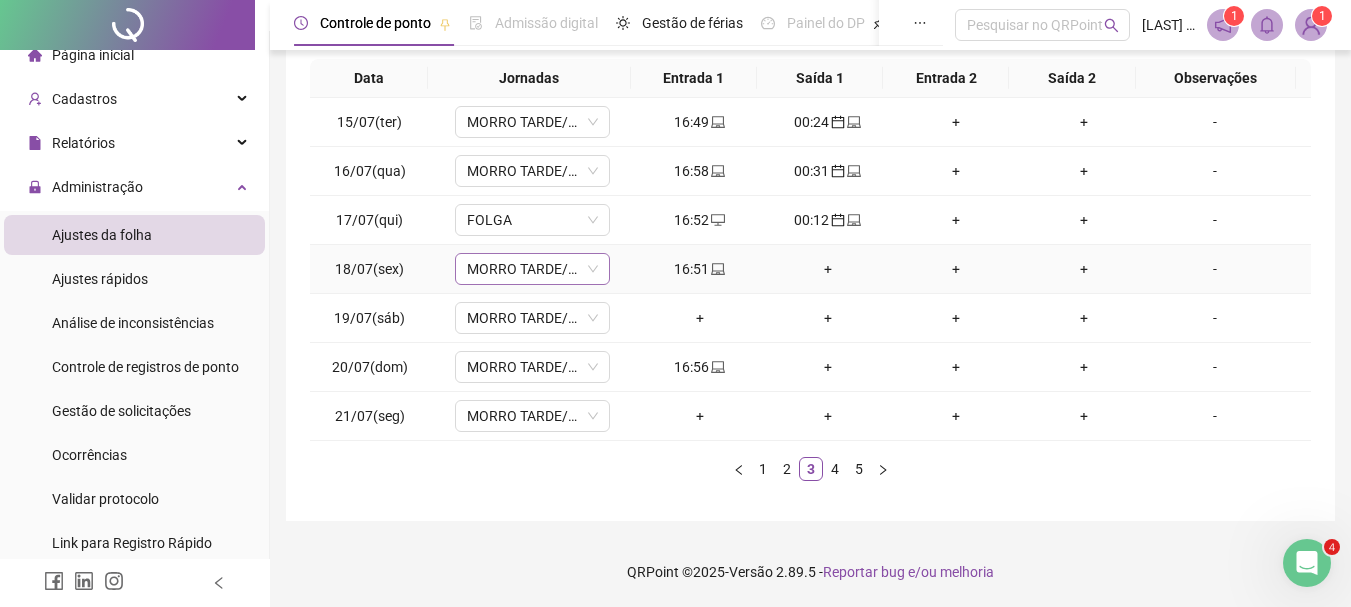 click on "MORRO TARDE/NOITE" at bounding box center [532, 269] 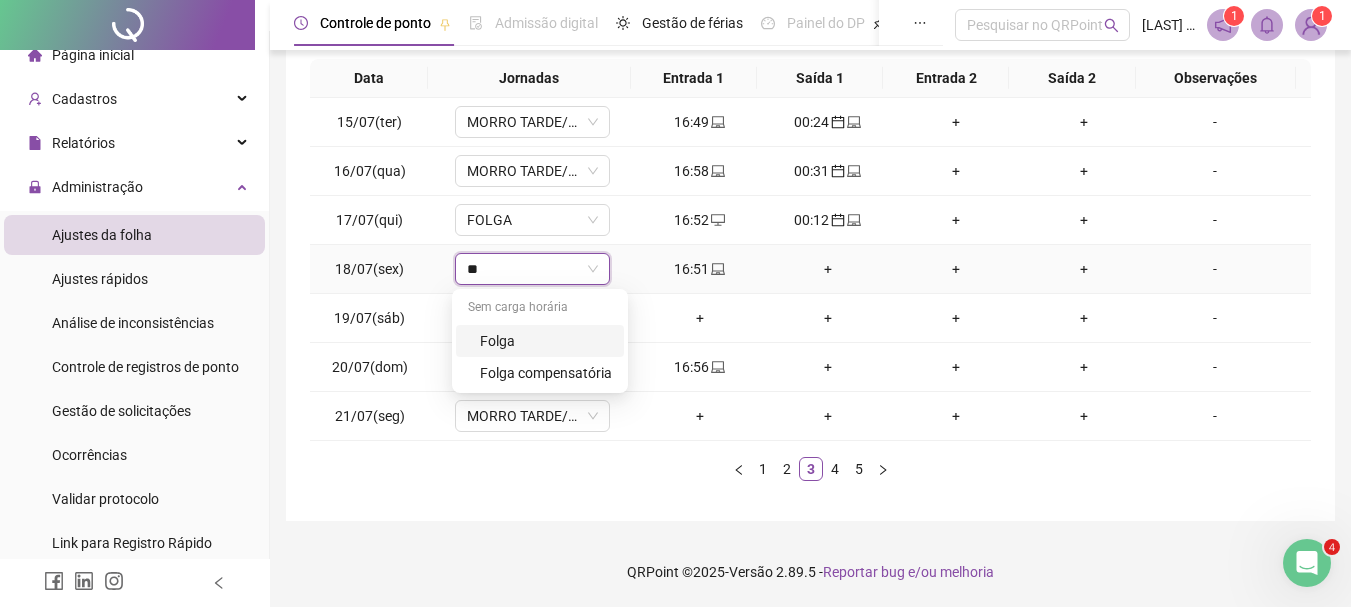 type on "***" 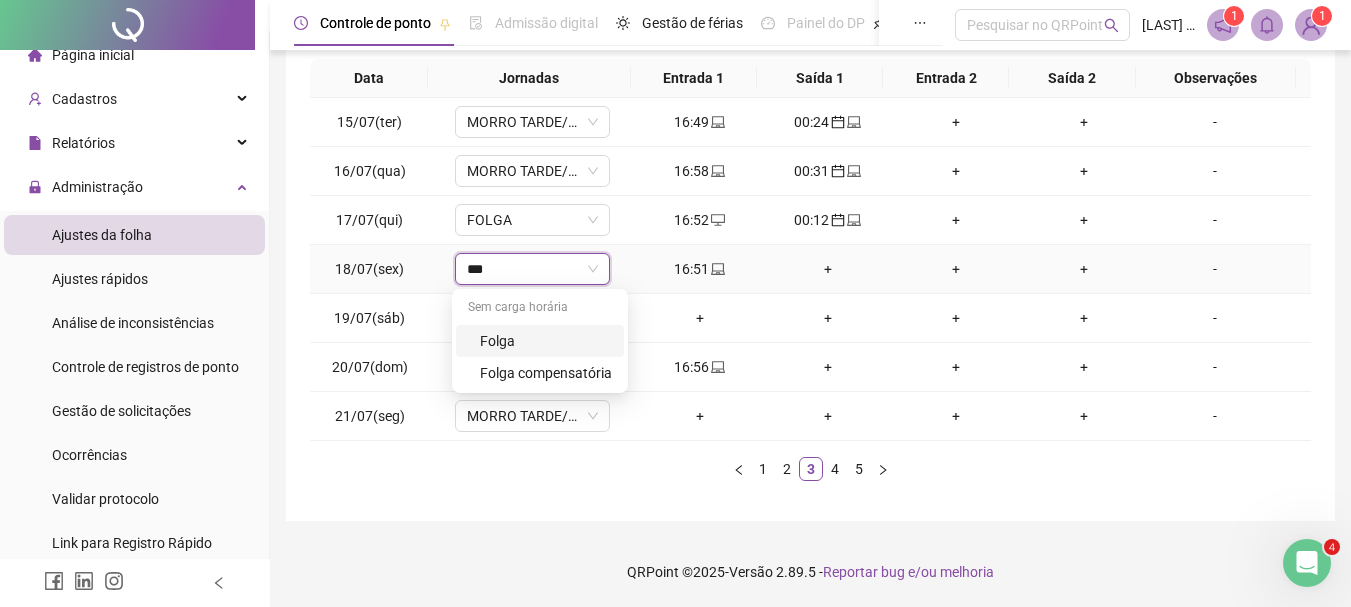 click on "Folga" at bounding box center [546, 341] 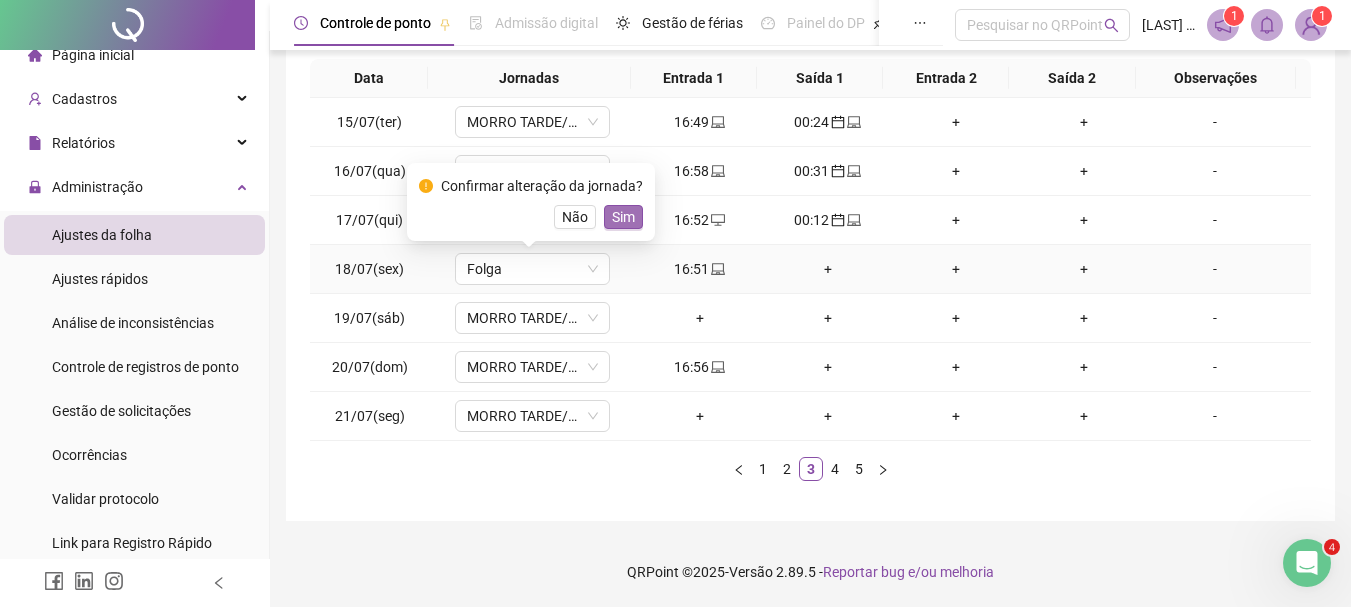 click on "Sim" at bounding box center (623, 217) 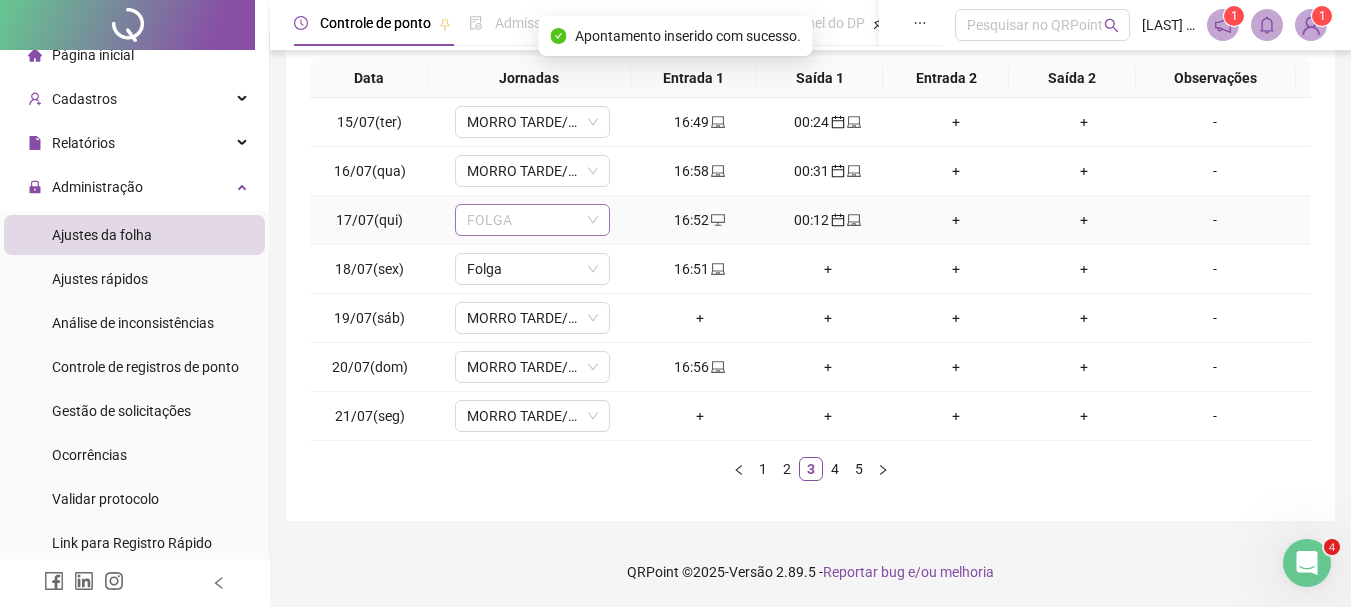 click on "FOLGA" at bounding box center (532, 220) 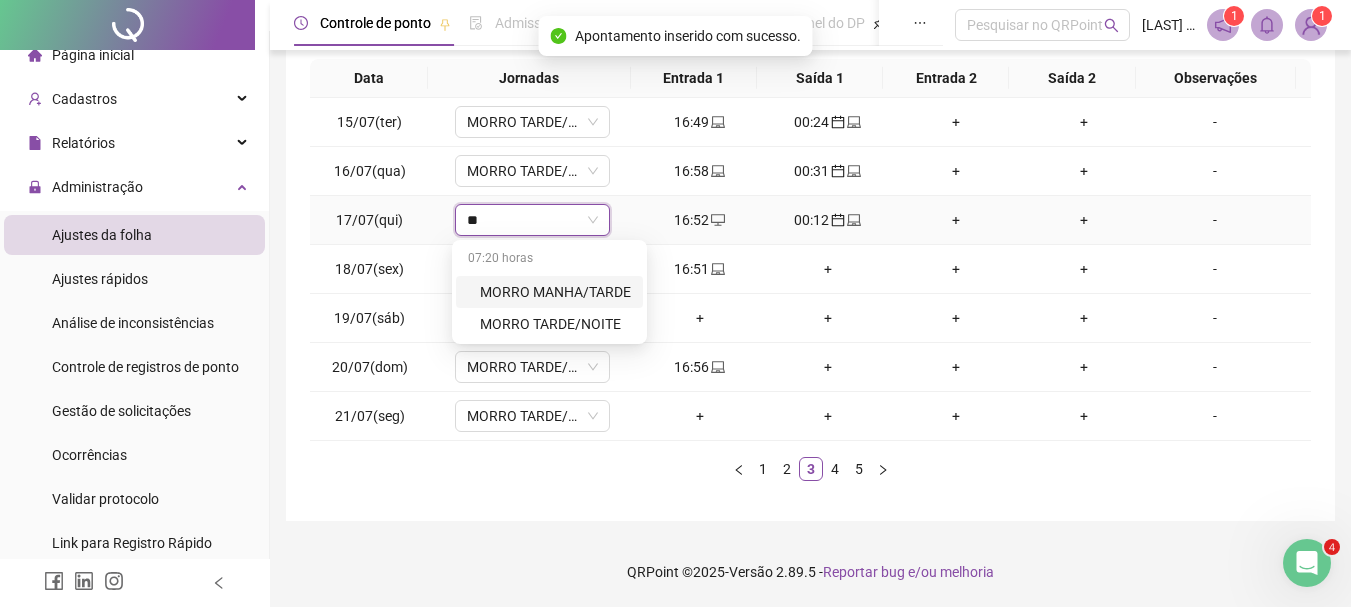 type on "***" 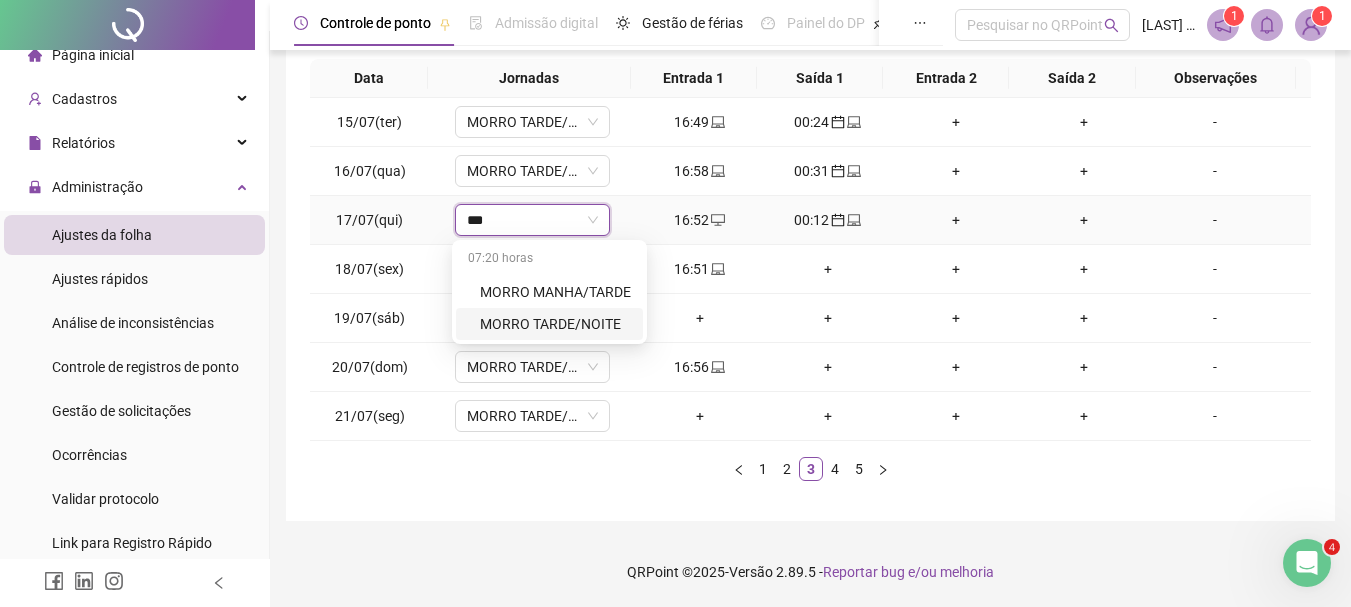click on "MORRO TARDE/NOITE" at bounding box center (555, 324) 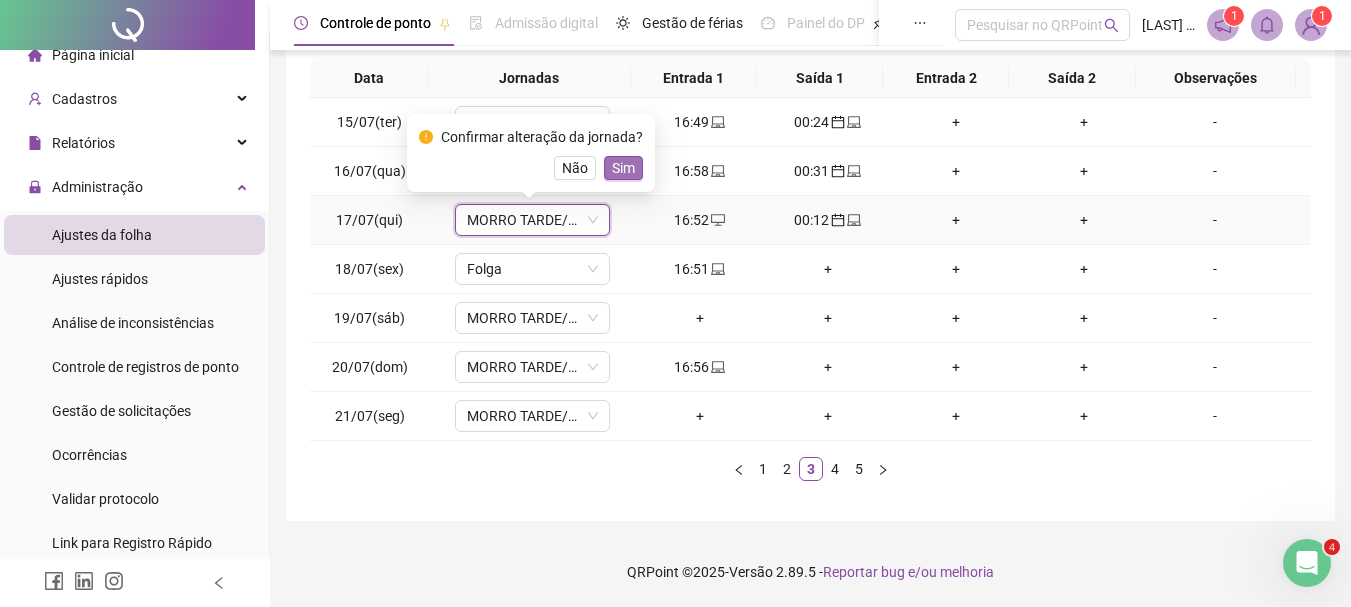 click on "Sim" at bounding box center (623, 168) 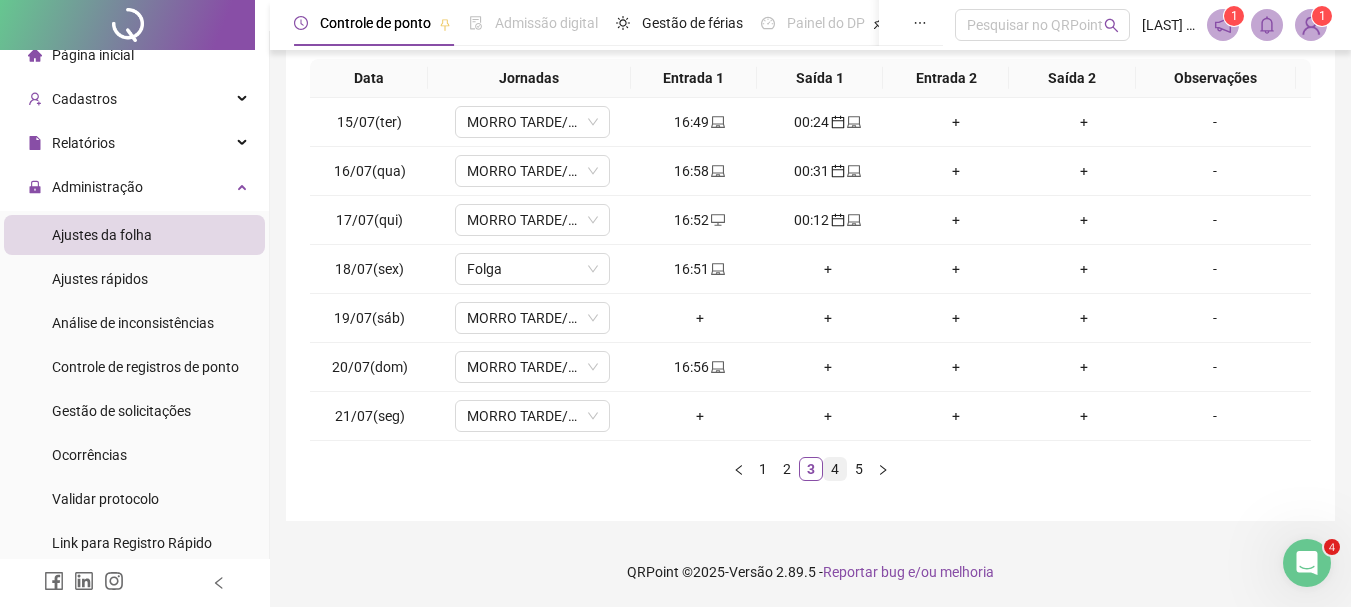 click on "4" at bounding box center (835, 469) 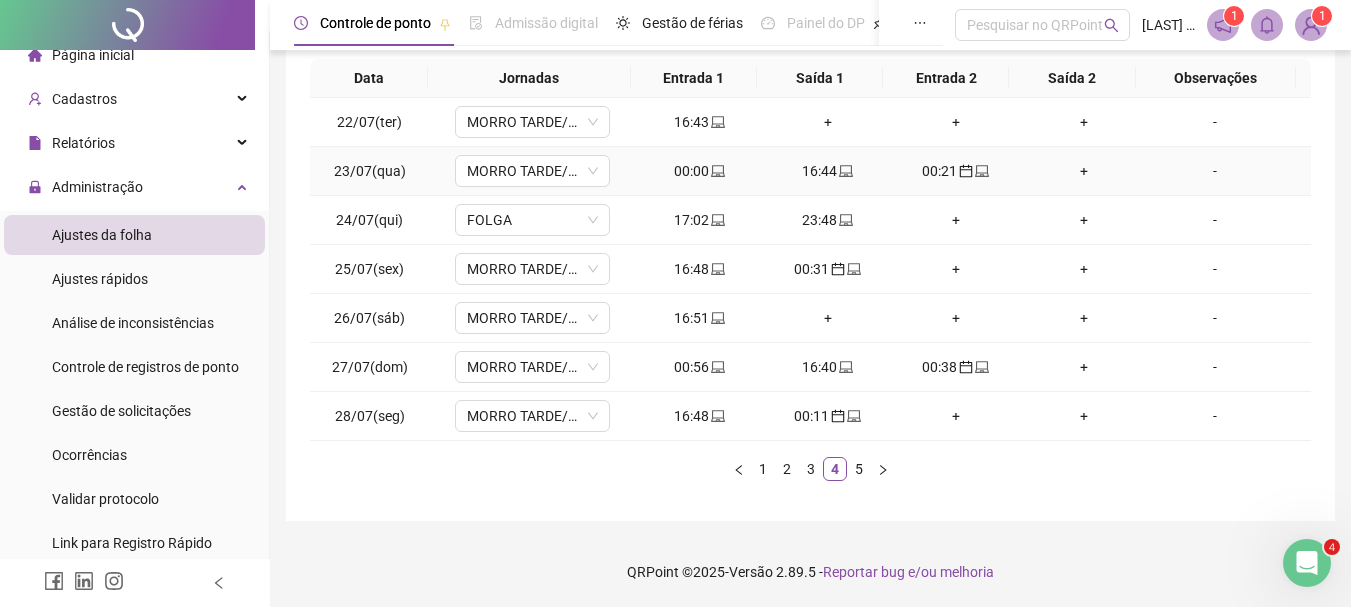 click on "00:00" at bounding box center (700, 171) 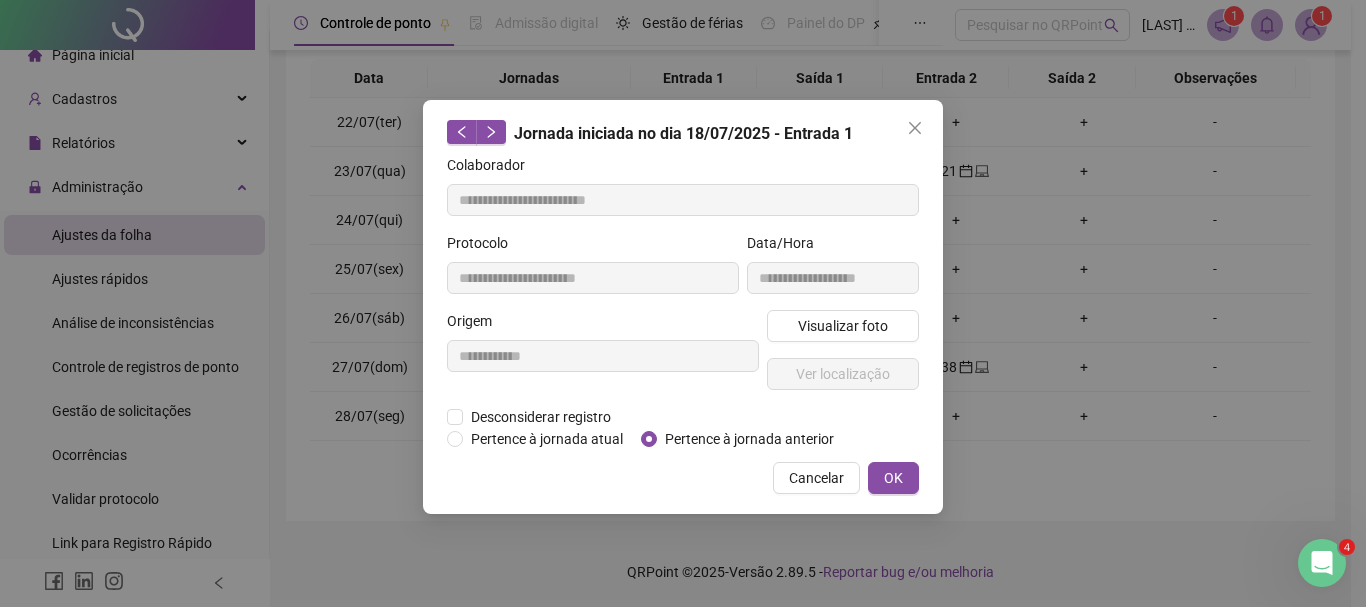 type on "**********" 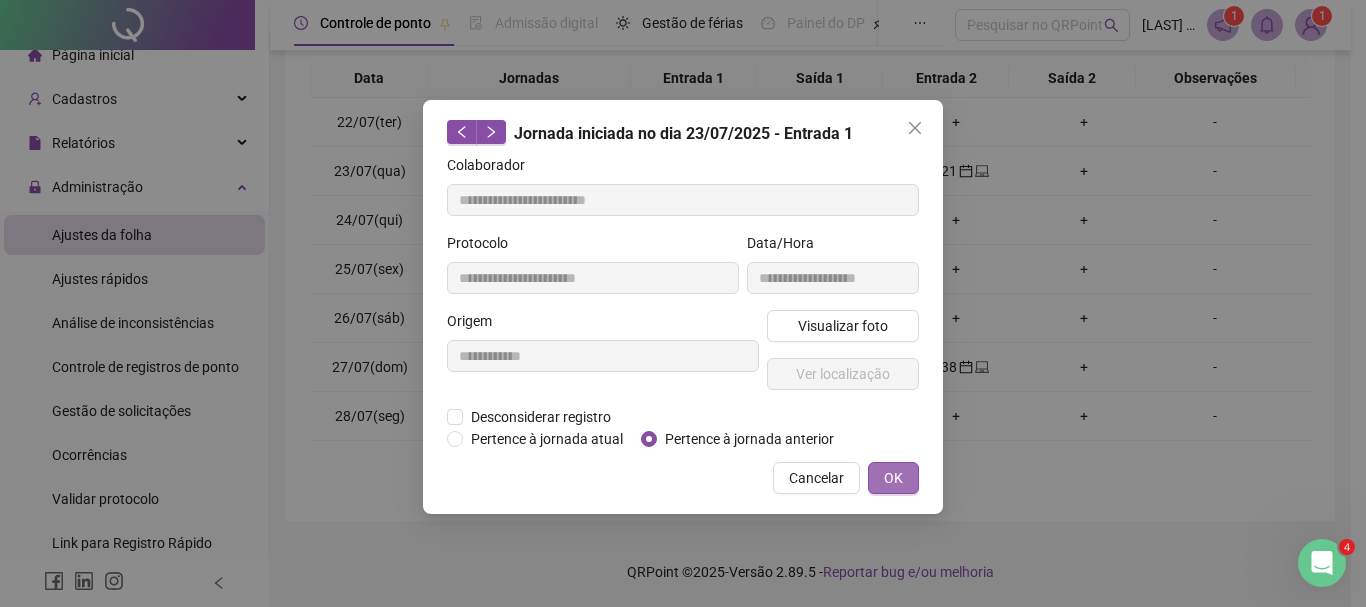 click on "OK" at bounding box center (893, 478) 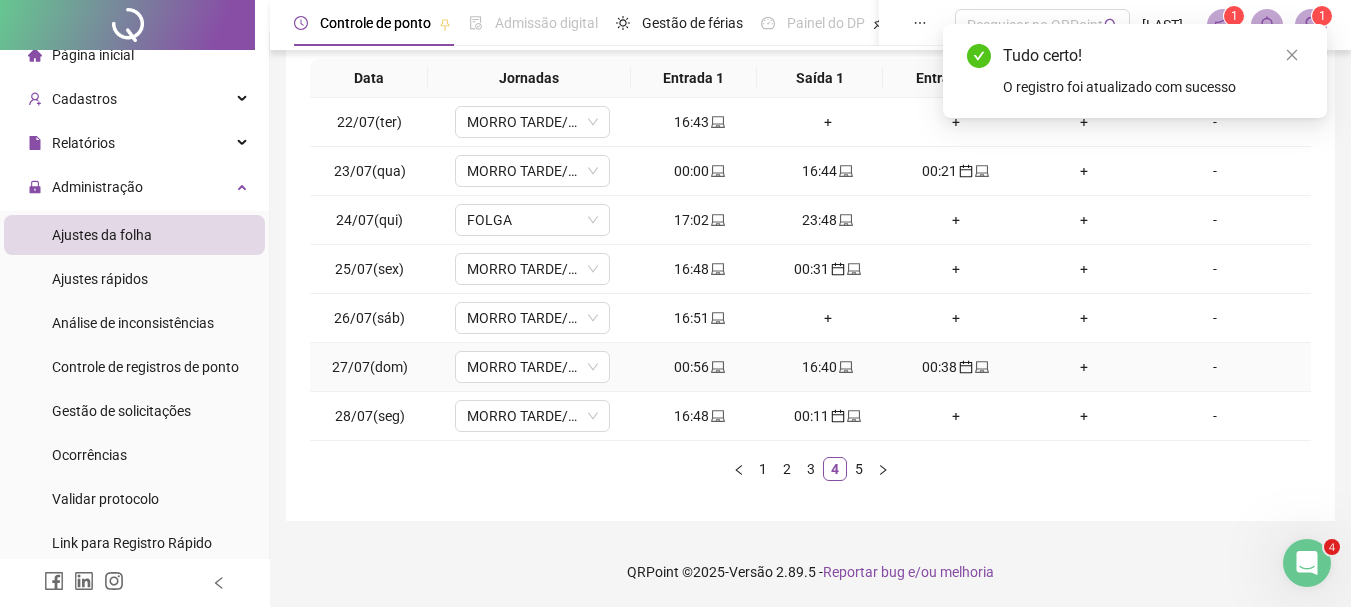 click on "00:56" at bounding box center (700, 367) 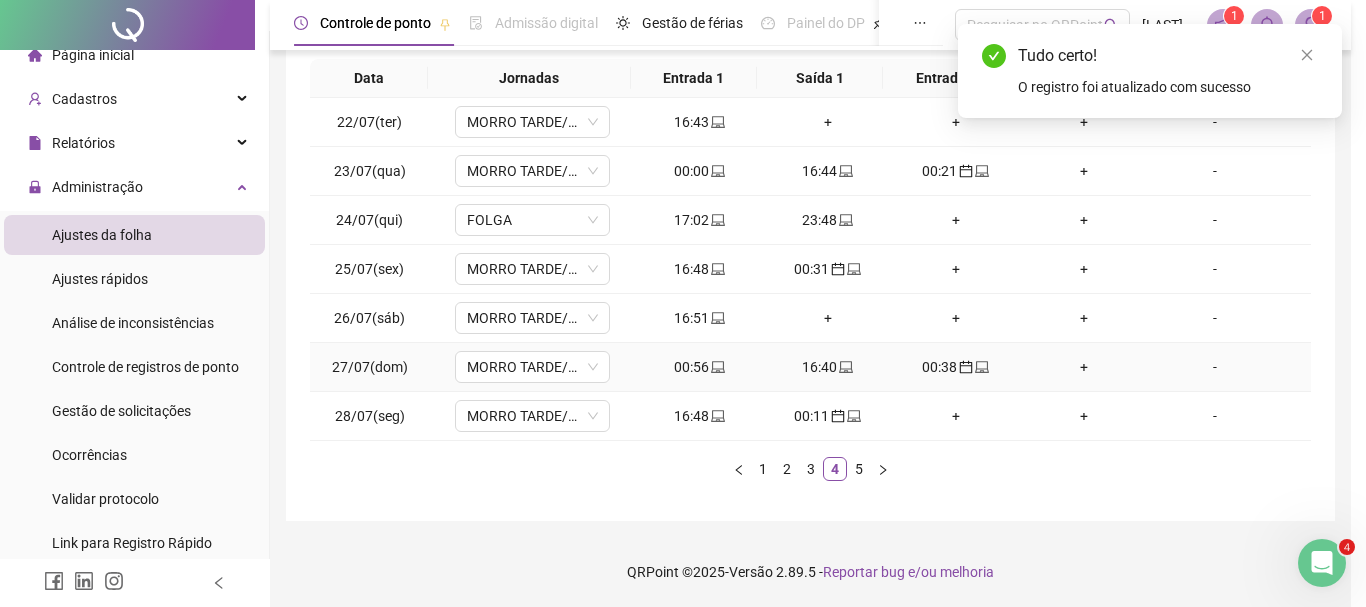 type on "**********" 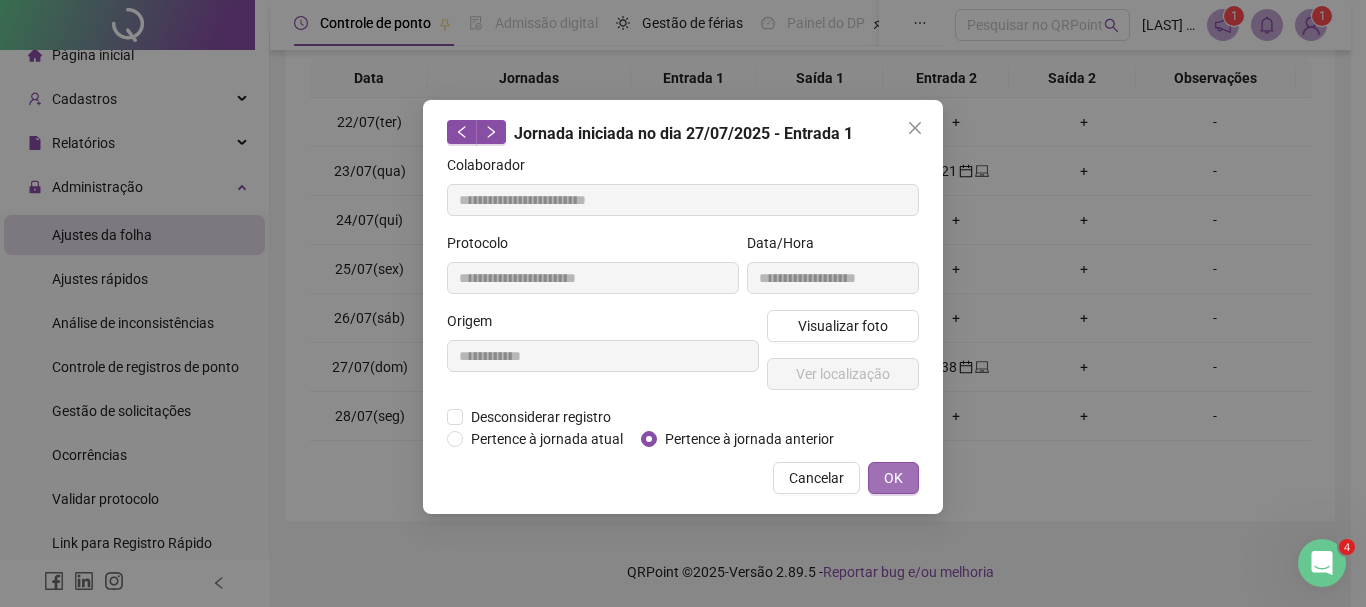 click on "OK" at bounding box center [893, 478] 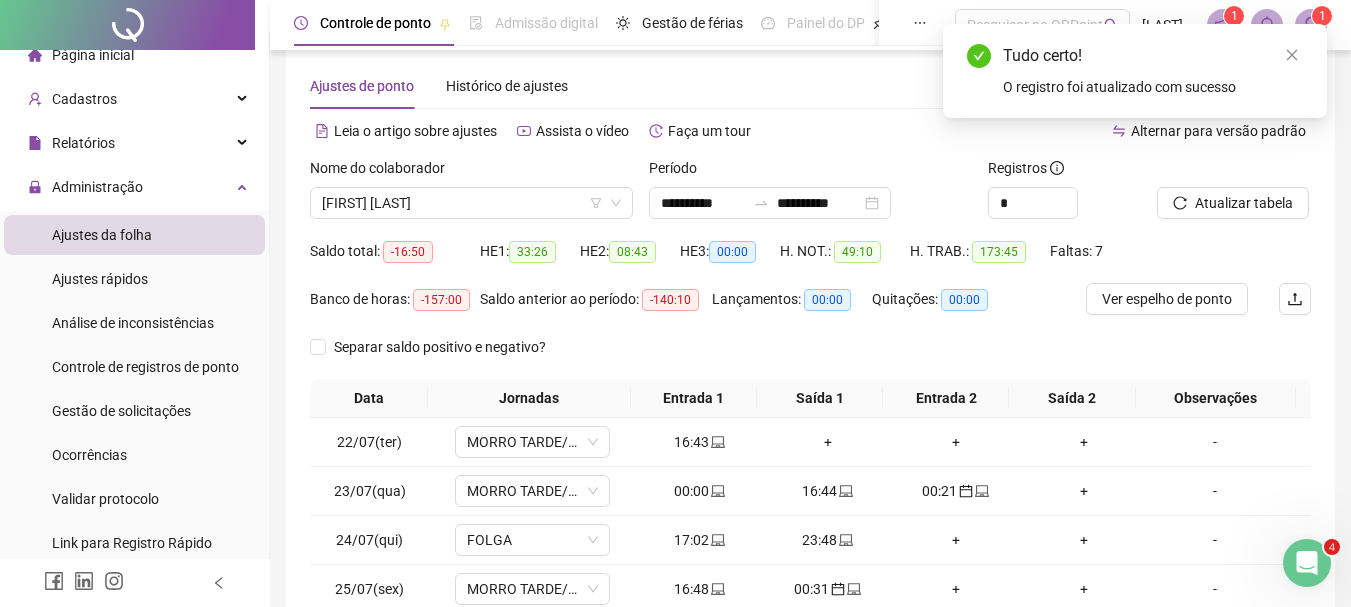 scroll, scrollTop: 0, scrollLeft: 0, axis: both 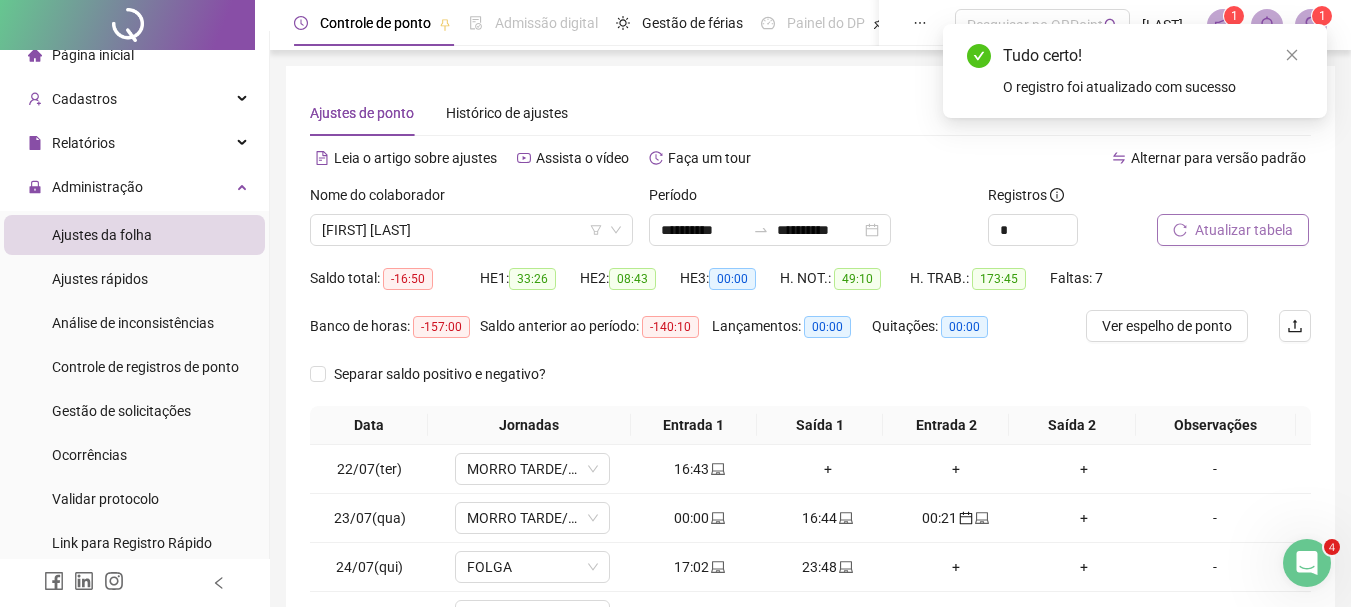 click on "Atualizar tabela" at bounding box center (1244, 230) 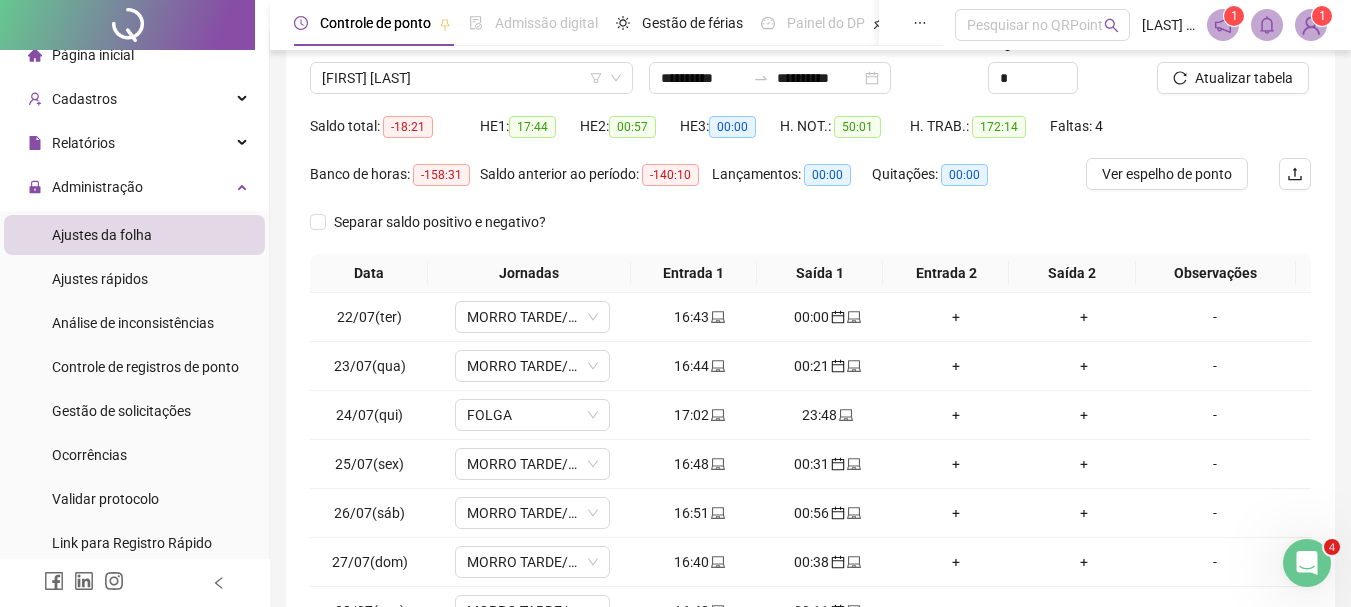 scroll, scrollTop: 153, scrollLeft: 0, axis: vertical 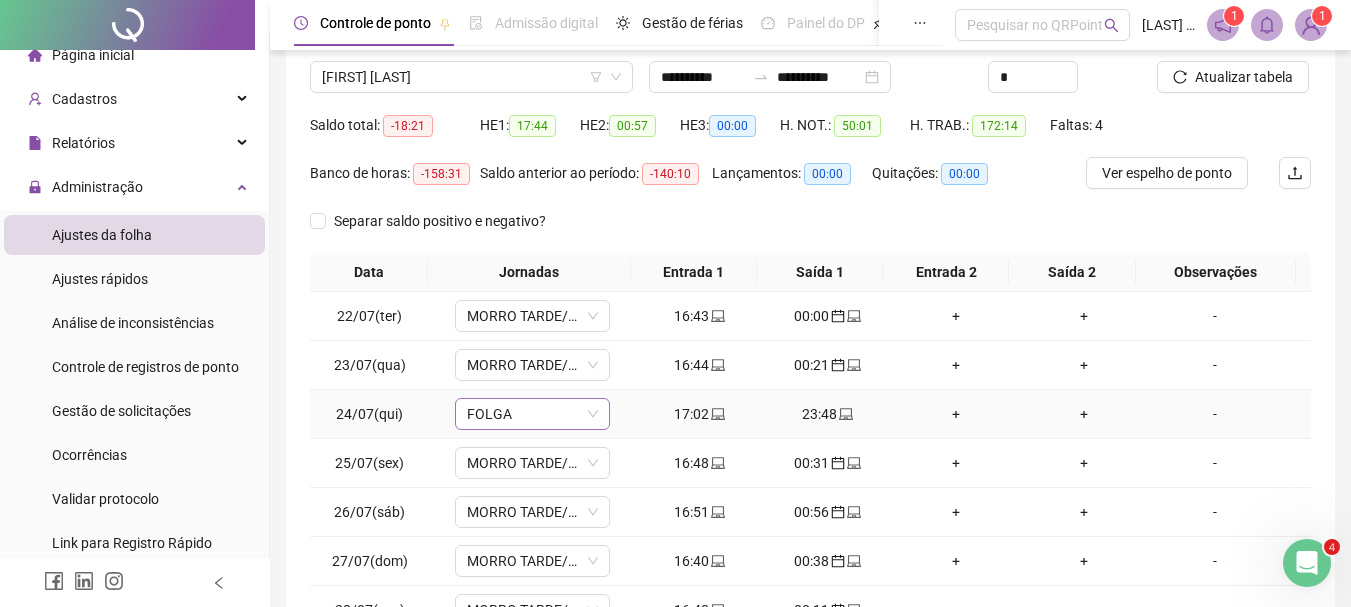 click on "FOLGA" at bounding box center (532, 414) 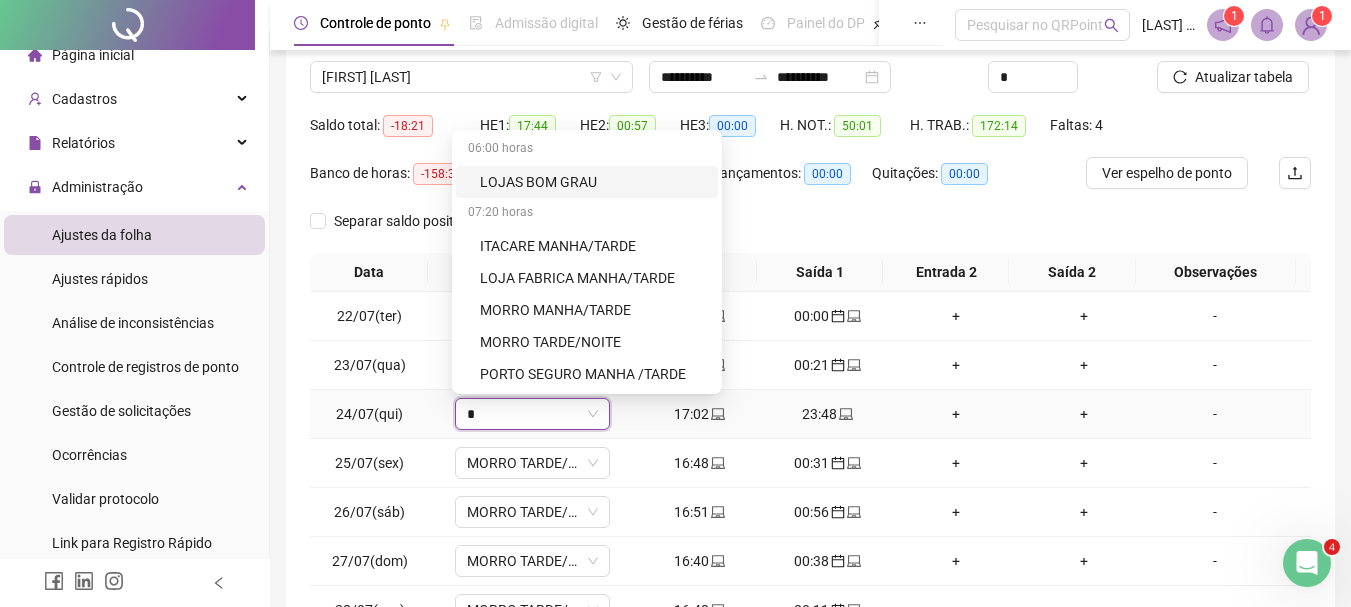 type on "**" 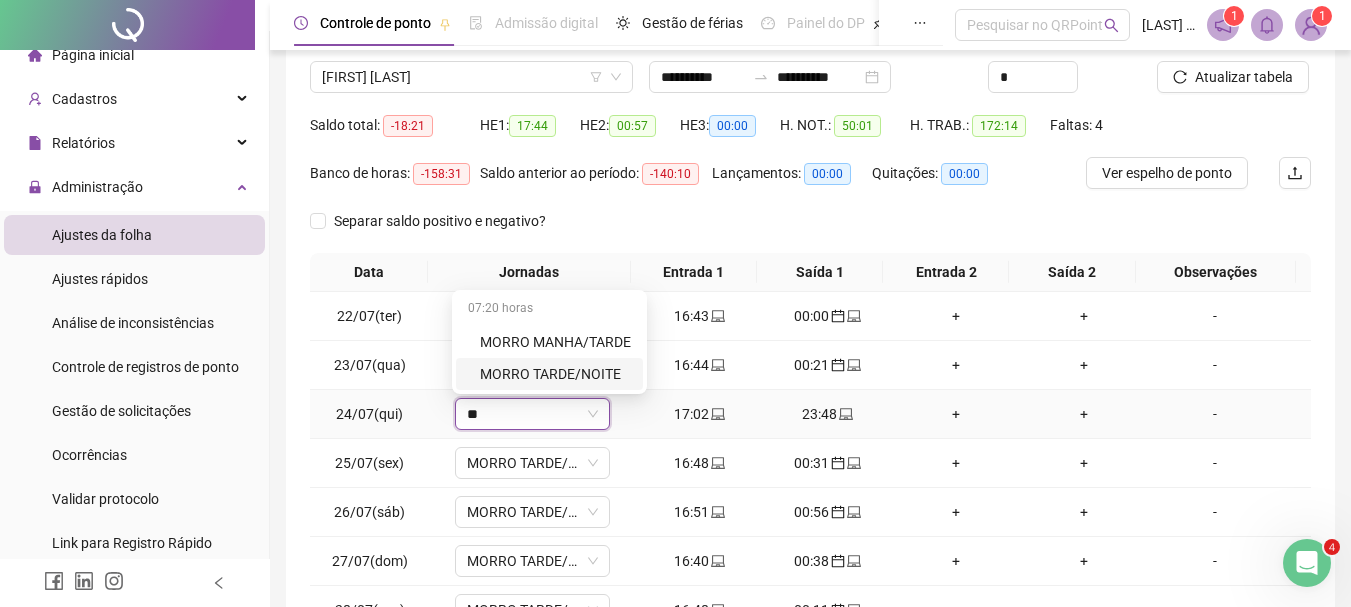 click on "MORRO TARDE/NOITE" at bounding box center [555, 374] 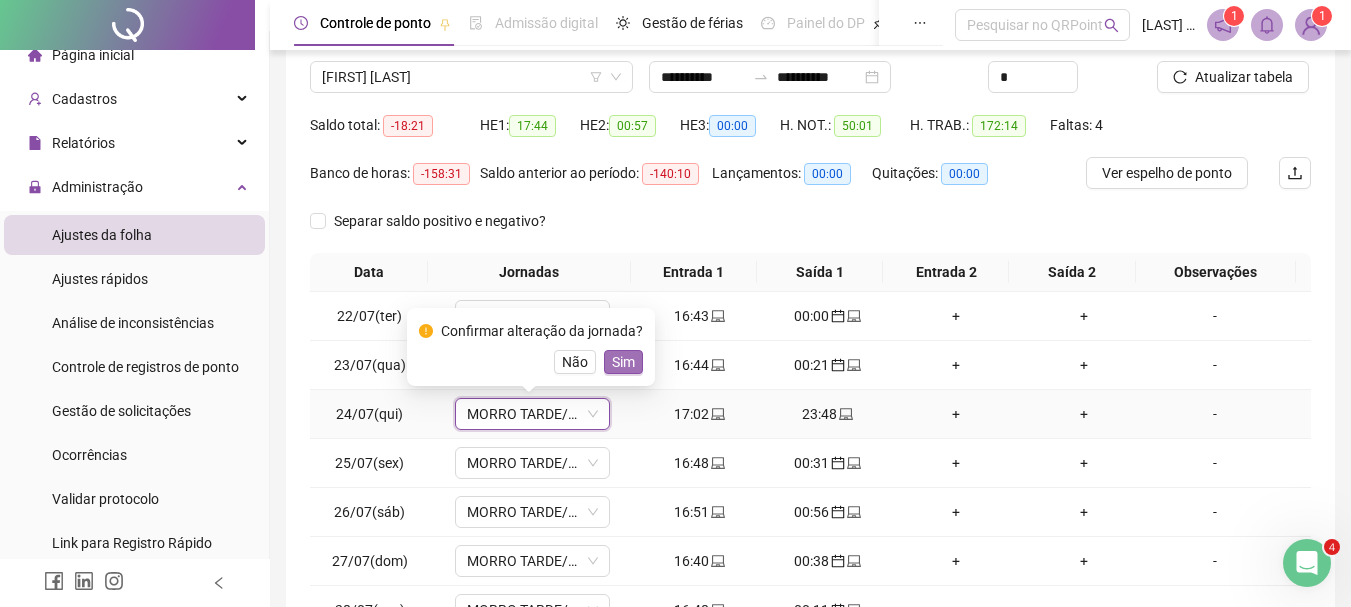 click on "Sim" at bounding box center (623, 362) 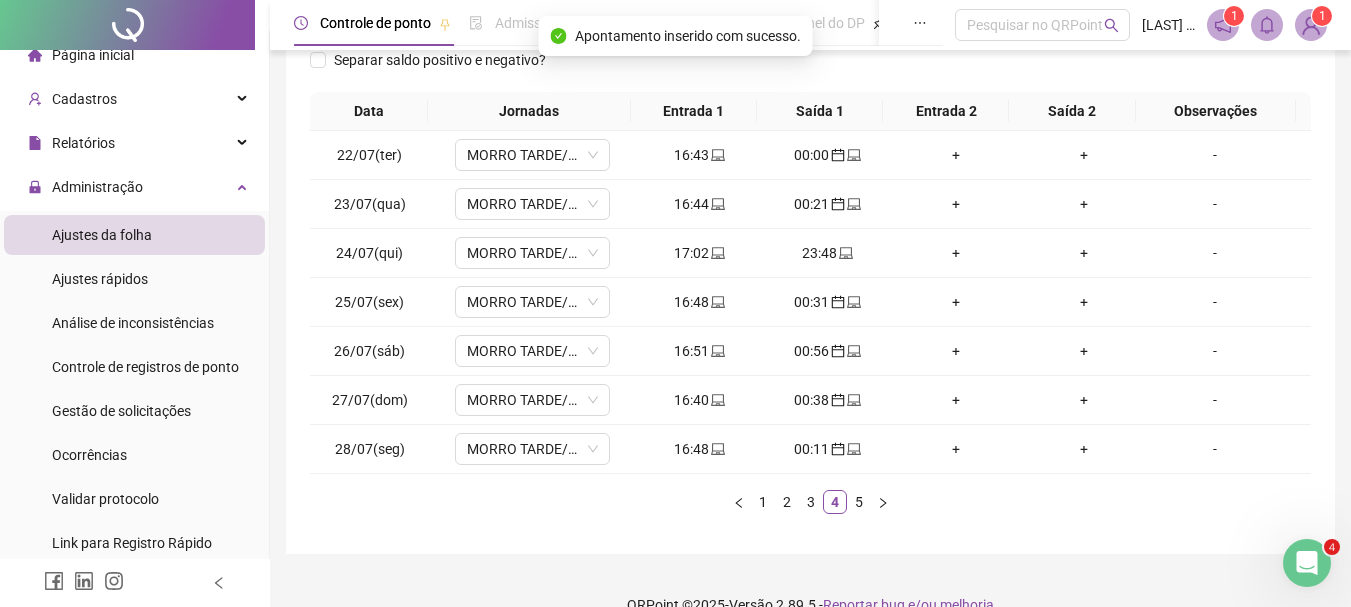 scroll, scrollTop: 347, scrollLeft: 0, axis: vertical 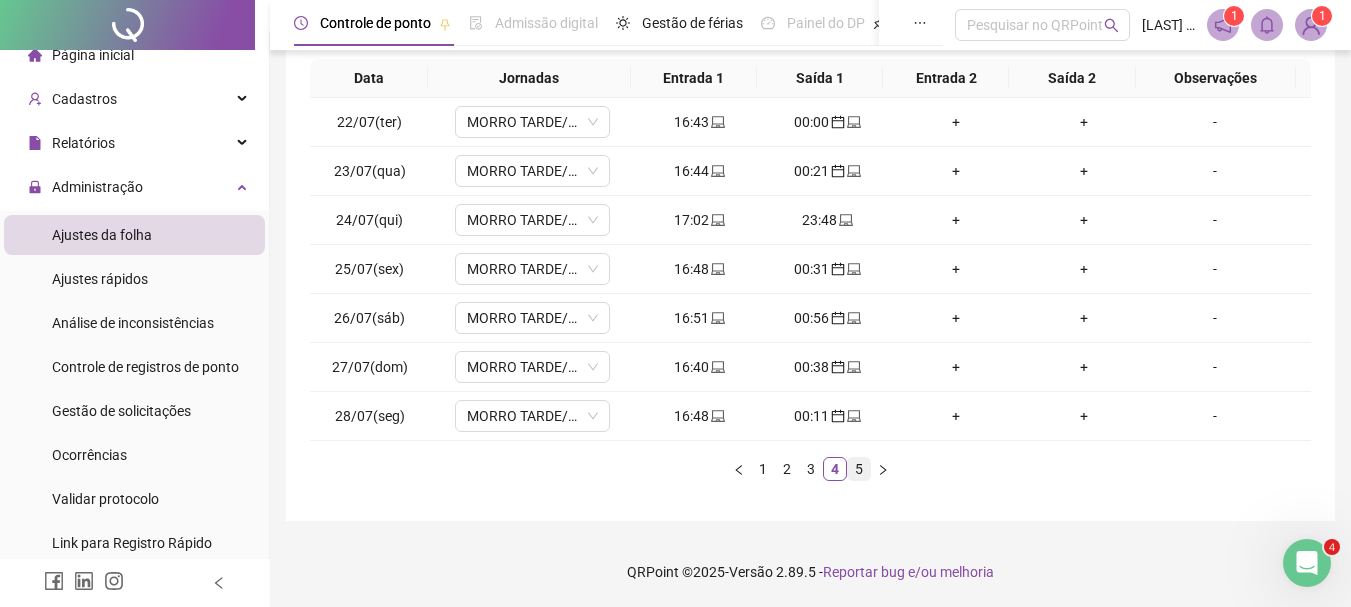 click on "5" at bounding box center (859, 469) 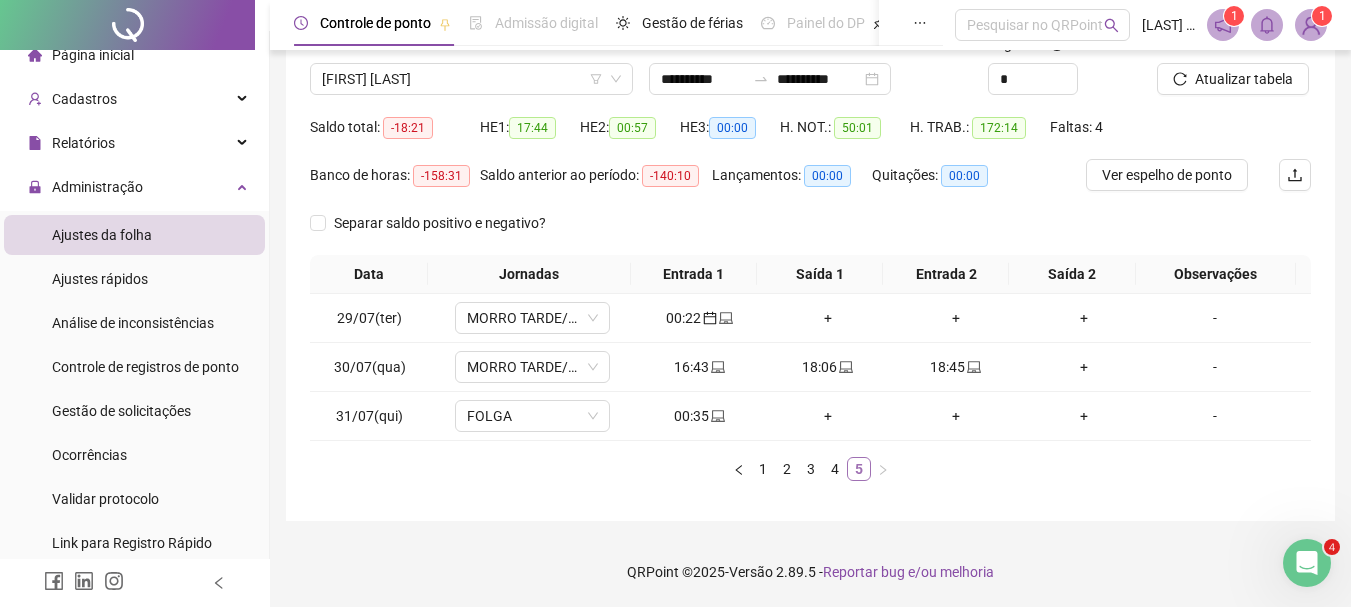 scroll, scrollTop: 151, scrollLeft: 0, axis: vertical 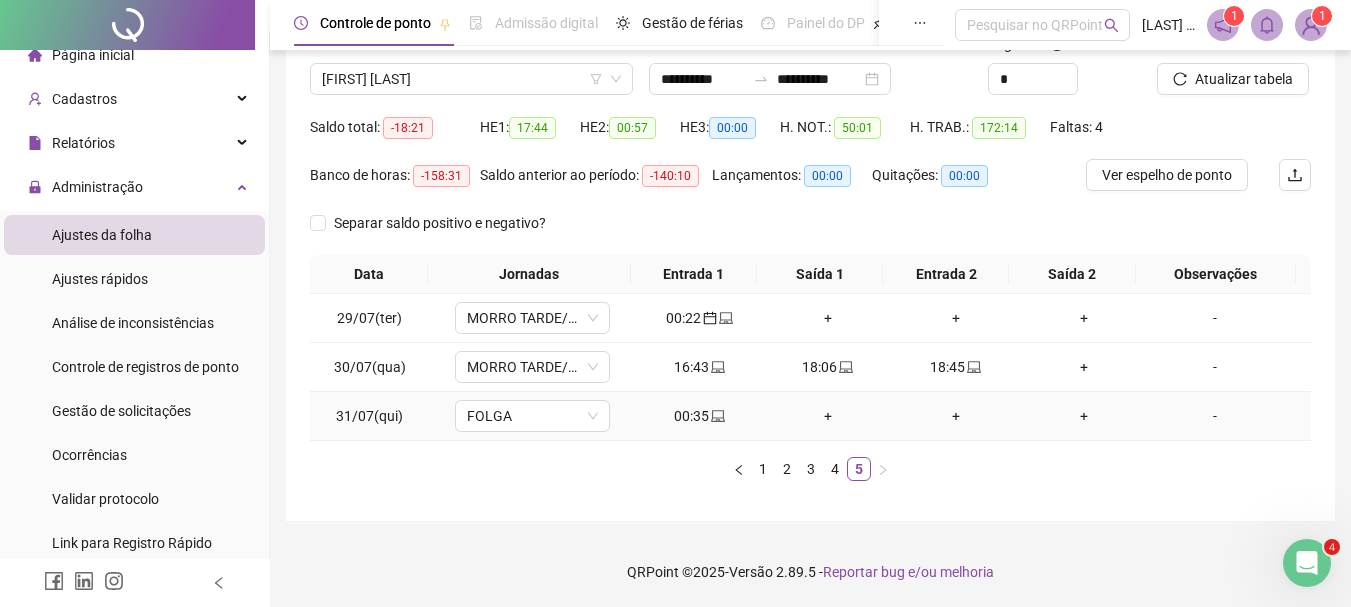 click on "00:35" at bounding box center [700, 416] 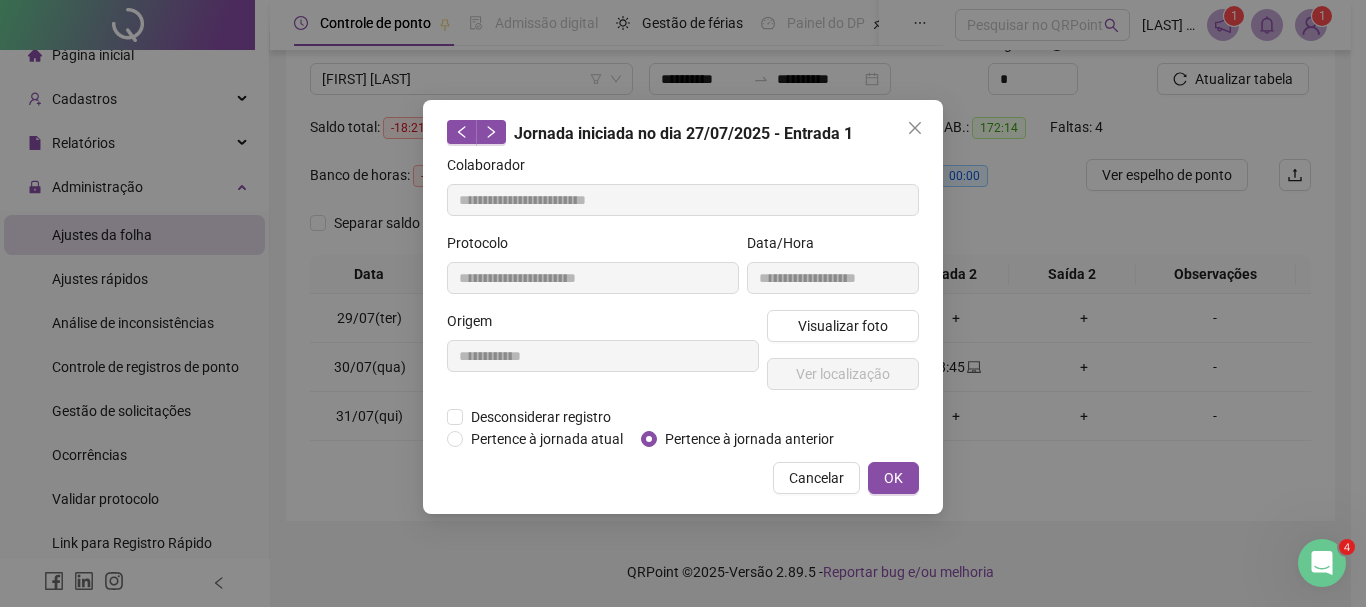 type on "**********" 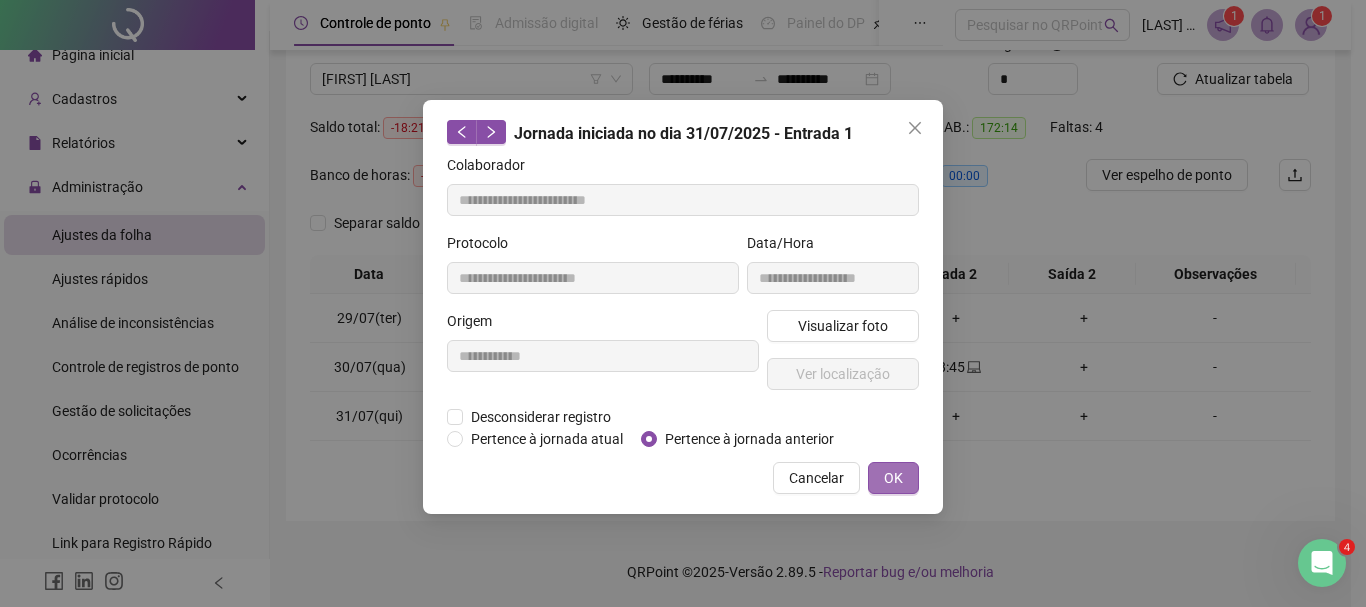 click on "OK" at bounding box center (893, 478) 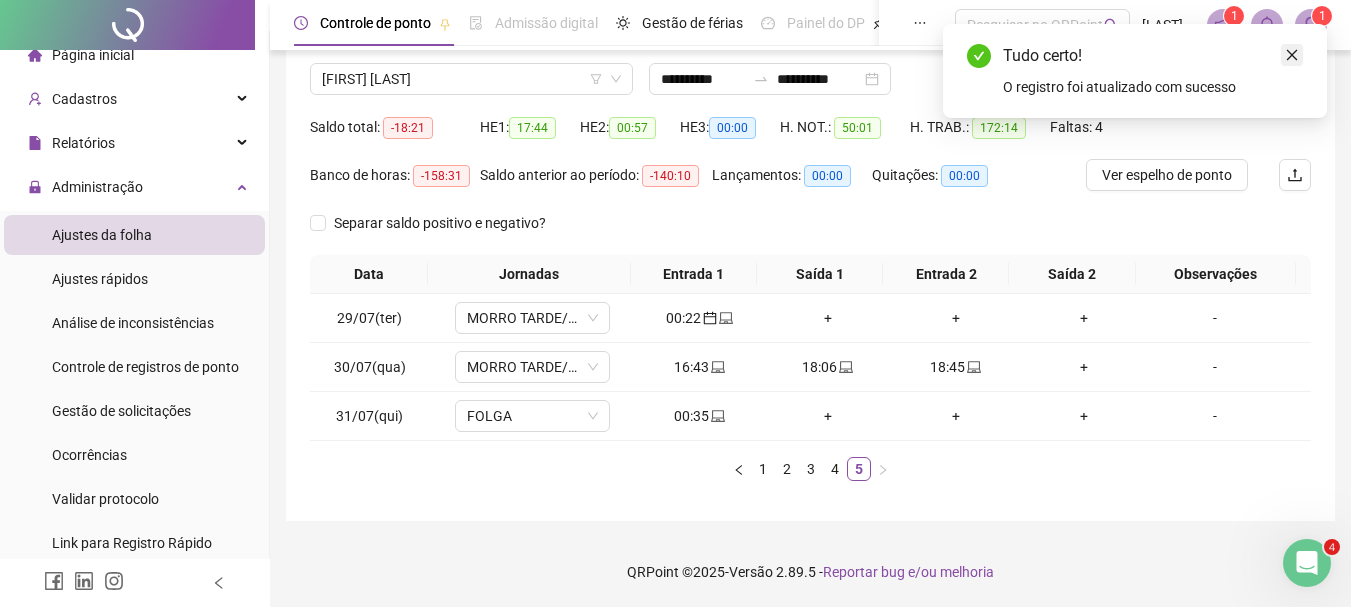 click 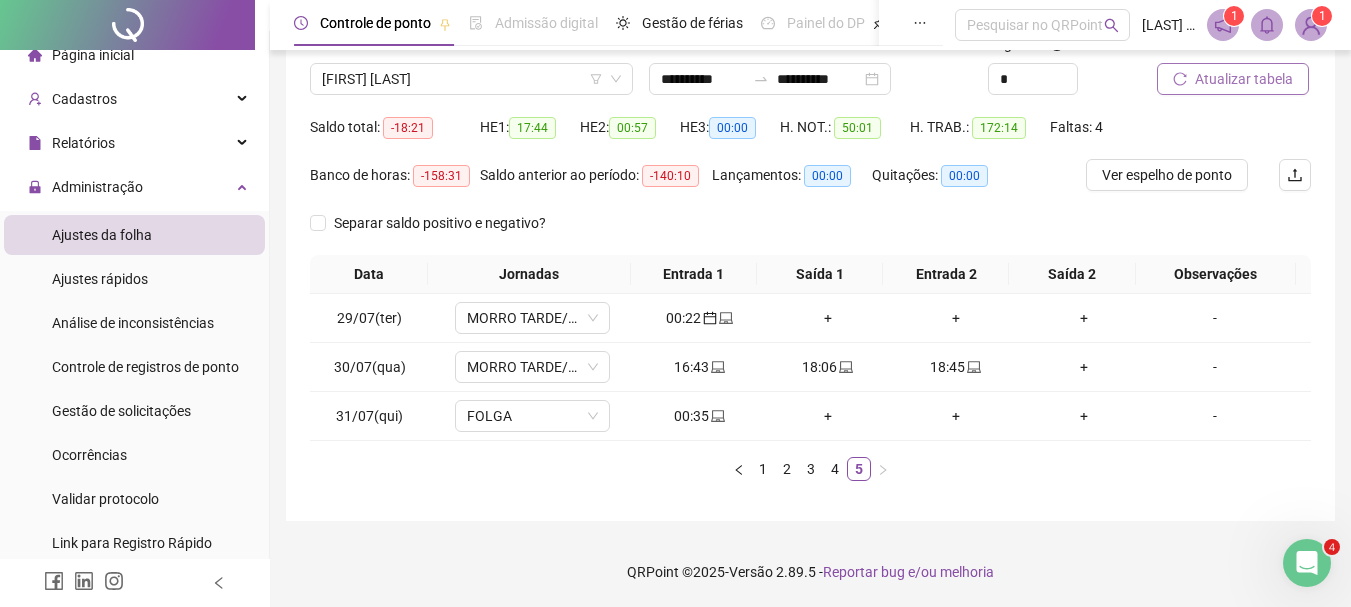 click on "Atualizar tabela" at bounding box center [1244, 79] 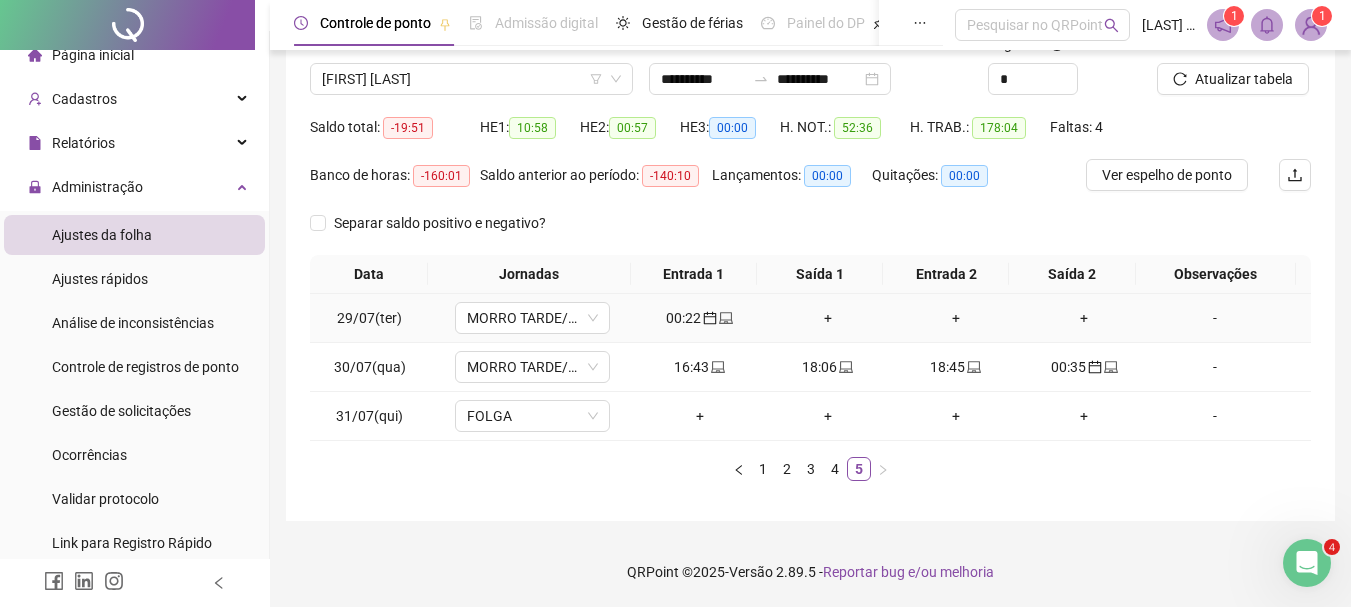 click on "00:22" at bounding box center (700, 318) 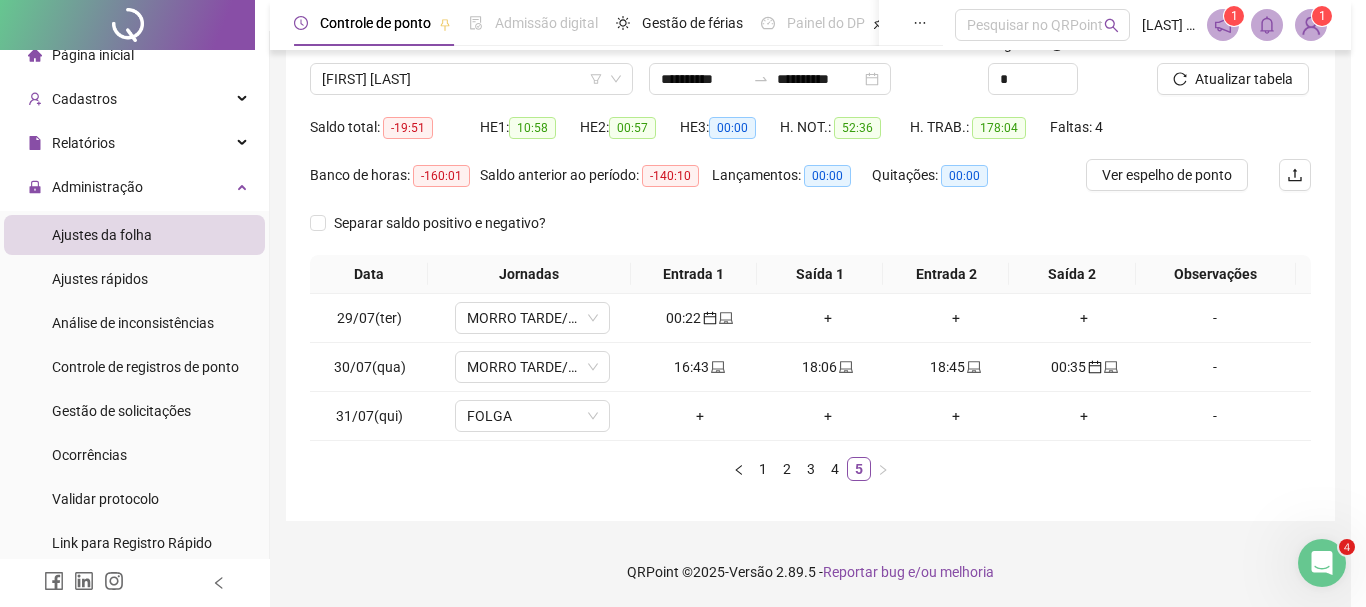 type on "**********" 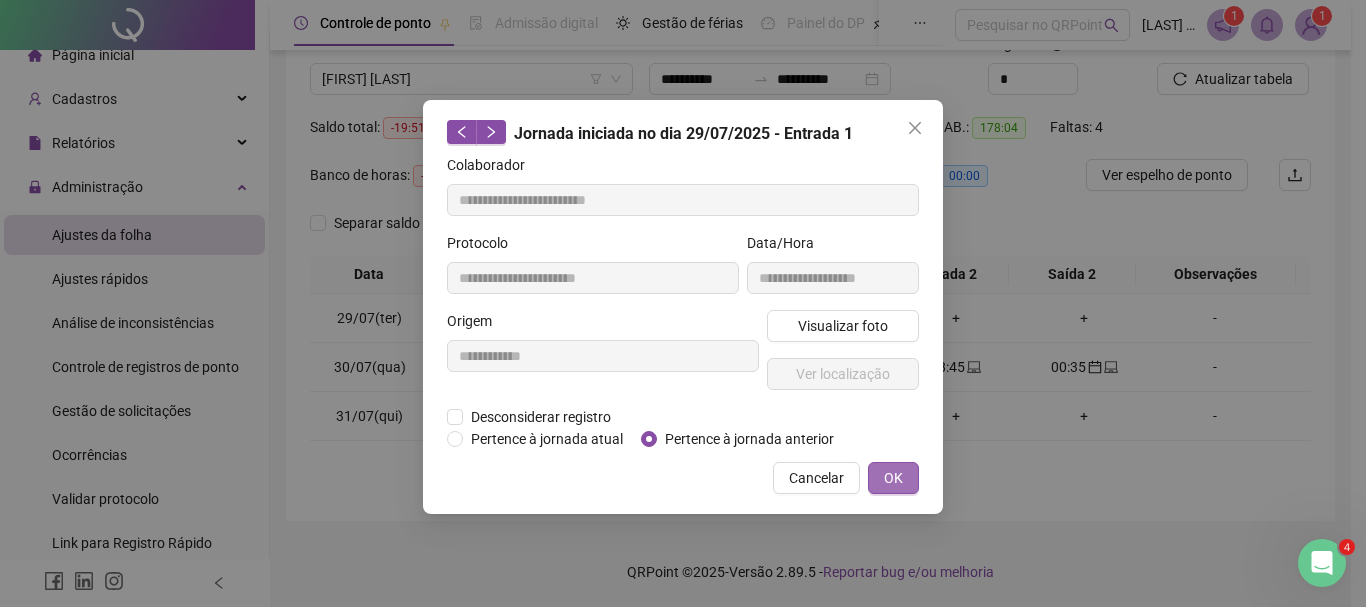 click on "OK" at bounding box center [893, 478] 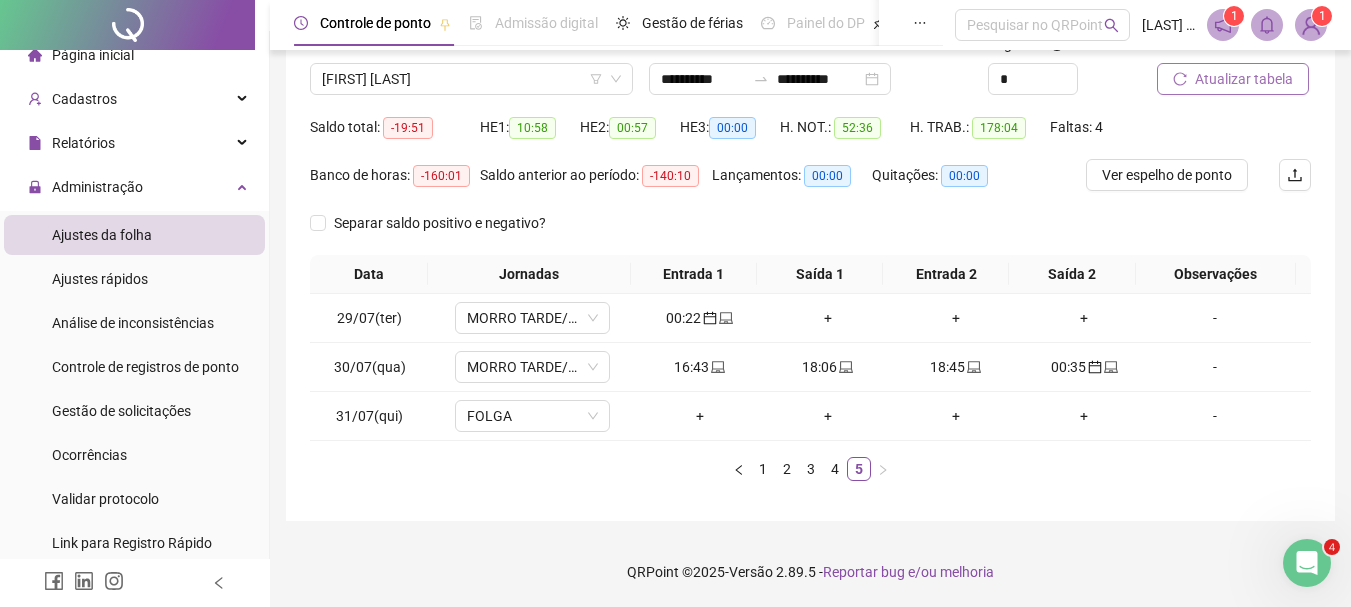 click on "Atualizar tabela" at bounding box center [1233, 79] 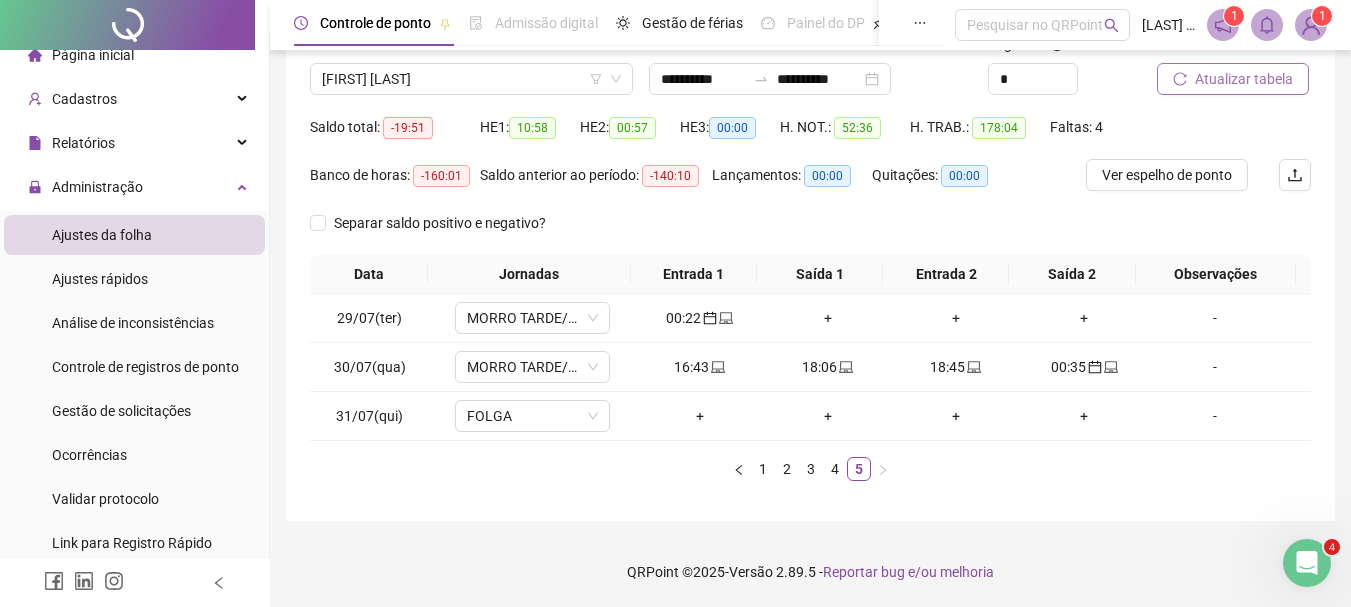 click on "Atualizar tabela" at bounding box center (1244, 79) 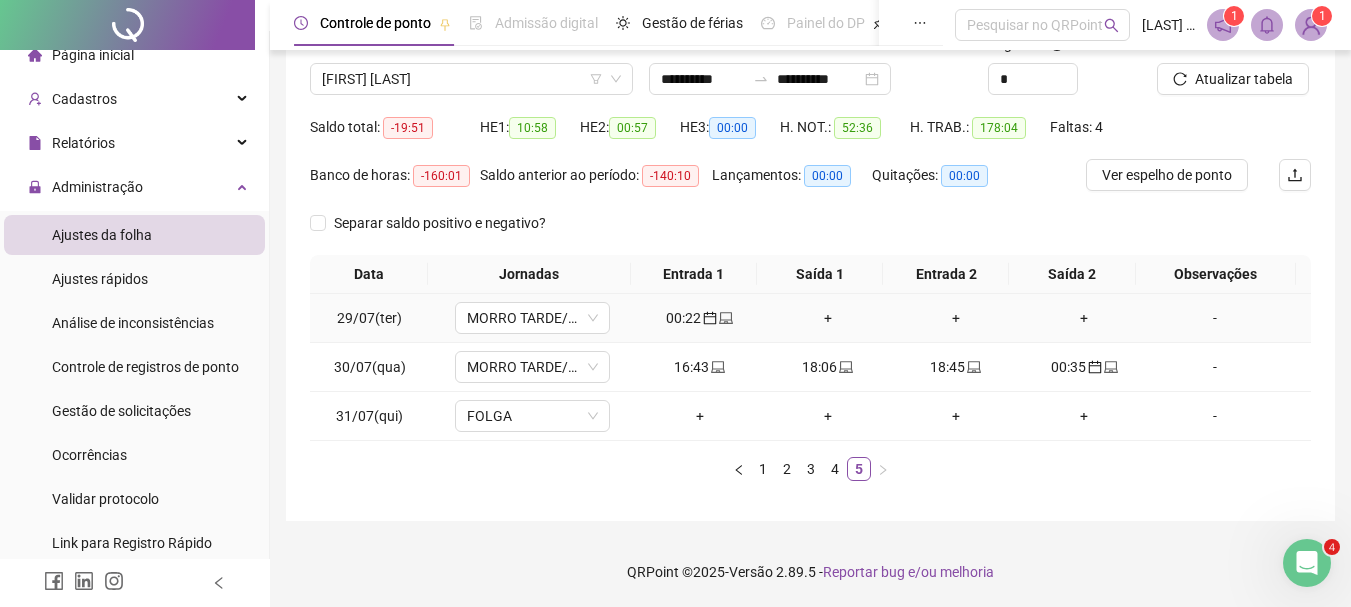 click on "00:22" at bounding box center (700, 318) 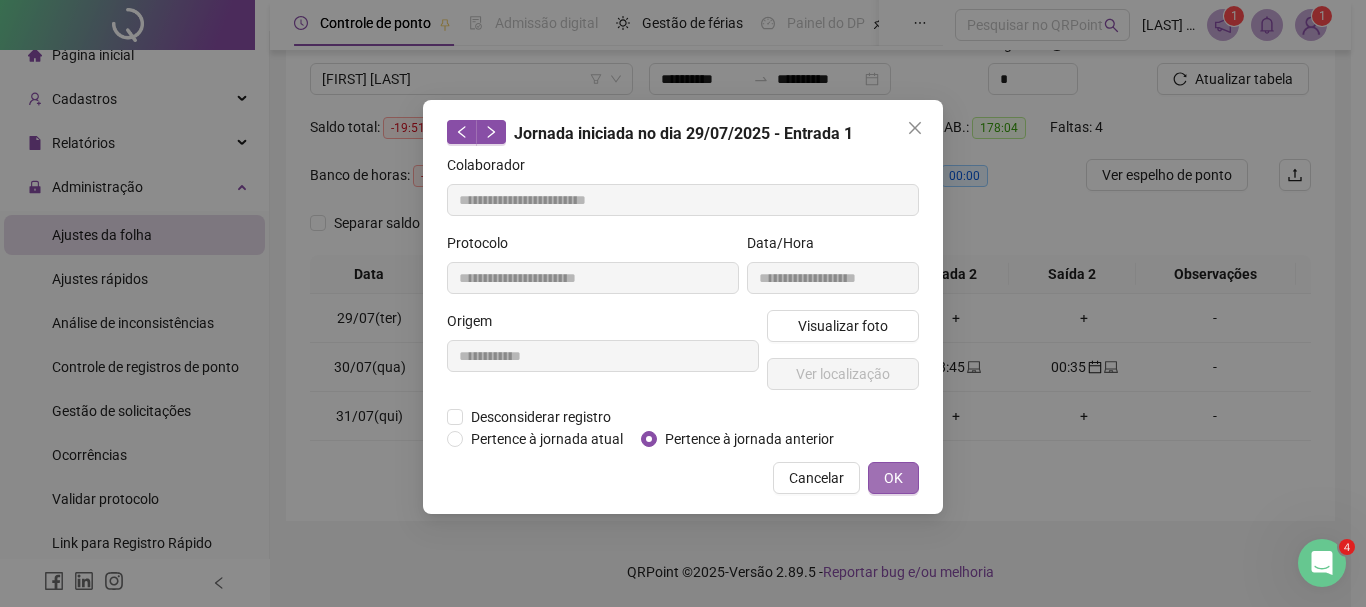 click on "OK" at bounding box center [893, 478] 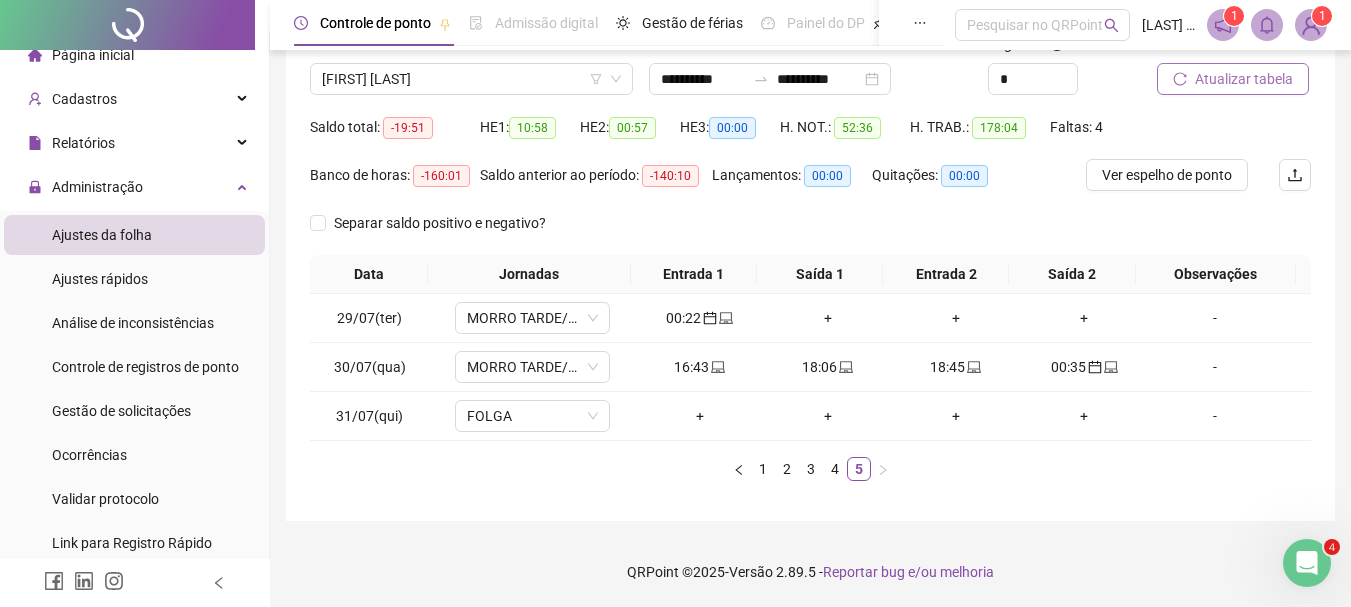 click on "Atualizar tabela" at bounding box center [1244, 79] 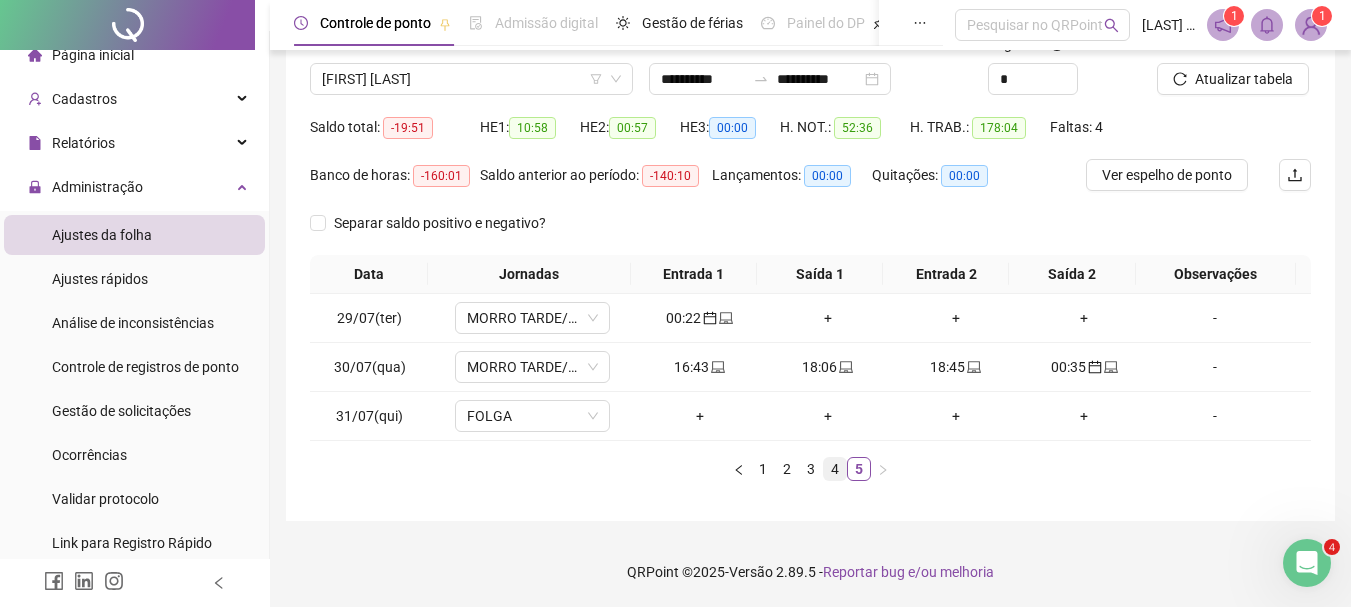 click on "4" at bounding box center [835, 469] 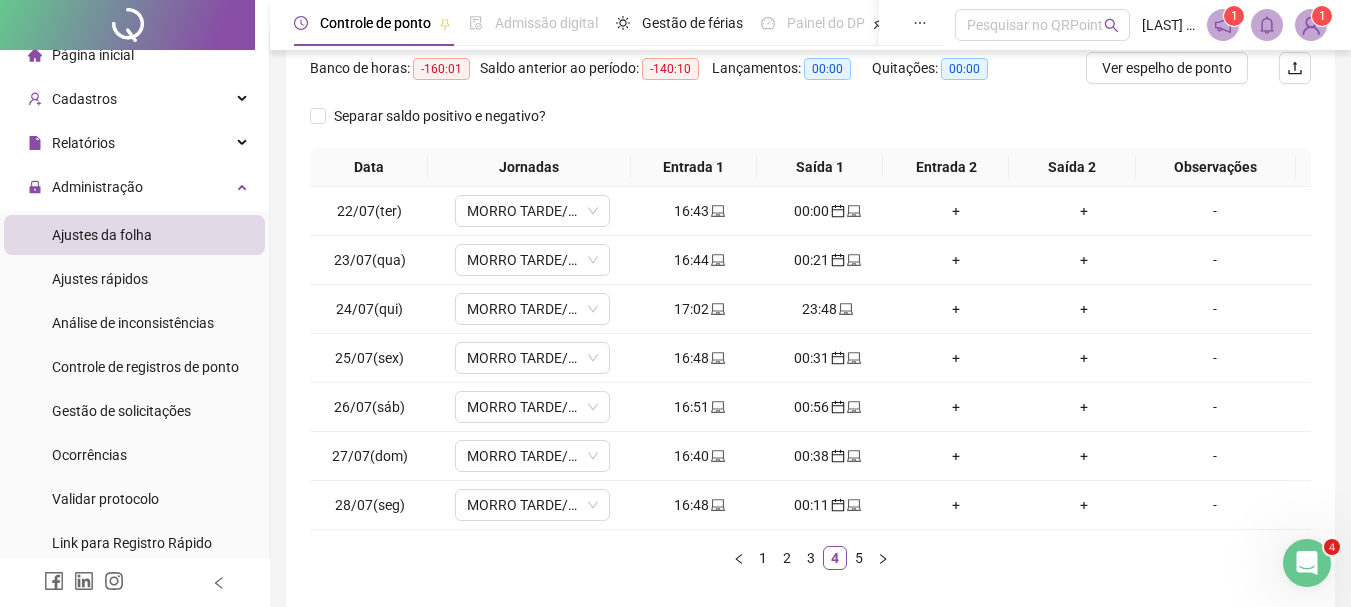scroll, scrollTop: 347, scrollLeft: 0, axis: vertical 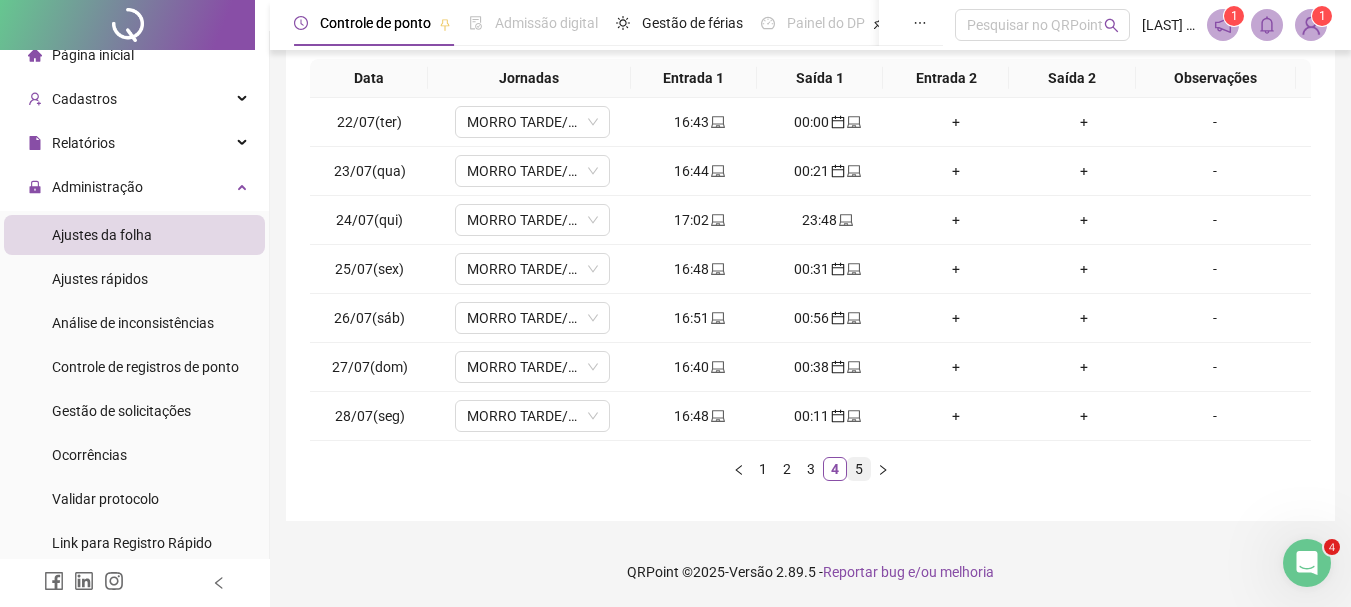 click on "5" at bounding box center (859, 469) 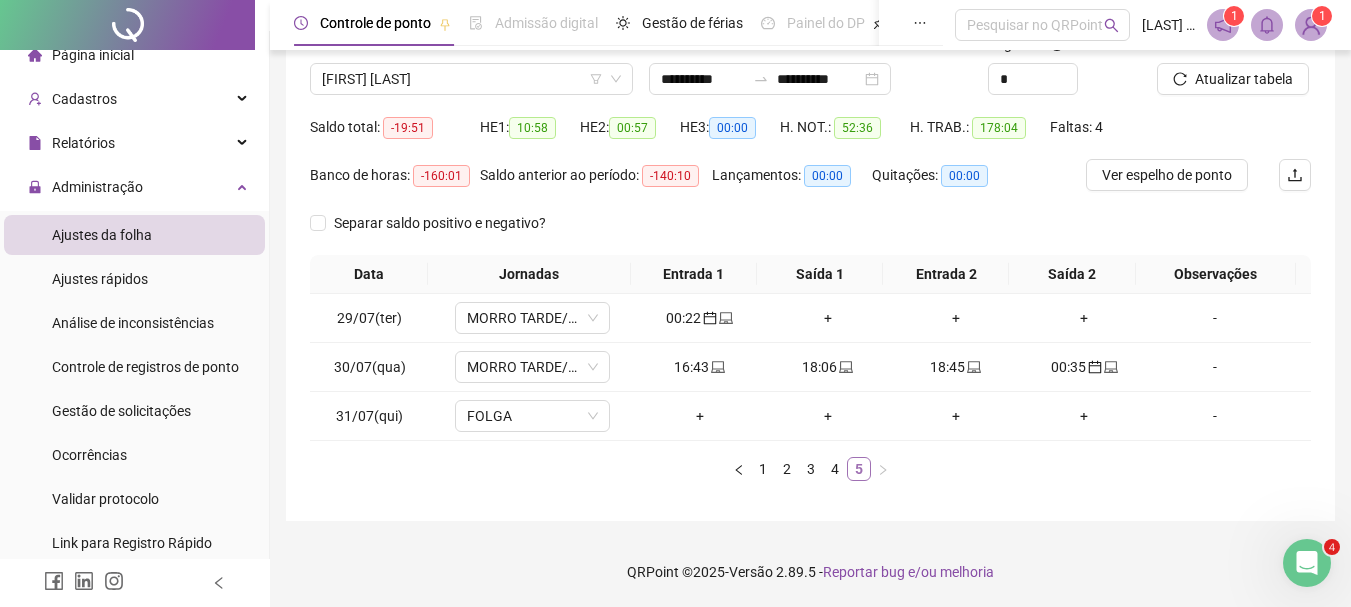 scroll, scrollTop: 151, scrollLeft: 0, axis: vertical 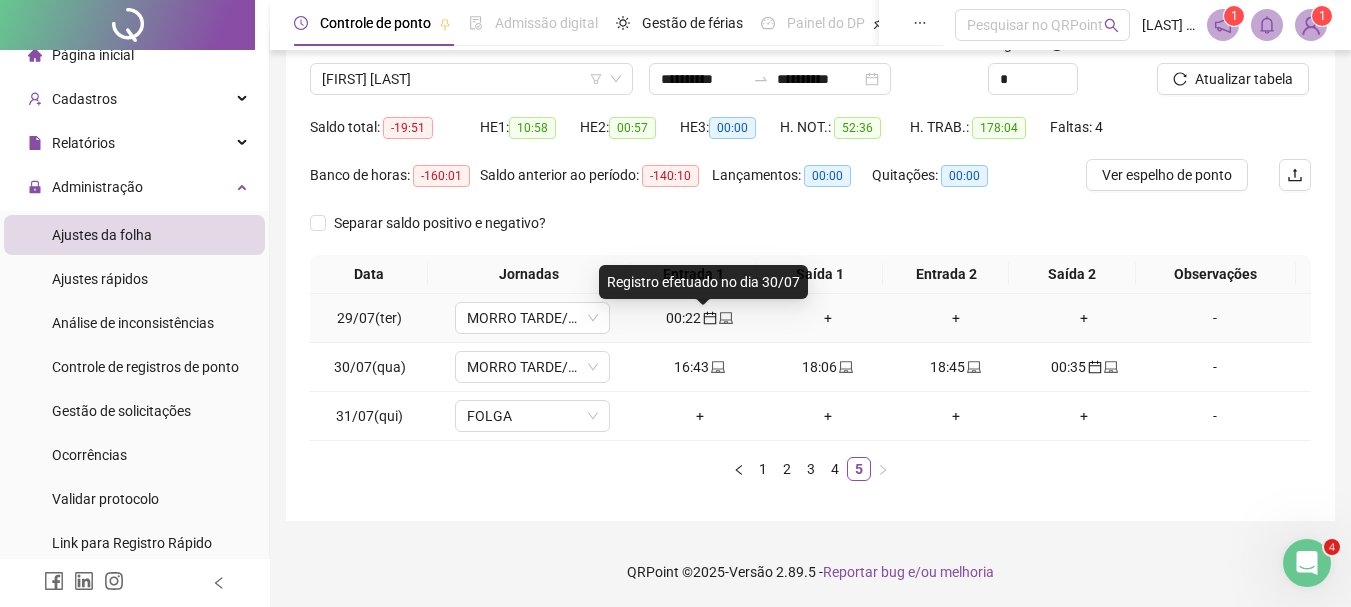 click 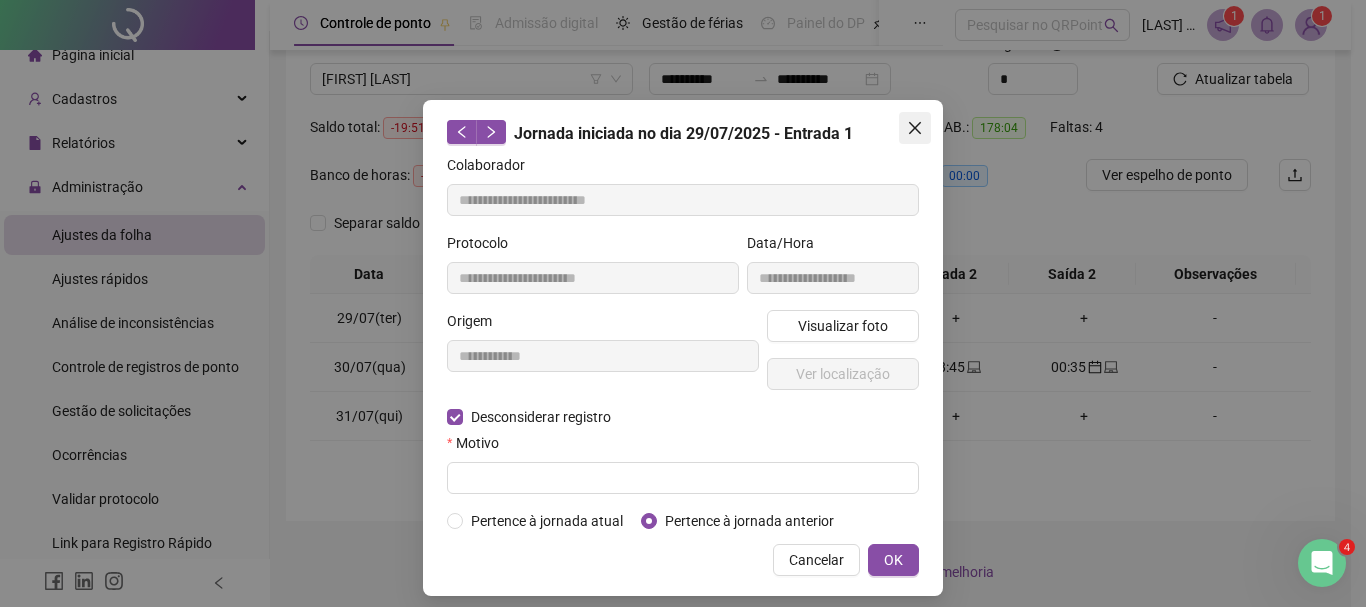 click 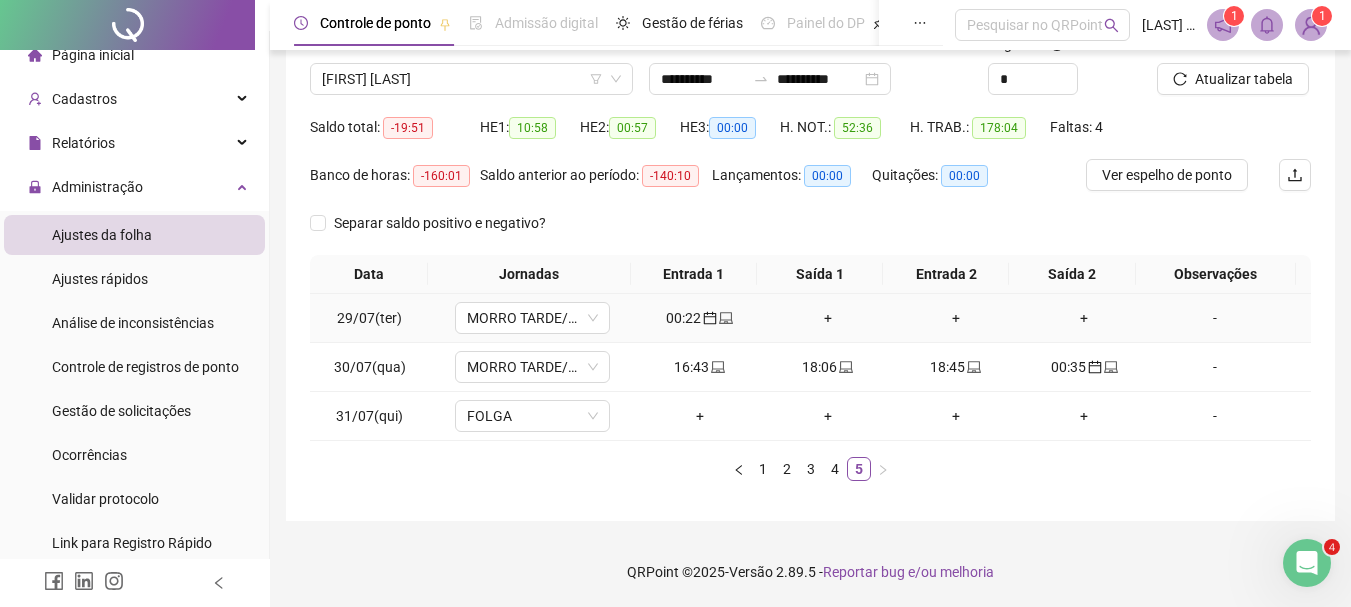 click on "+" at bounding box center (828, 318) 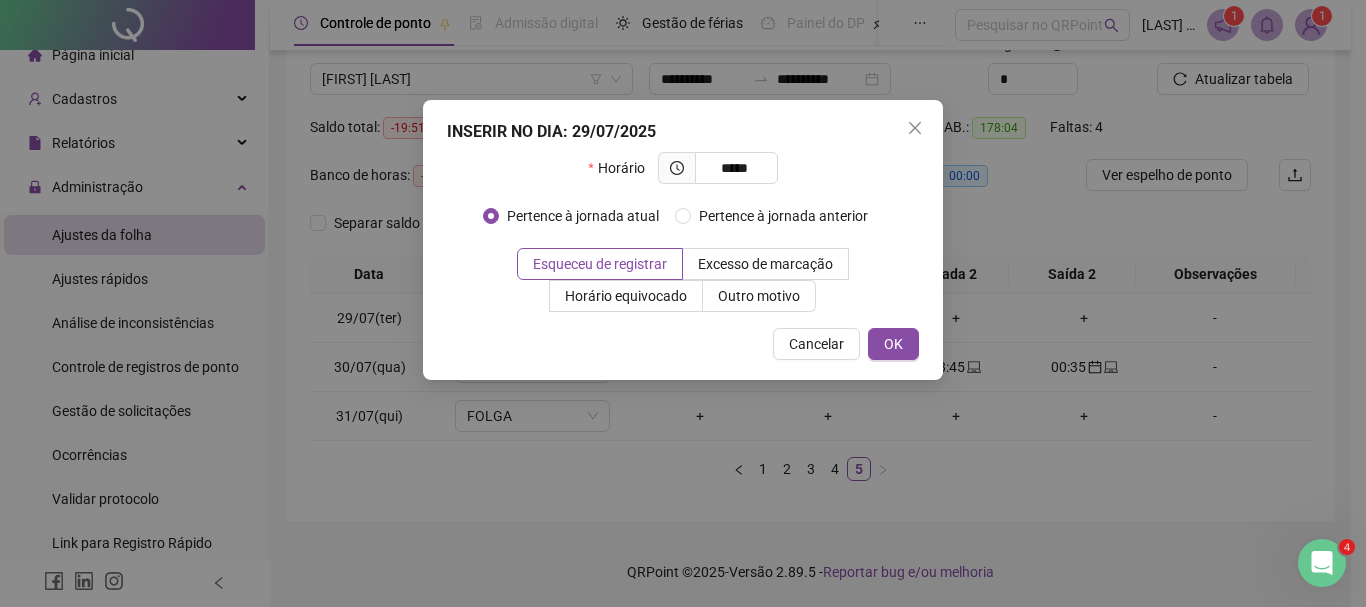 type on "*****" 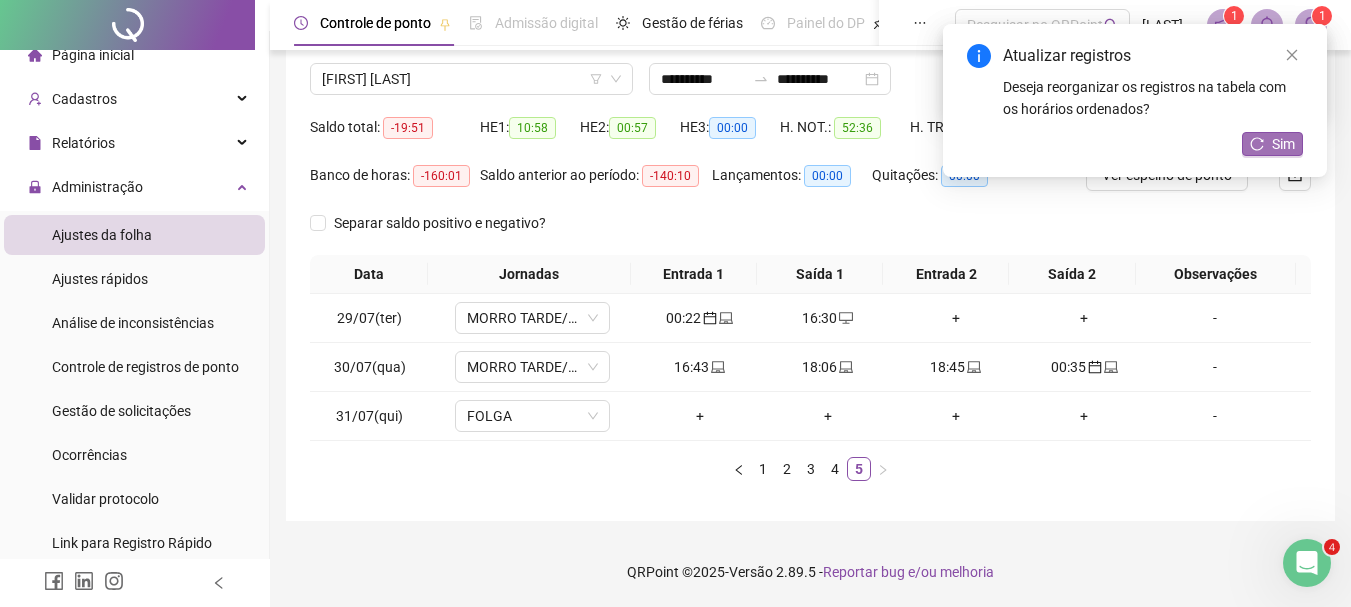 click on "Sim" at bounding box center [1272, 144] 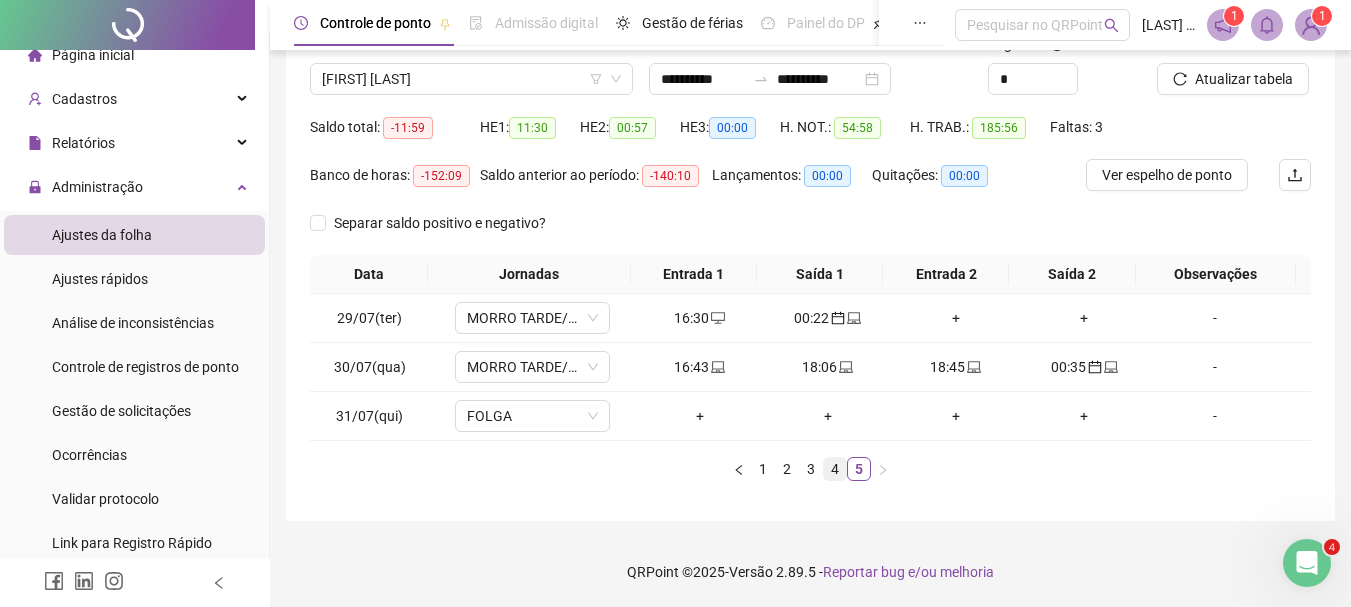 click on "4" at bounding box center [835, 469] 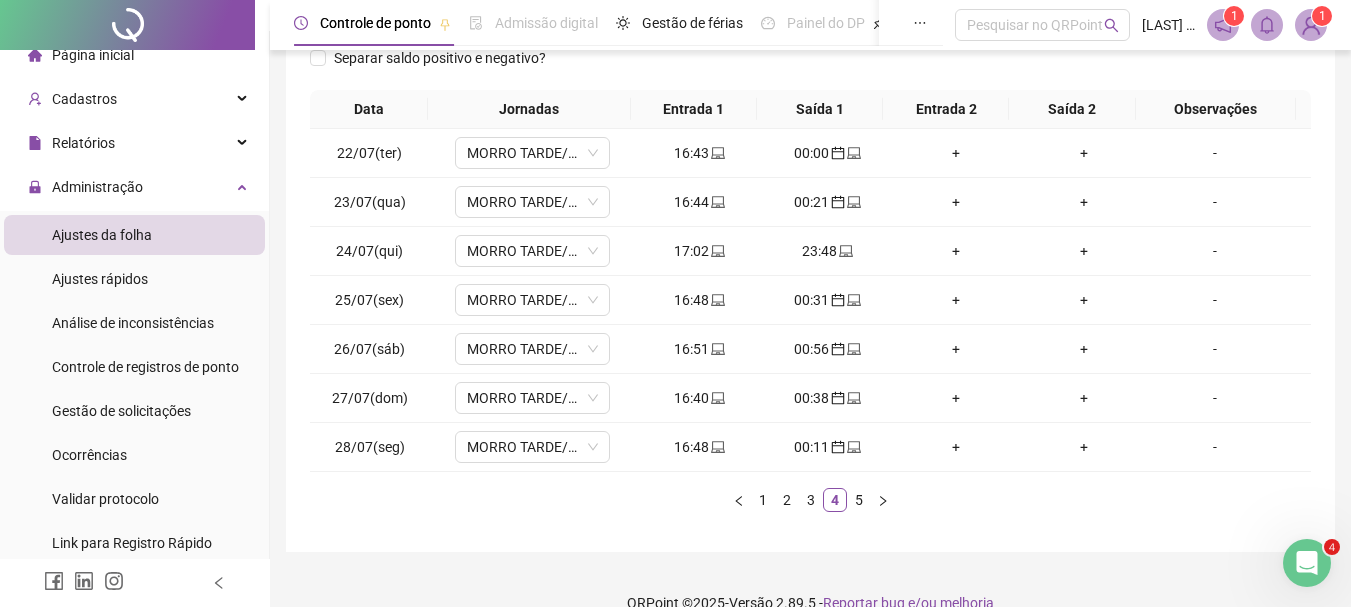 scroll, scrollTop: 347, scrollLeft: 0, axis: vertical 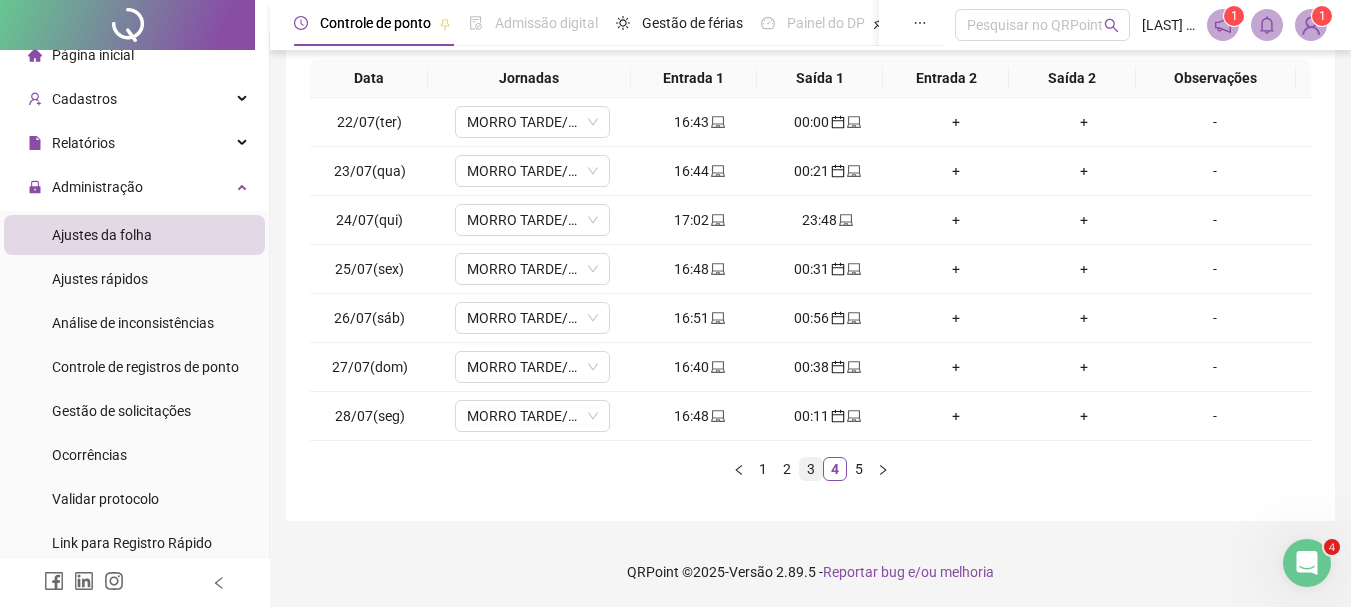 click on "3" at bounding box center [811, 469] 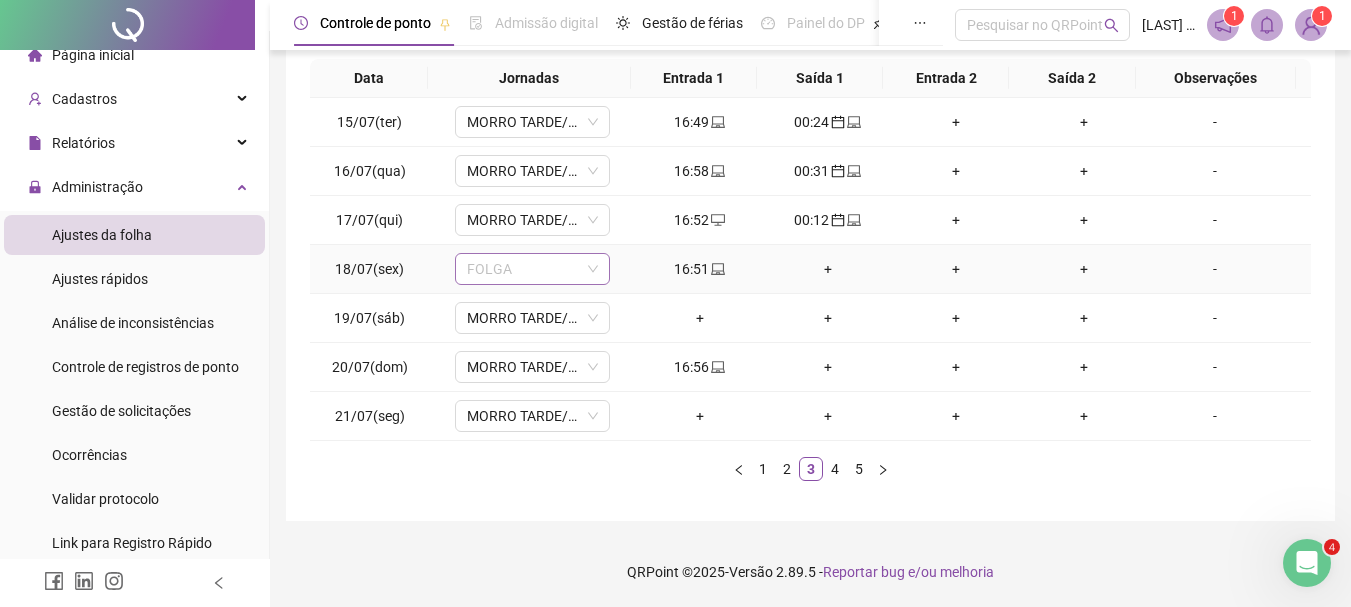 click on "FOLGA" at bounding box center (532, 269) 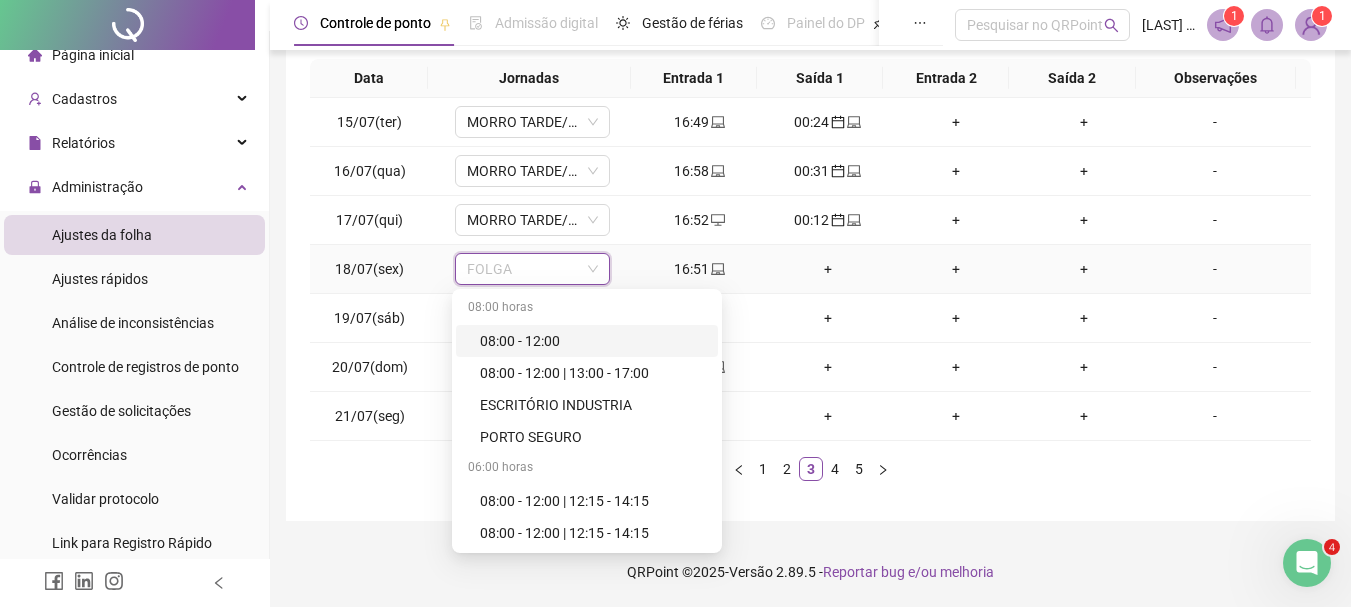type on "*" 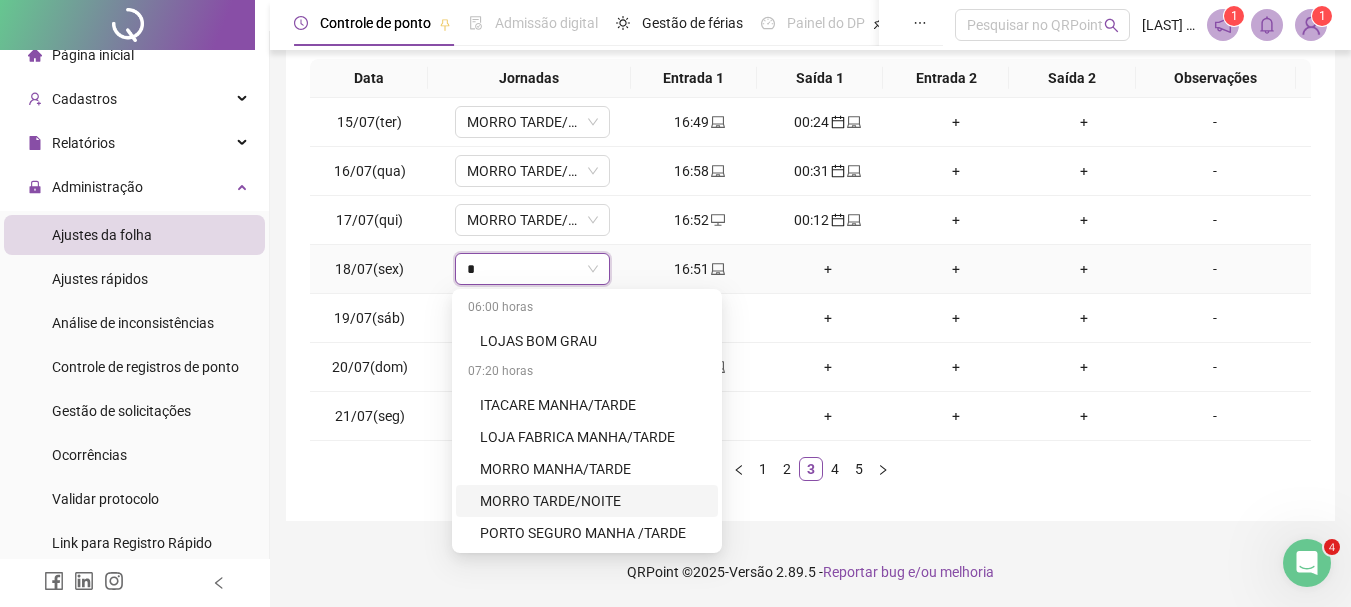 click on "MORRO TARDE/NOITE" at bounding box center (593, 501) 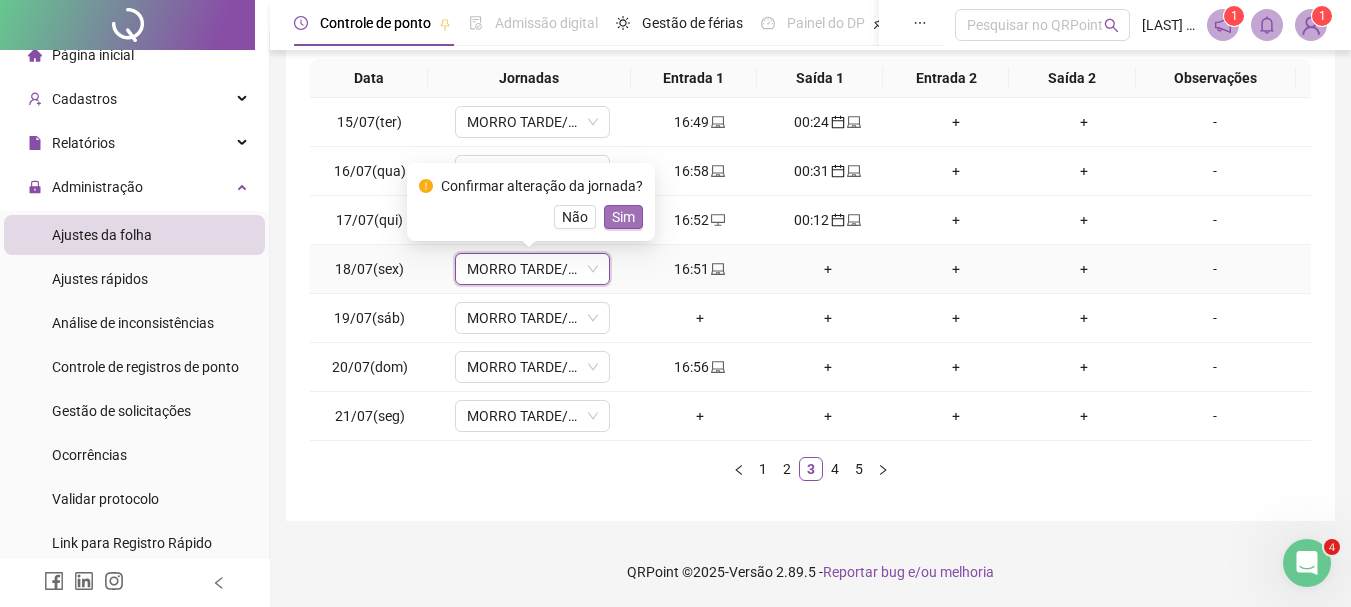 click on "Sim" at bounding box center (623, 217) 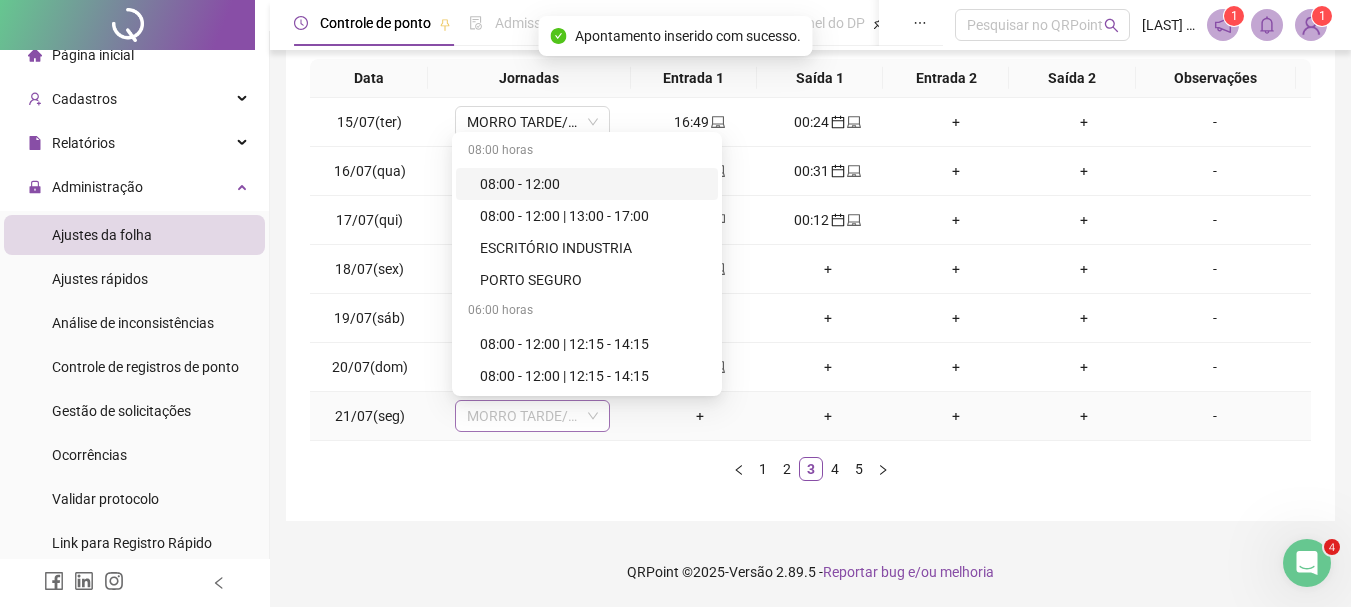 click on "MORRO TARDE/NOITE" at bounding box center [532, 416] 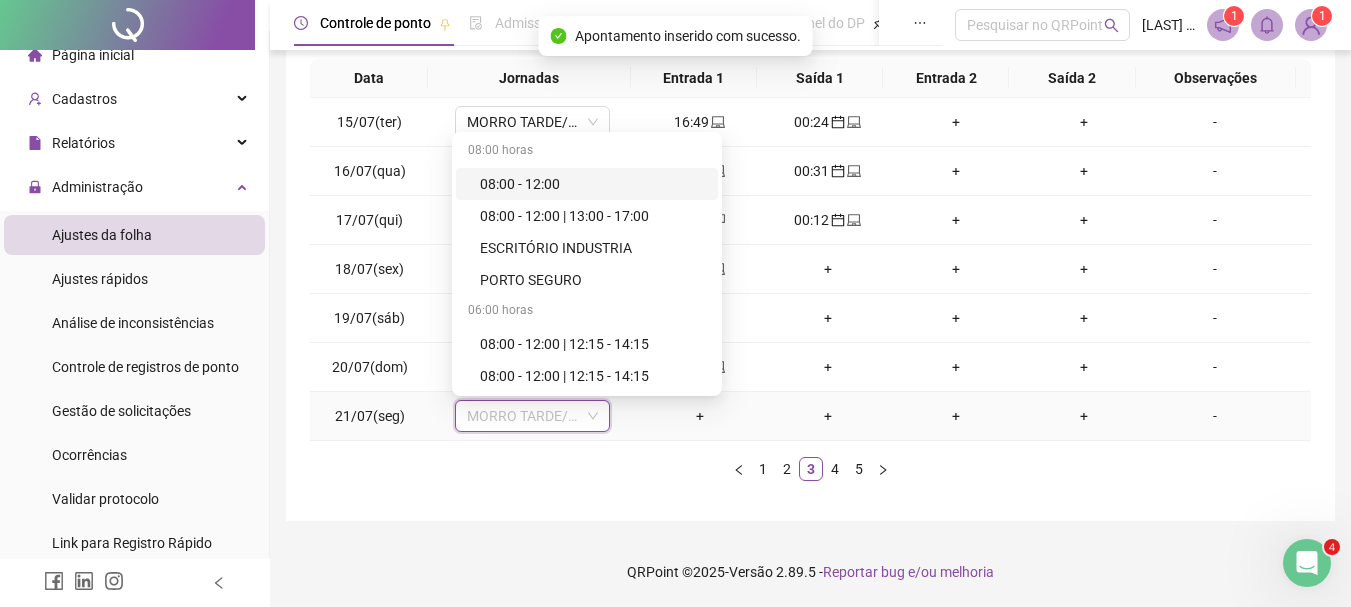type on "*" 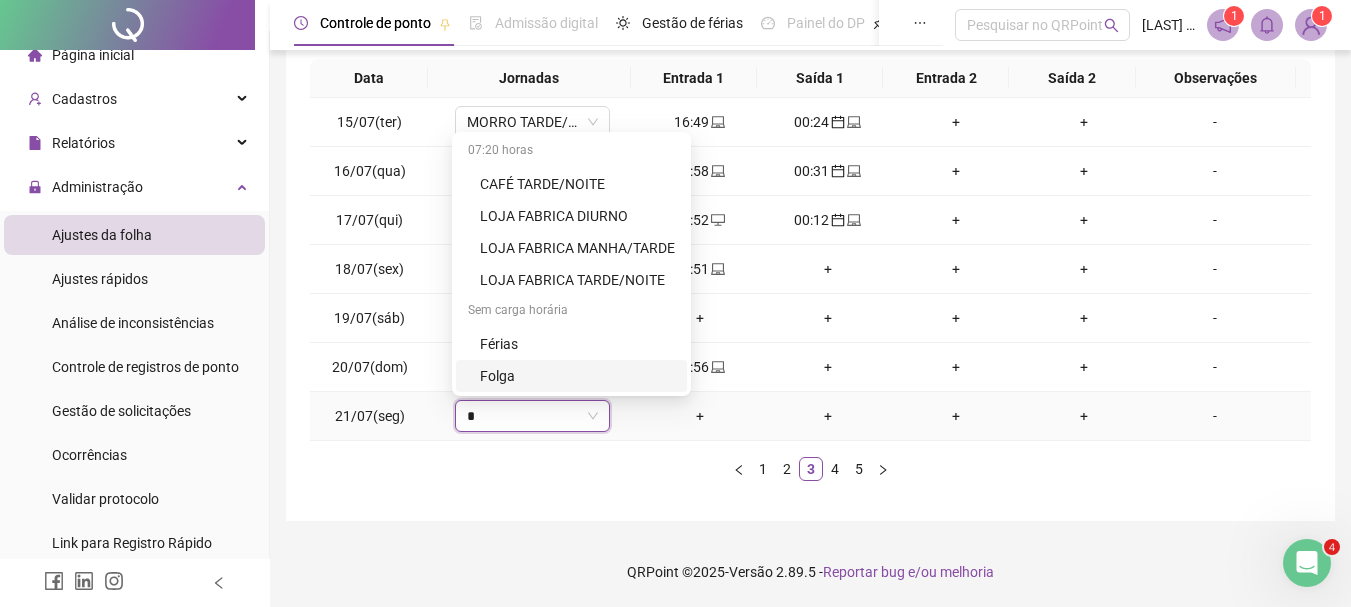 click on "Folga" at bounding box center [577, 376] 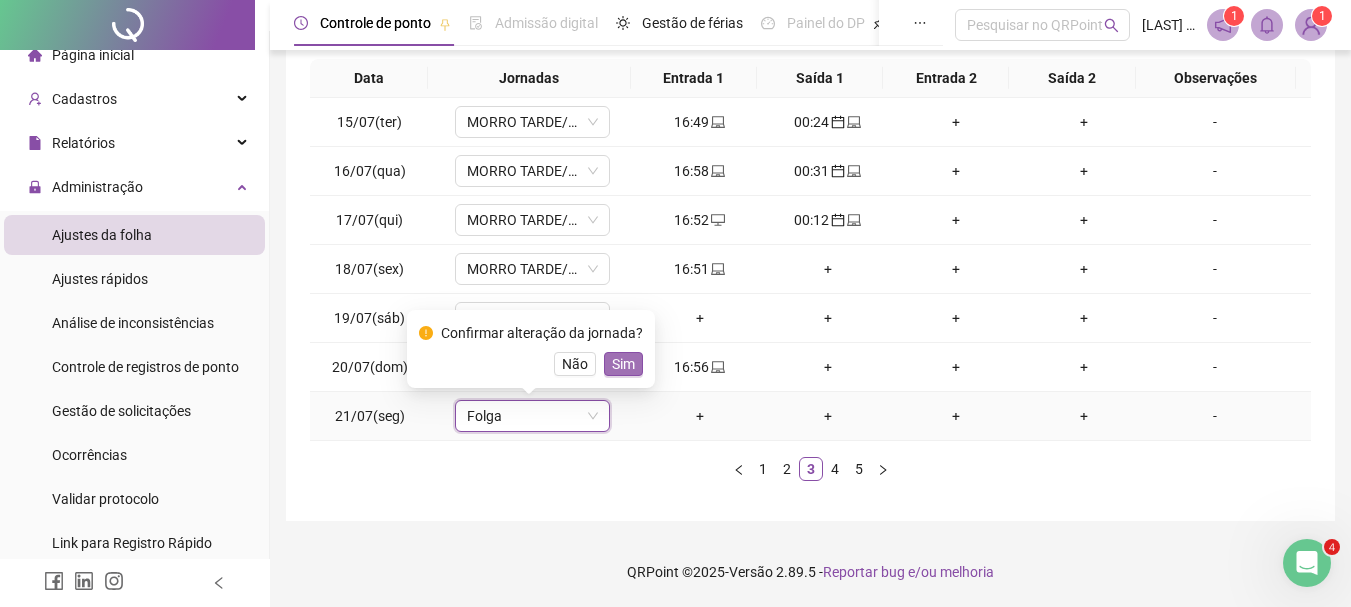 click on "Sim" at bounding box center [623, 364] 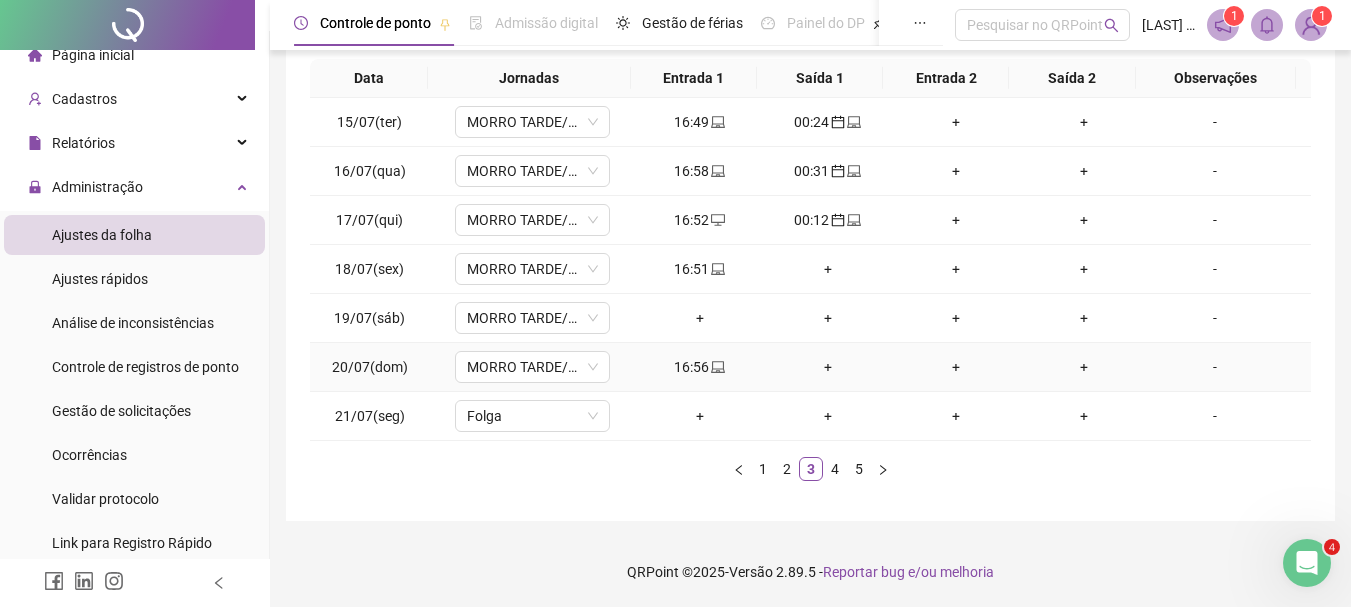 click on "+" at bounding box center (828, 367) 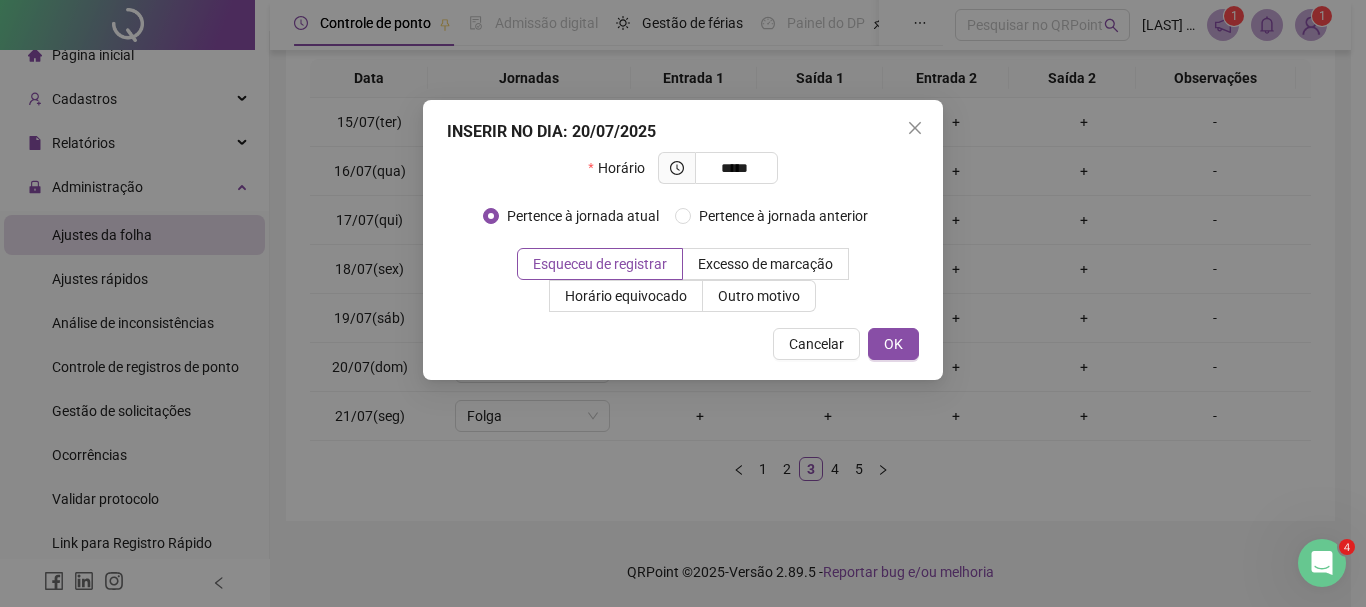 type on "*****" 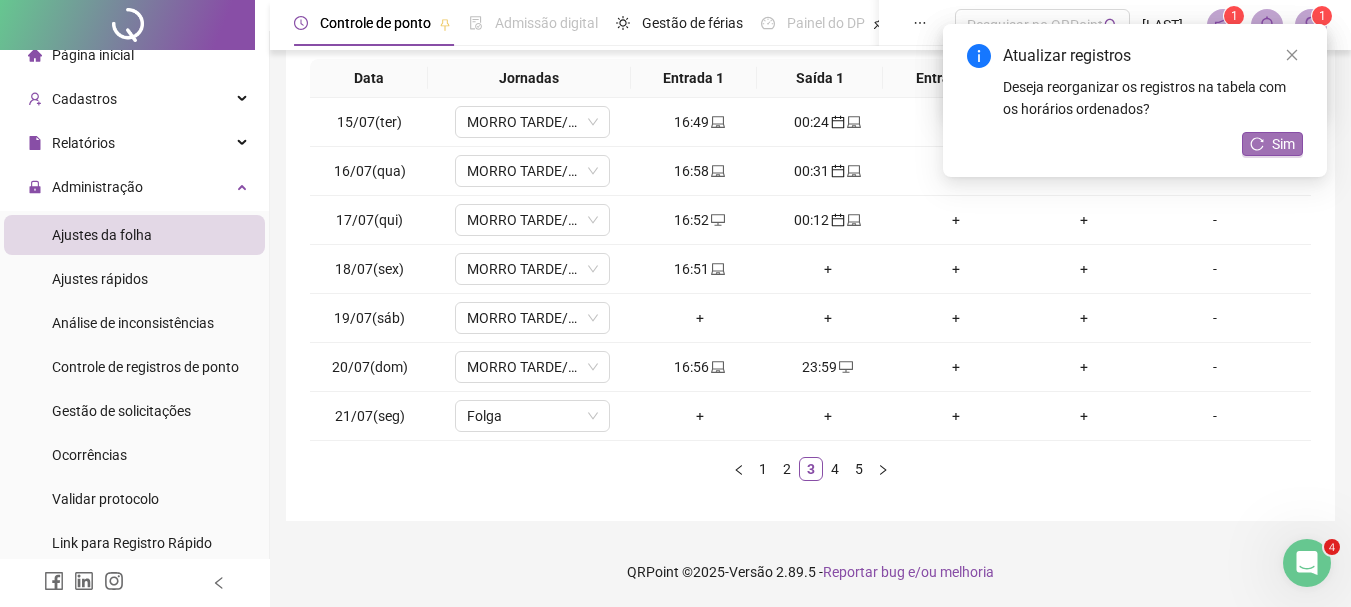 click 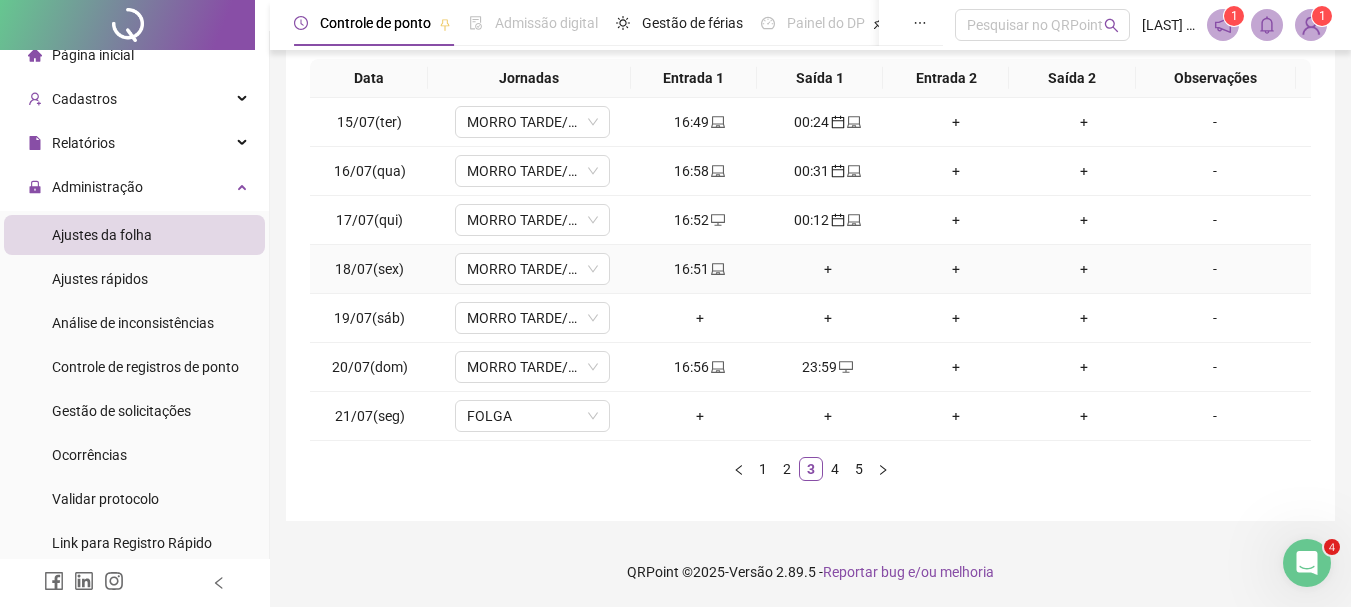 click on "+" at bounding box center [828, 269] 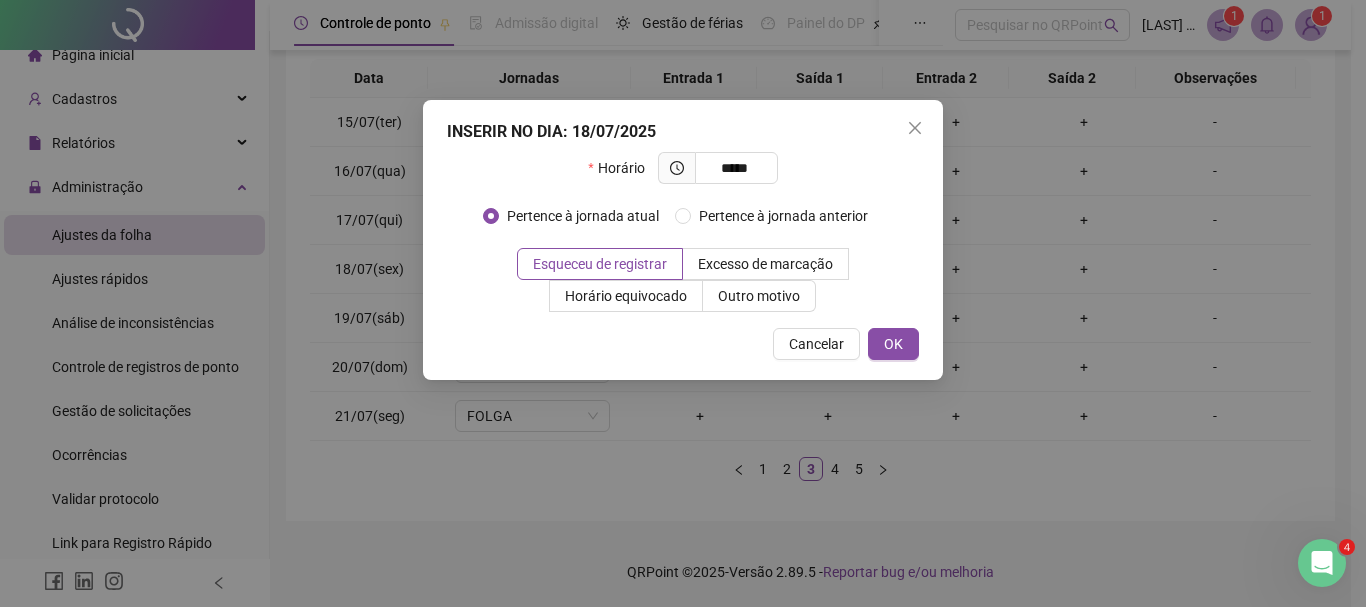type on "*****" 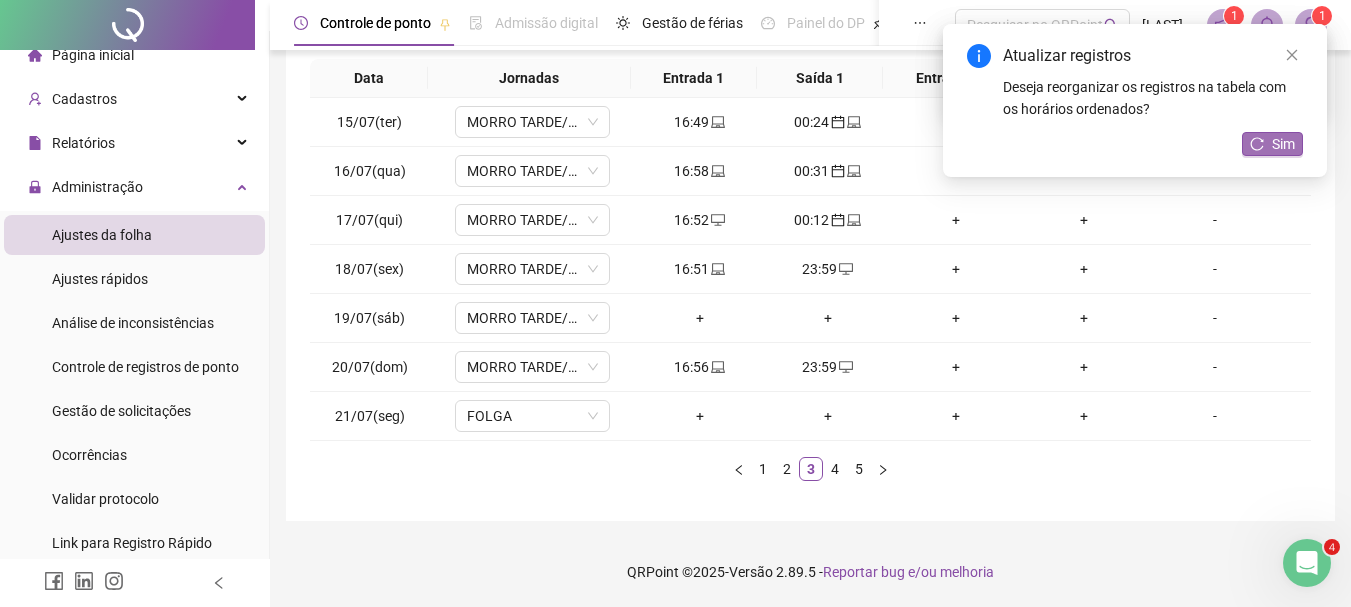 click on "Sim" at bounding box center [1272, 144] 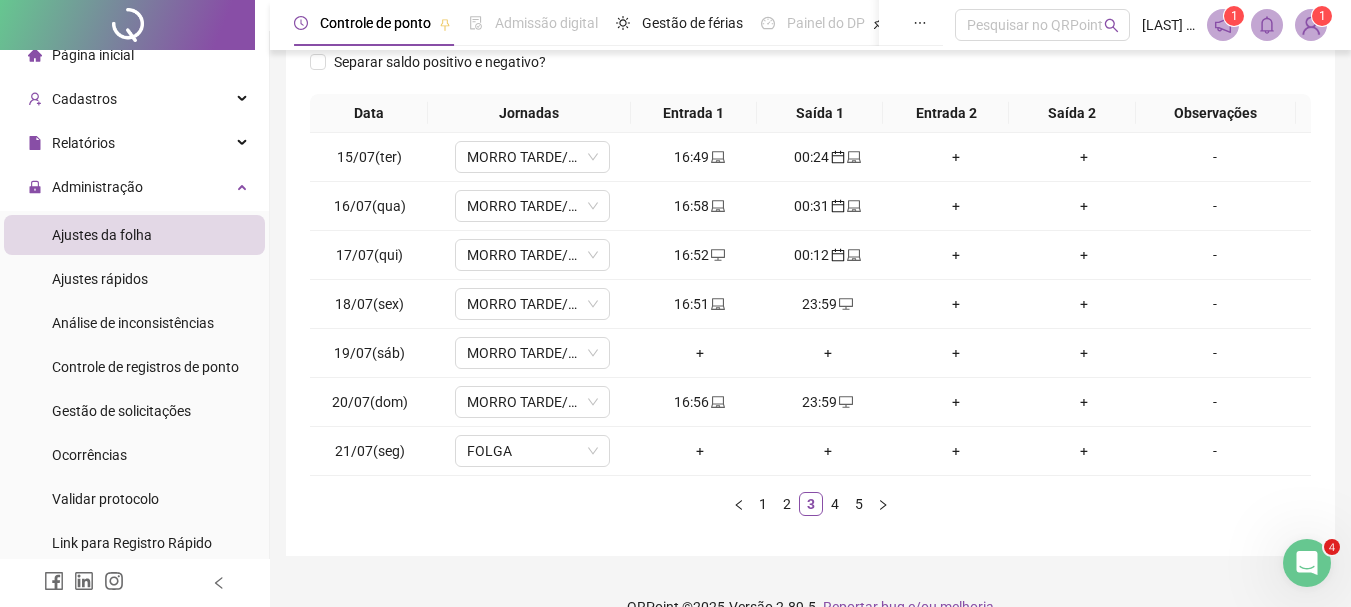scroll, scrollTop: 322, scrollLeft: 0, axis: vertical 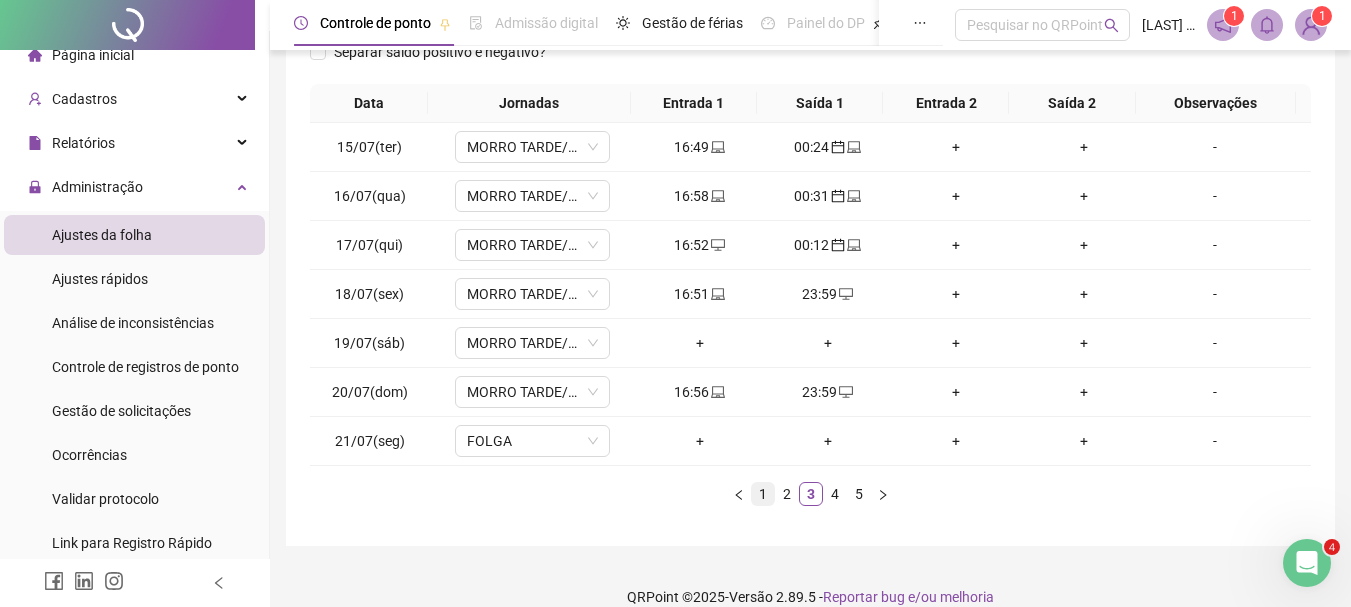 click on "1" at bounding box center [763, 494] 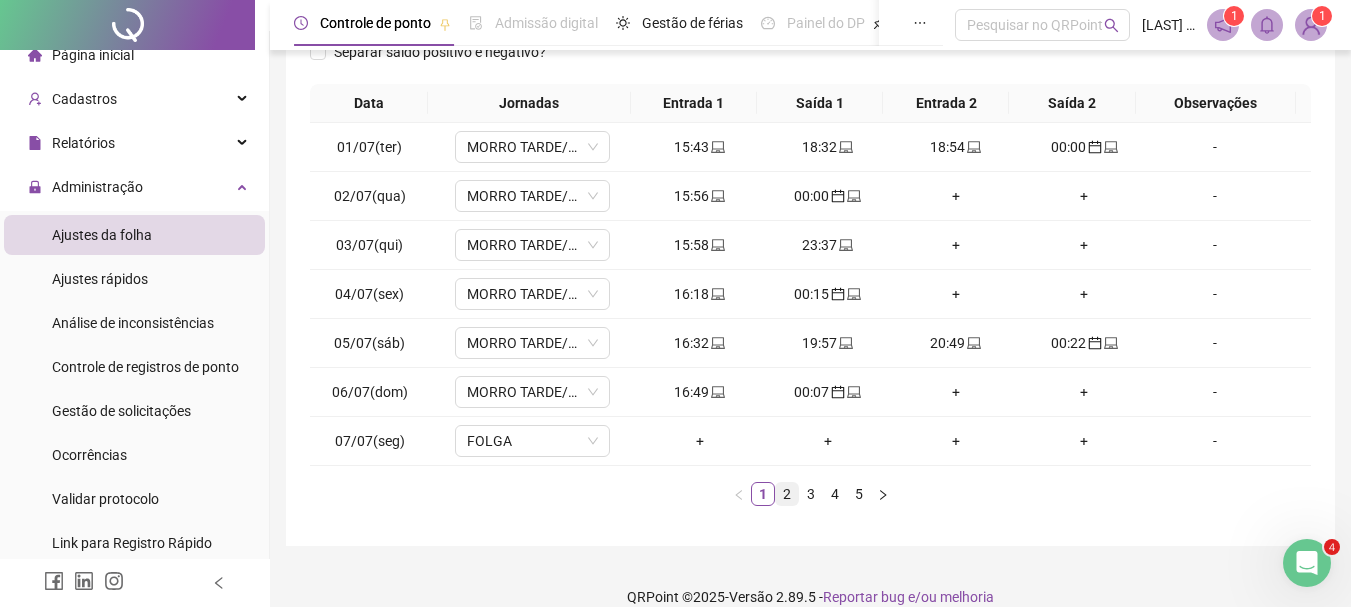 click on "2" at bounding box center (787, 494) 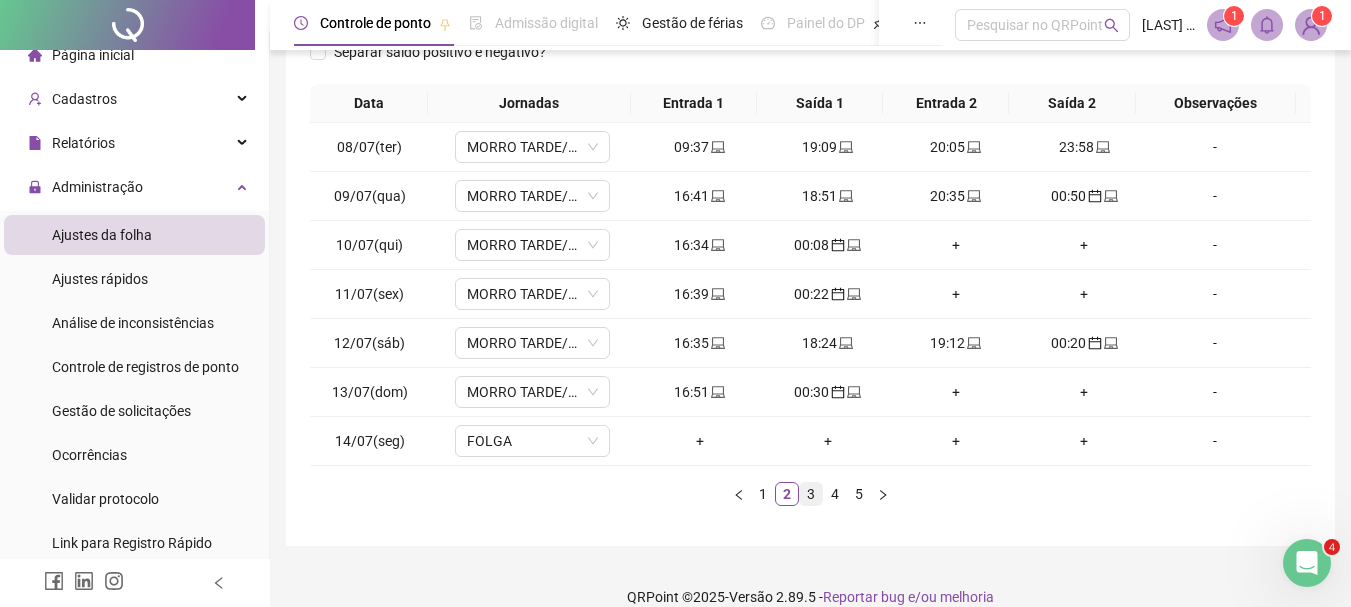 click on "3" at bounding box center [811, 494] 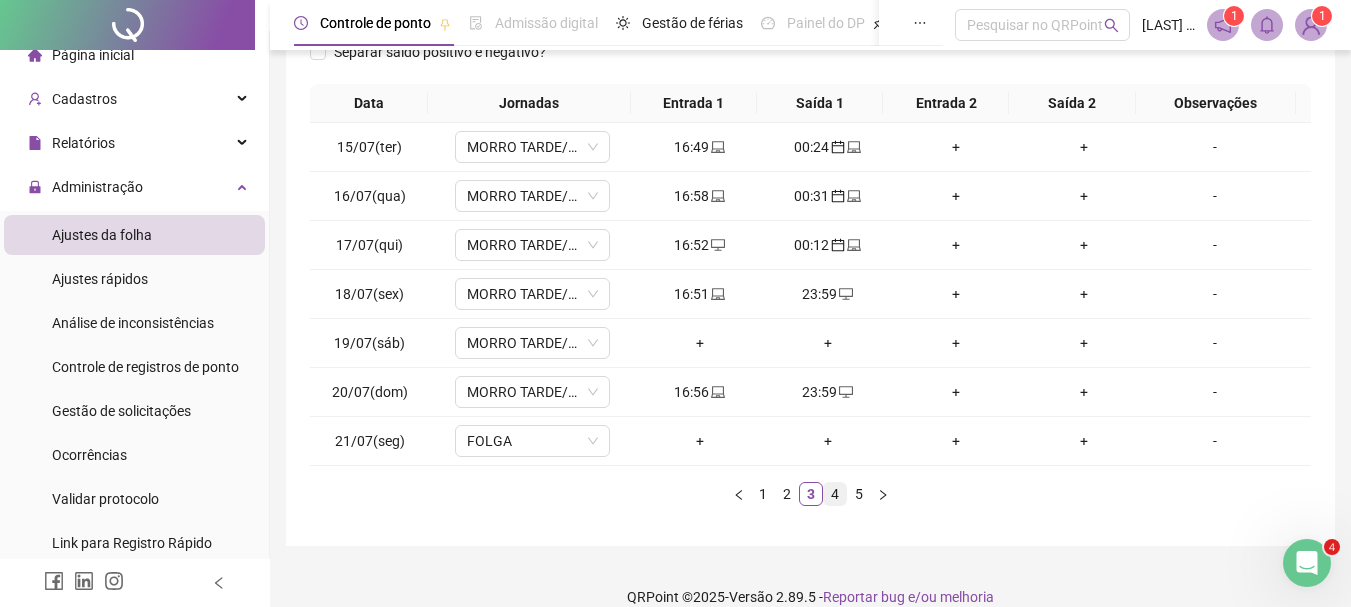 click on "4" at bounding box center [835, 494] 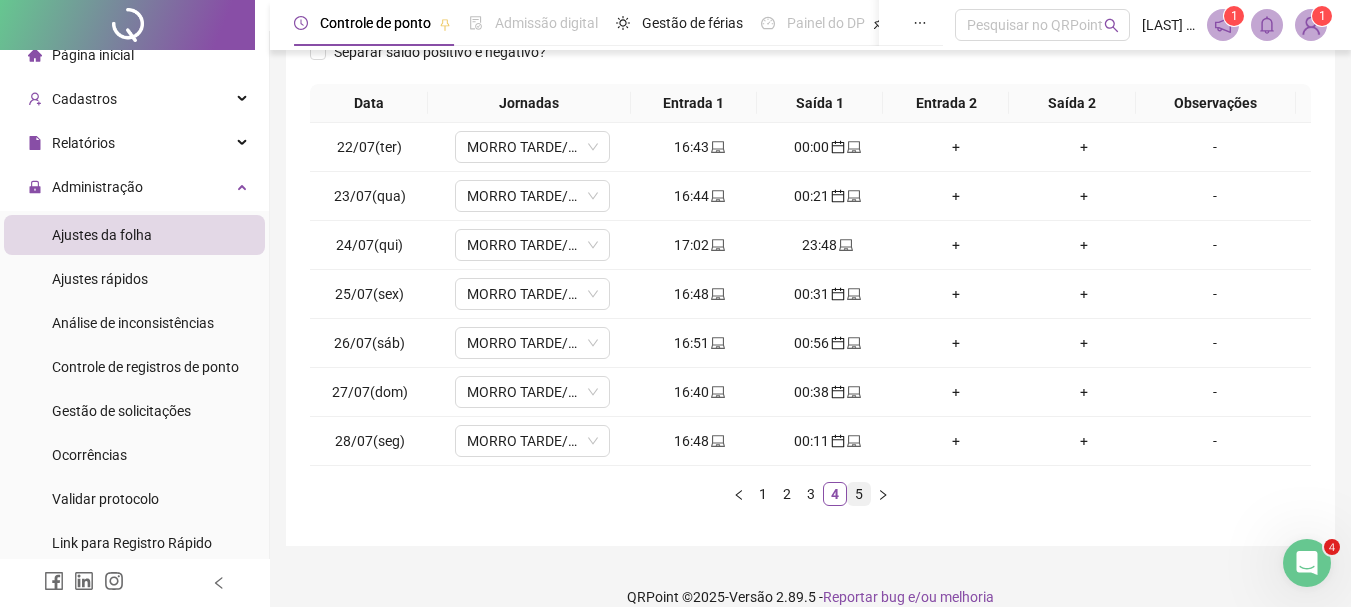 click on "5" at bounding box center [859, 494] 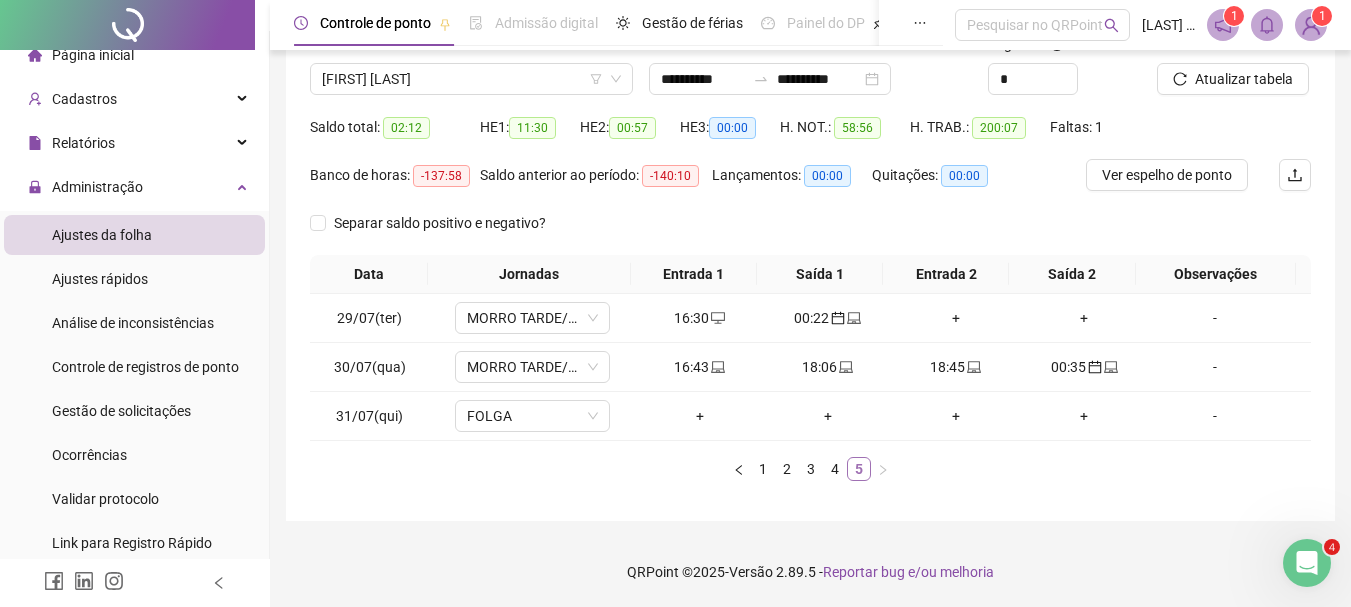 scroll, scrollTop: 151, scrollLeft: 0, axis: vertical 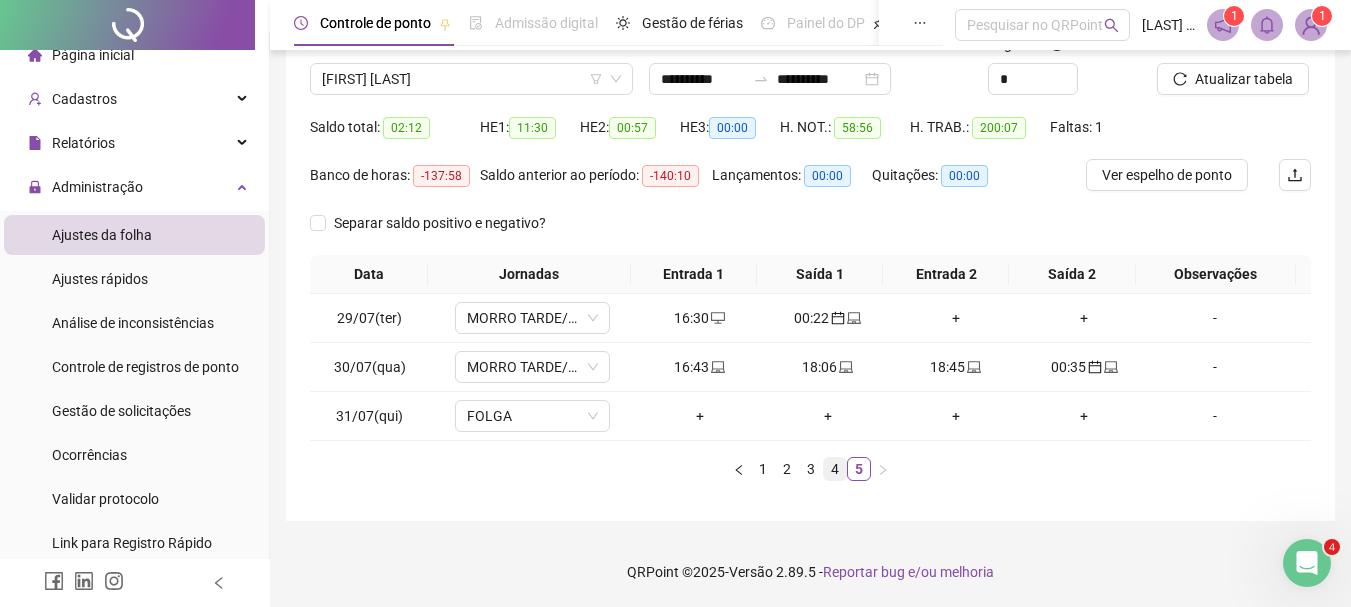 click on "4" at bounding box center [835, 469] 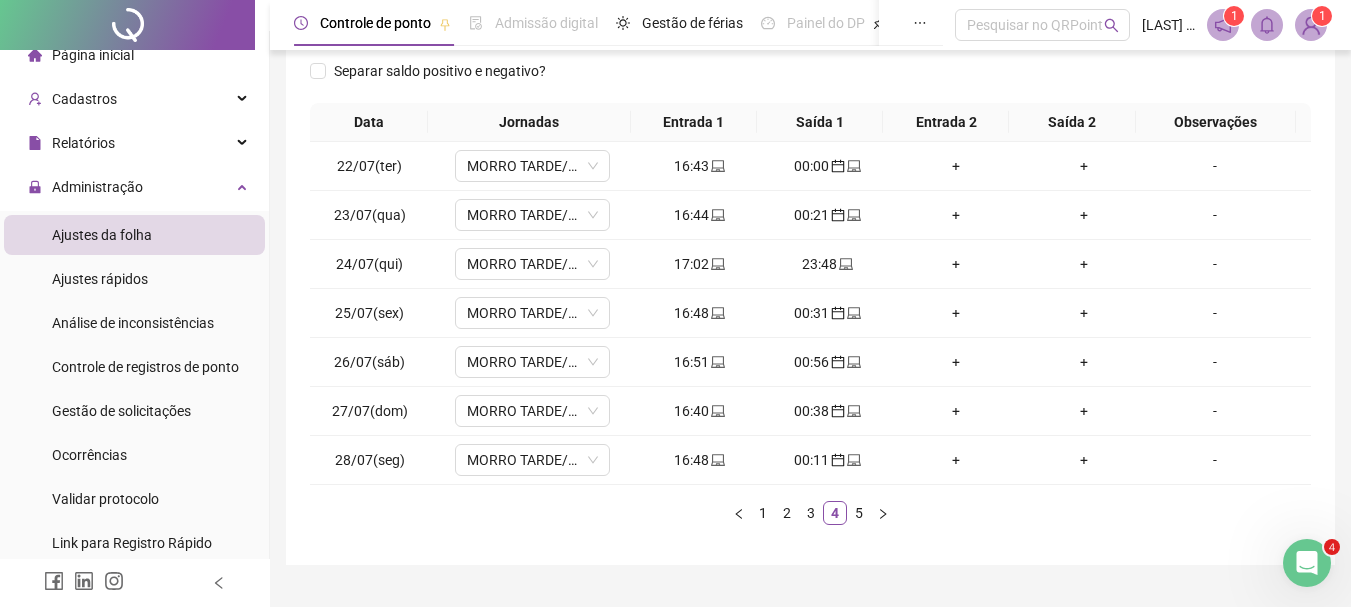 scroll, scrollTop: 347, scrollLeft: 0, axis: vertical 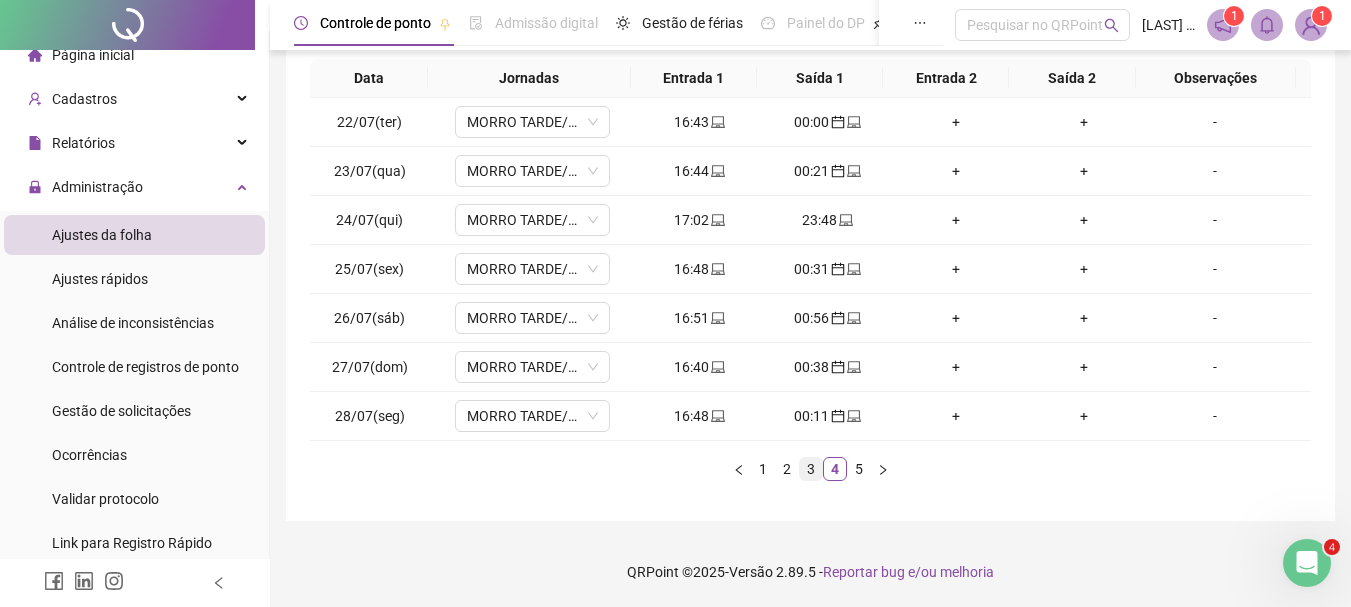 click on "3" at bounding box center [811, 469] 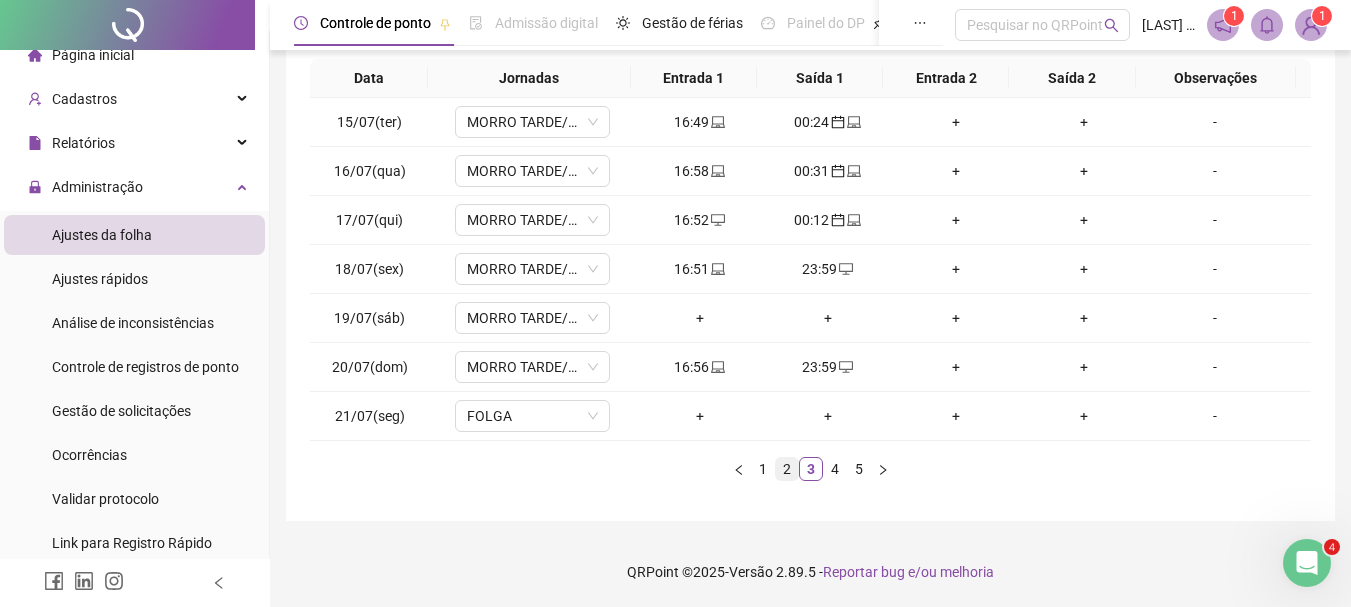 click on "2" at bounding box center [787, 469] 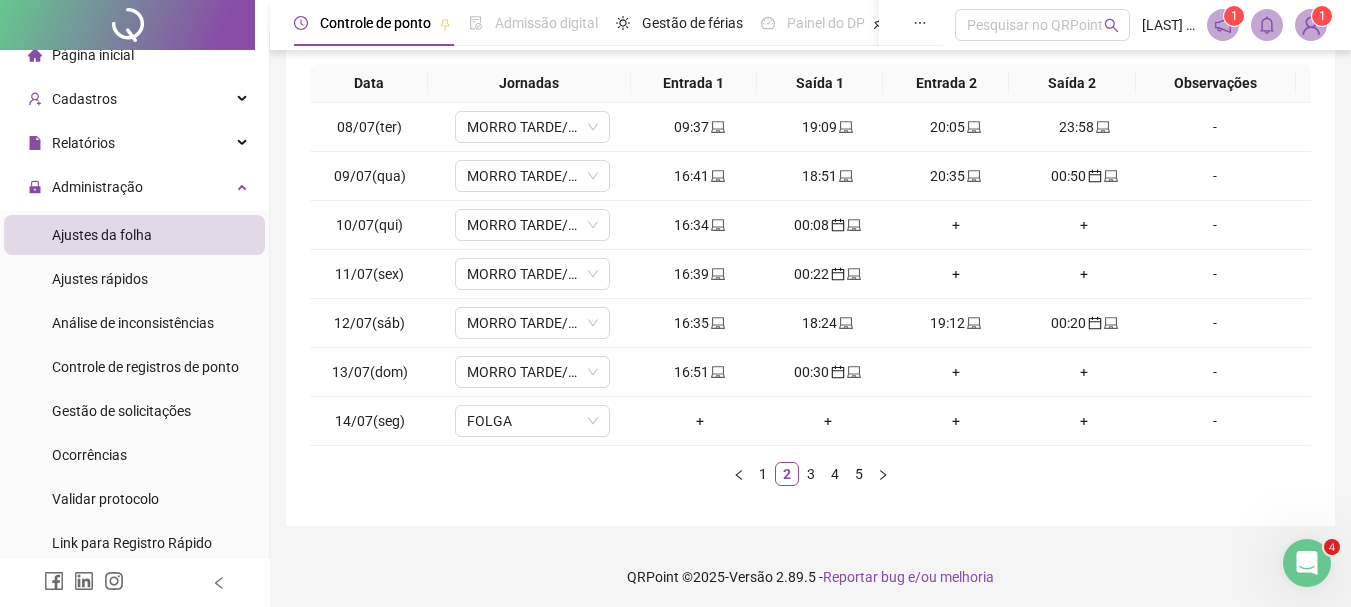 scroll, scrollTop: 347, scrollLeft: 0, axis: vertical 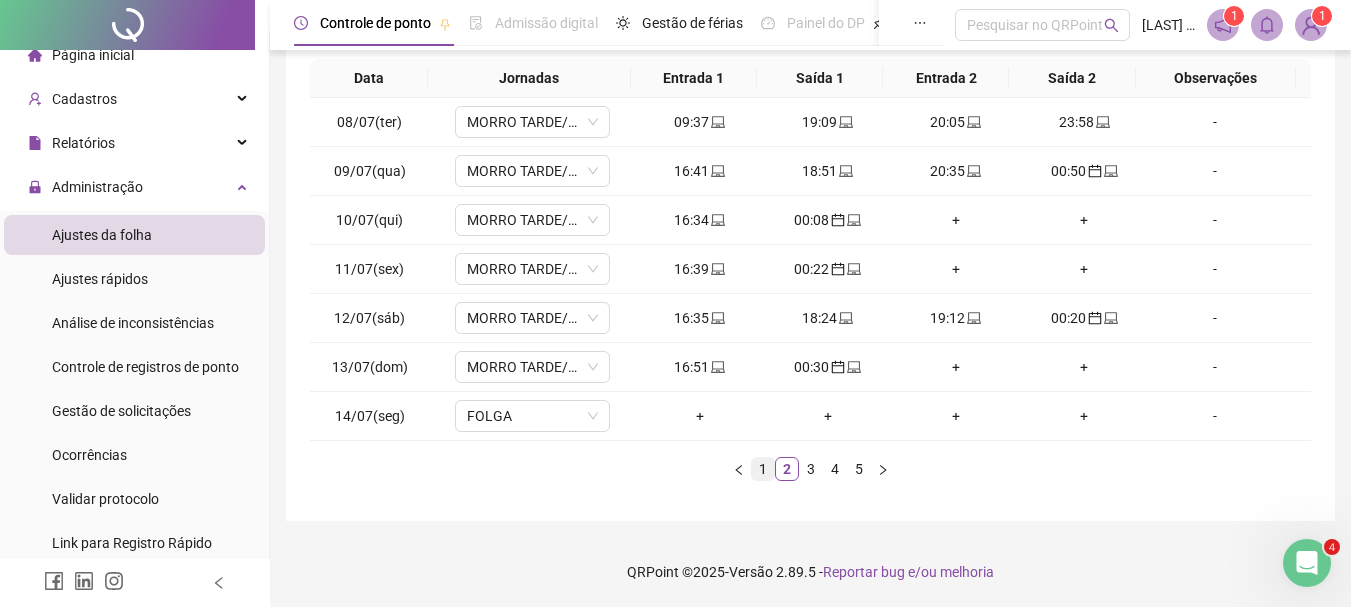 click on "1" at bounding box center [763, 469] 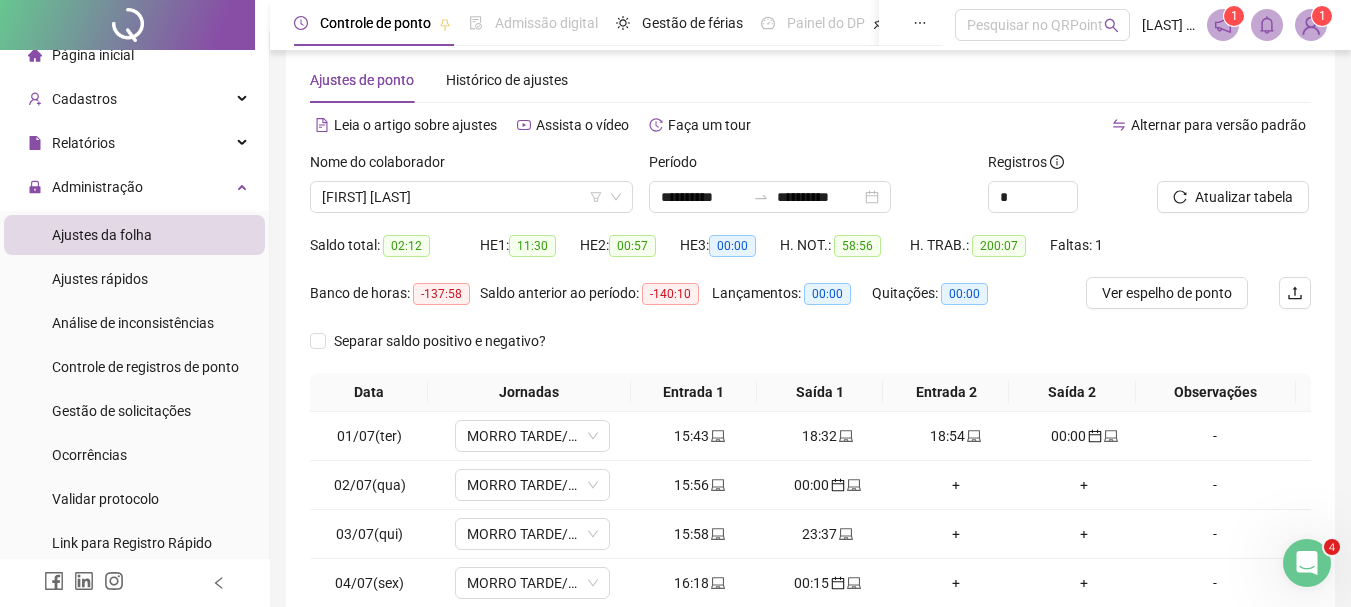 scroll, scrollTop: 23, scrollLeft: 0, axis: vertical 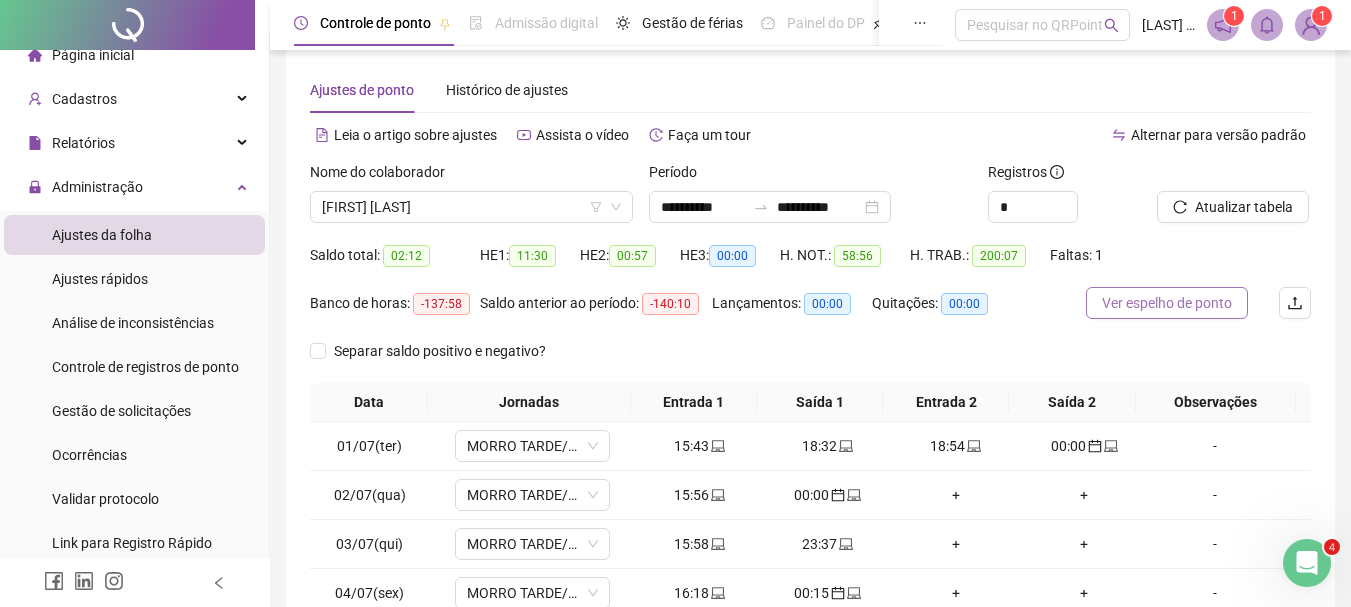 click on "Ver espelho de ponto" at bounding box center (1167, 303) 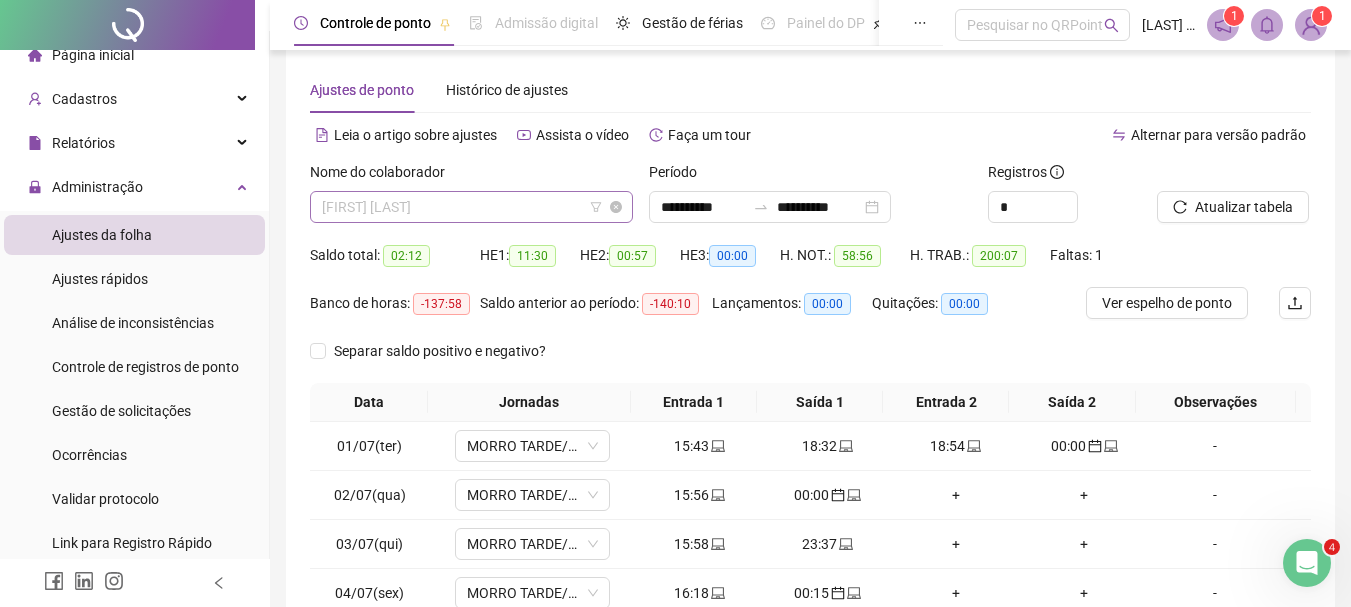 click on "[FIRST] [LAST]" at bounding box center (471, 207) 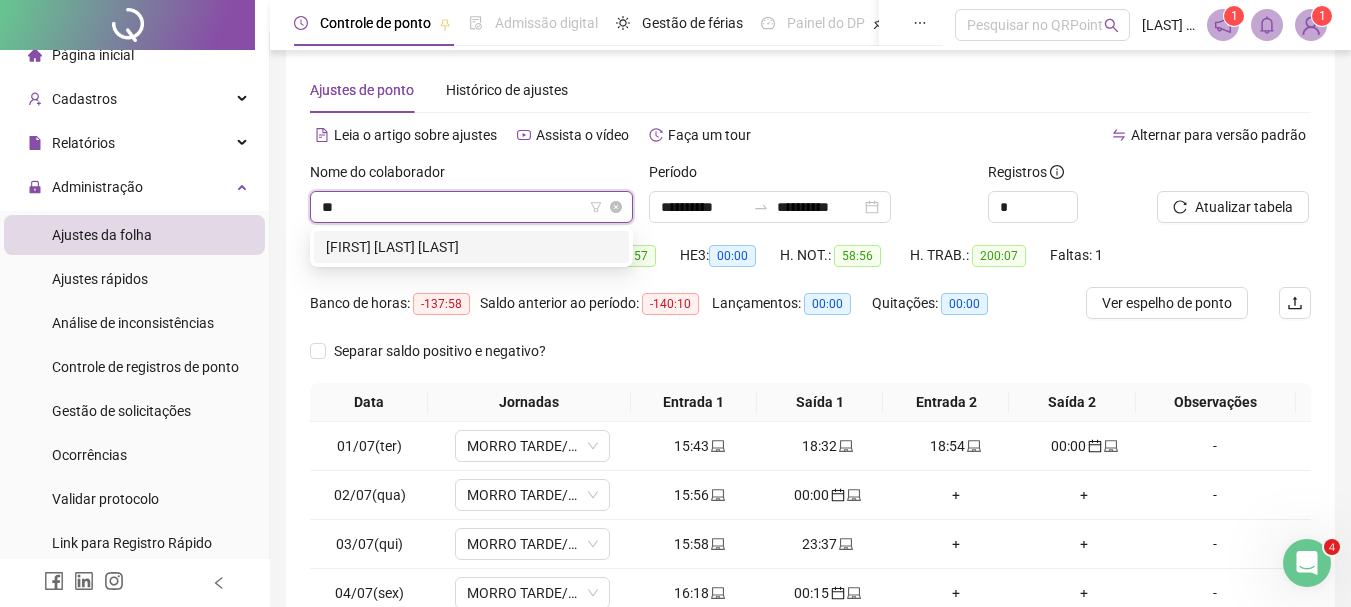type on "***" 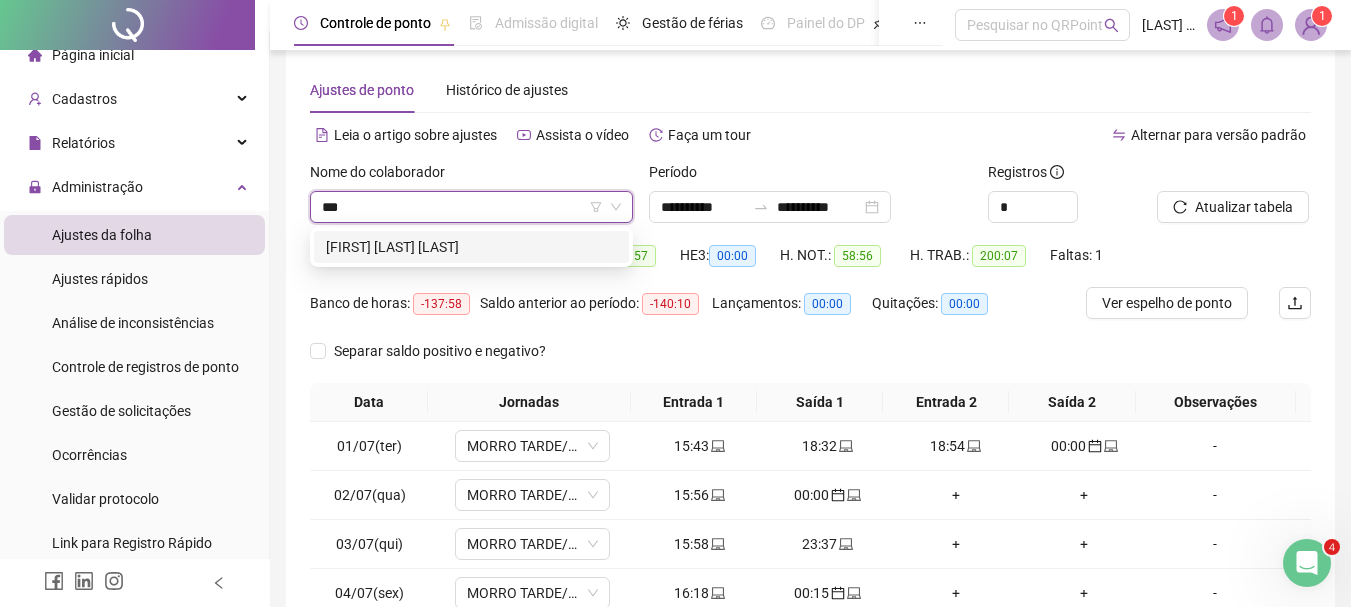 click on "[FIRST] [LAST] [LAST]" at bounding box center (471, 247) 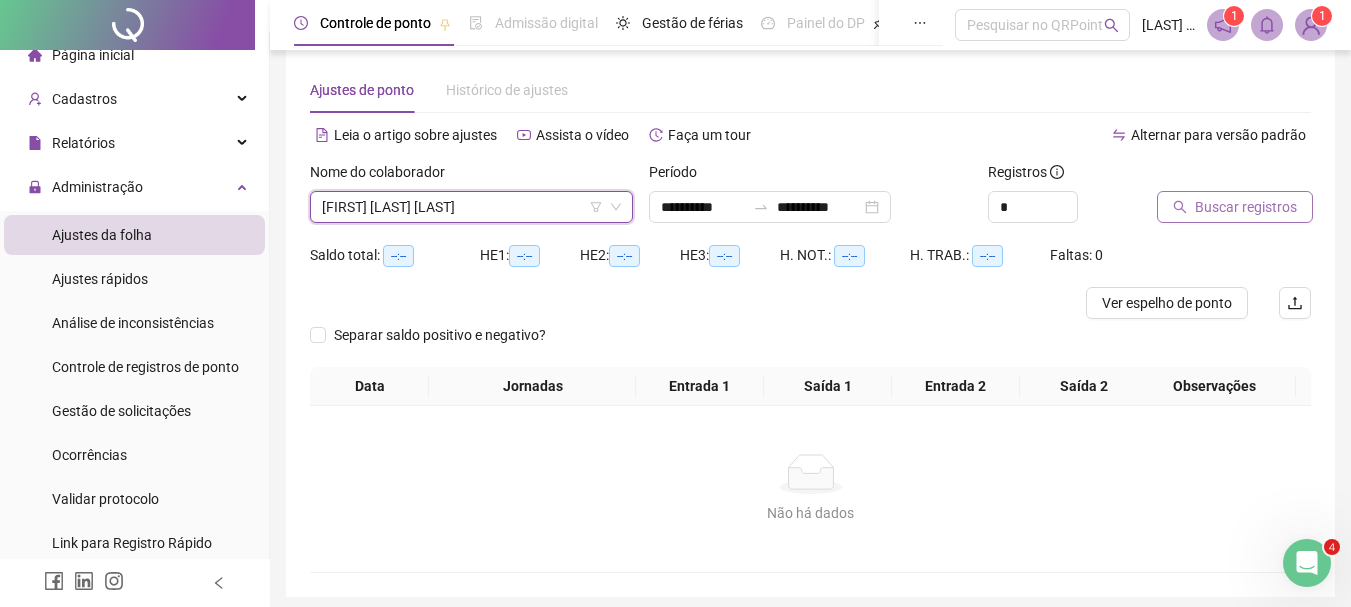 click on "Buscar registros" at bounding box center (1235, 207) 